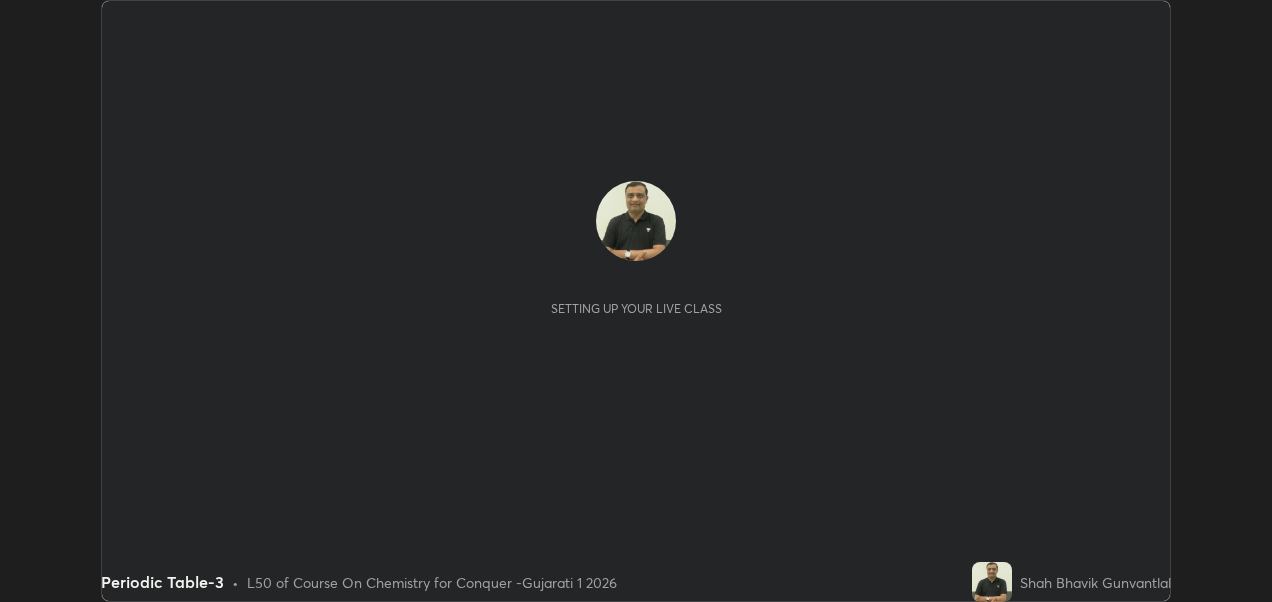 scroll, scrollTop: 0, scrollLeft: 0, axis: both 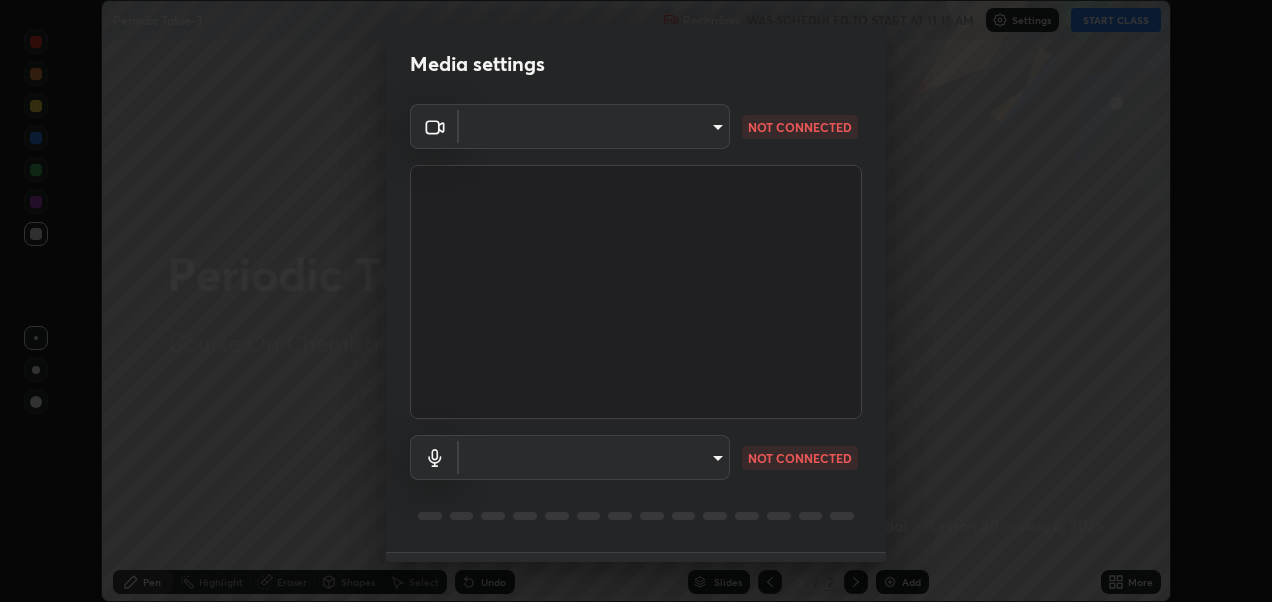 type on "[HASH]" 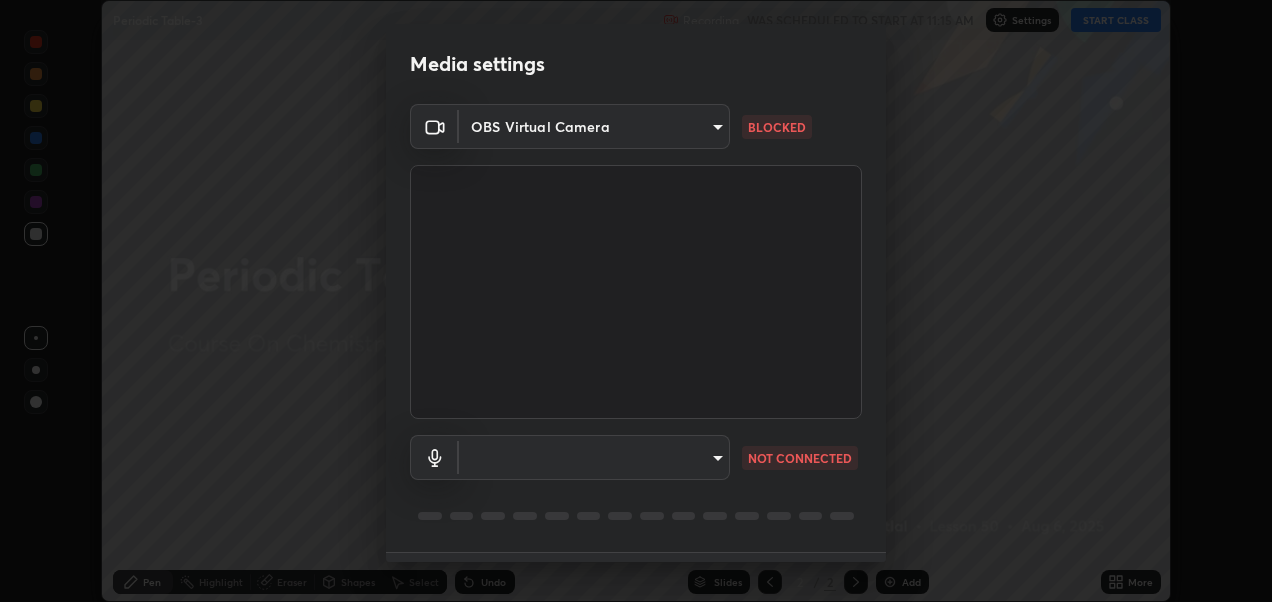 click on "Erase all Periodic Table-3 Recording WAS SCHEDULED TO START AT  11:15 AM Settings START CLASS Setting up your live class Periodic Table-3 • L50 of Course On Chemistry for Conquer -Gujarati 1 2026 [FIRST] [LAST] Pen Highlight Eraser Shapes Select Undo Slides 2 / 2 Add More No doubts shared Encourage your learners to ask a doubt for better clarity Report an issue Reason for reporting Buffering Chat not working Audio - Video sync issue Educator video quality low ​ Attach an image Report Media settings OBS Virtual Camera ac3e881efdc06ccc9002c204d014ec451c7de35b43cd8531b49b2f8b9682eecd BLOCKED ​ default NOT CONNECTED 1 / 5 Next" at bounding box center (636, 301) 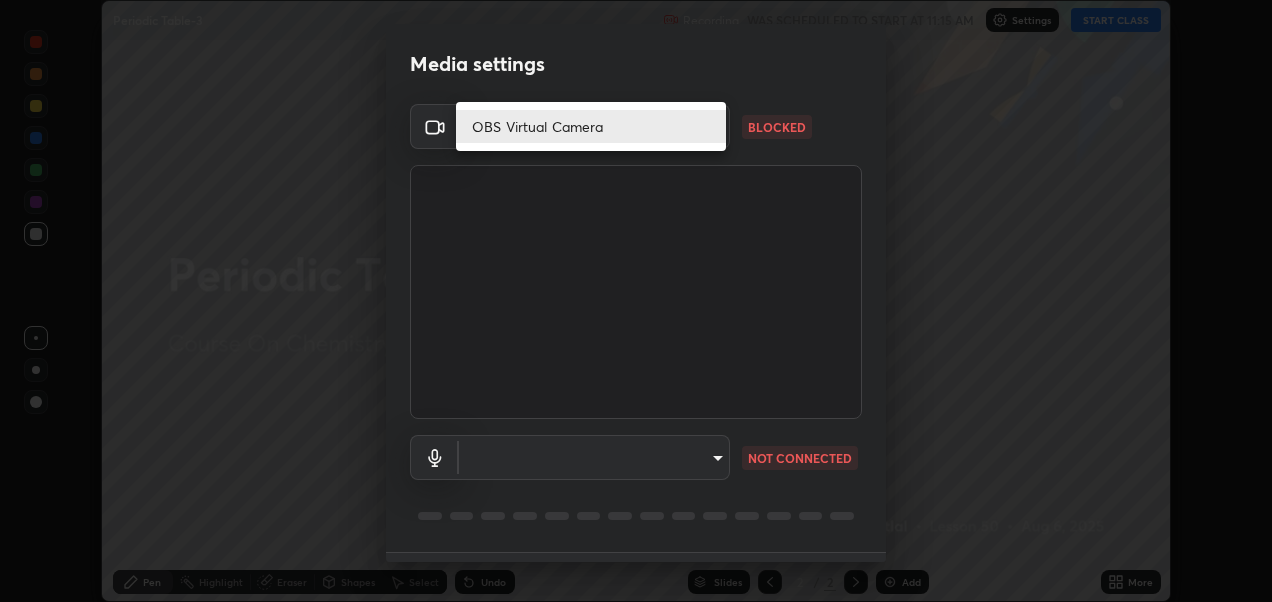 click on "OBS Virtual Camera" at bounding box center (591, 126) 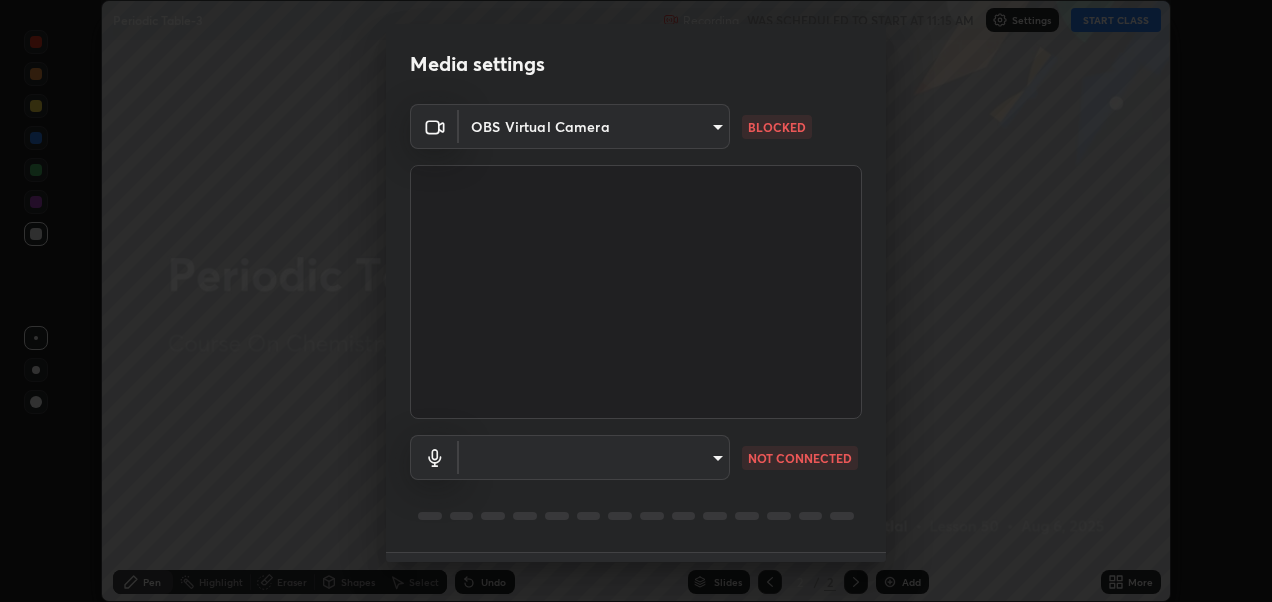 click at bounding box center (636, 292) 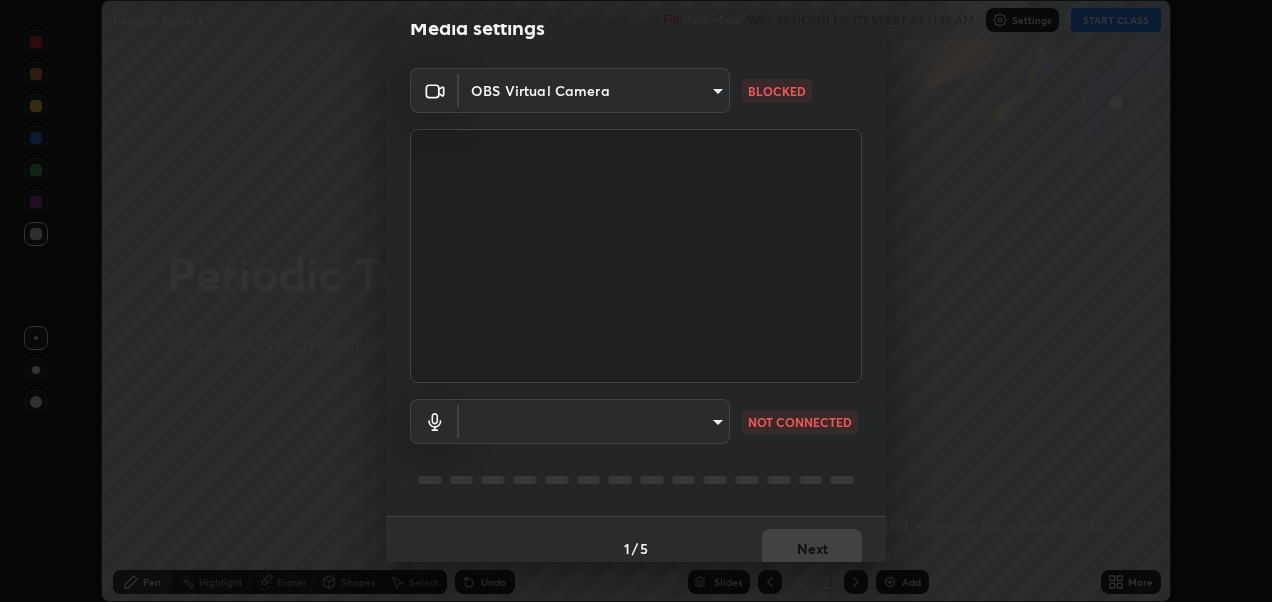 scroll, scrollTop: 54, scrollLeft: 0, axis: vertical 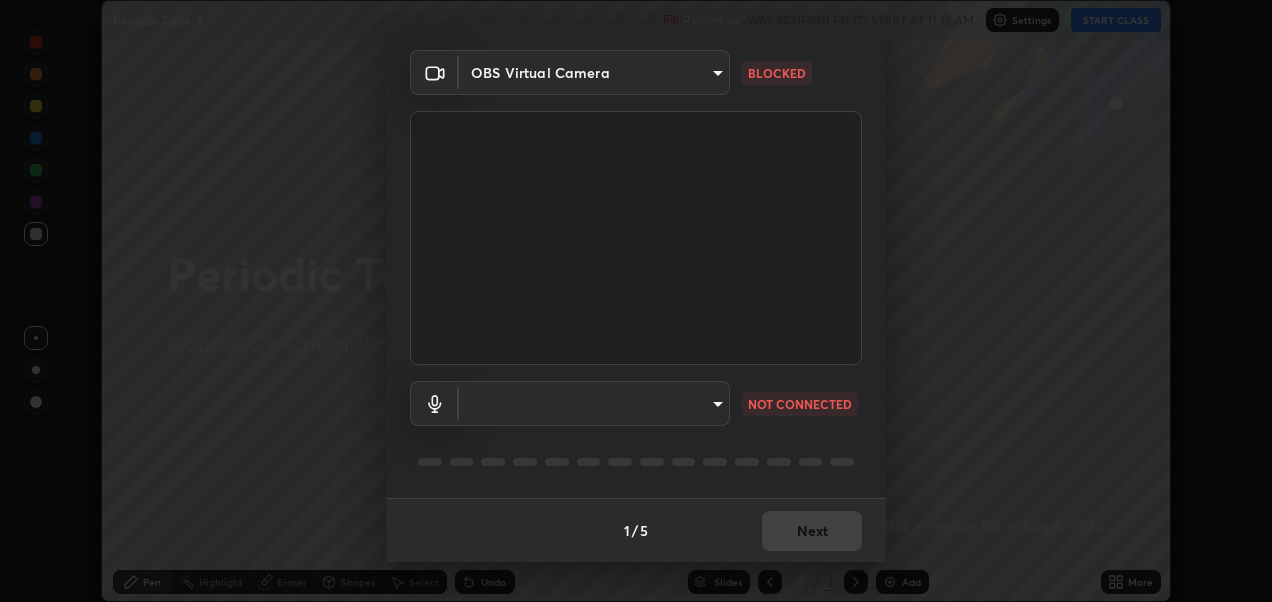 click on "BLOCKED" at bounding box center (777, 73) 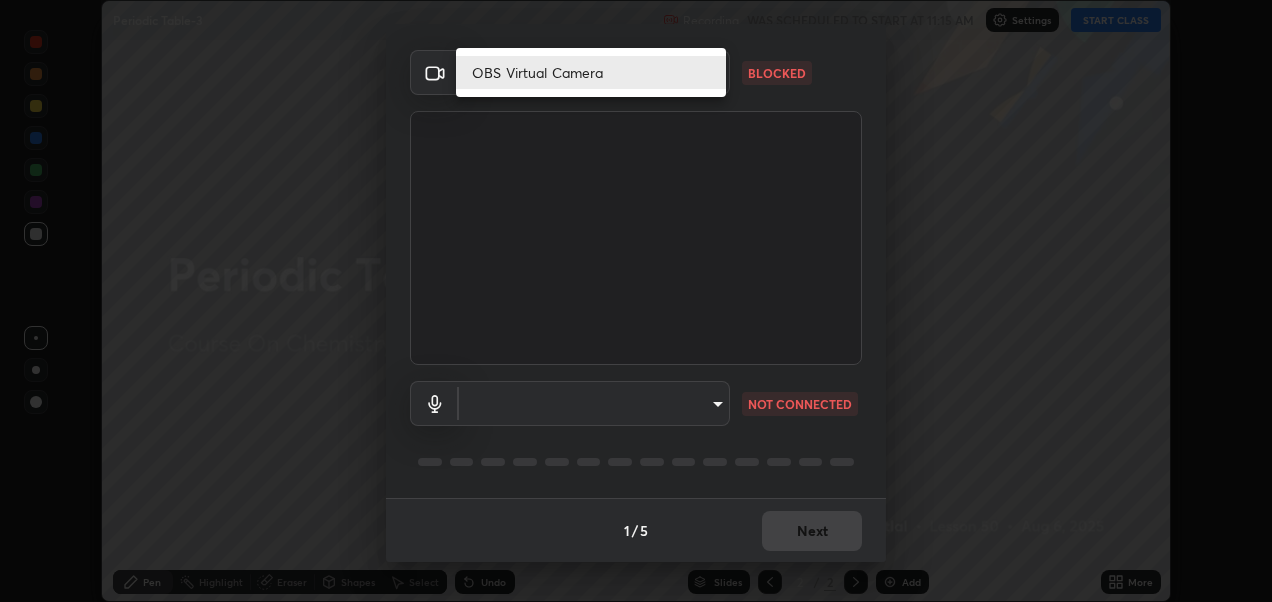 click on "OBS Virtual Camera" at bounding box center (591, 72) 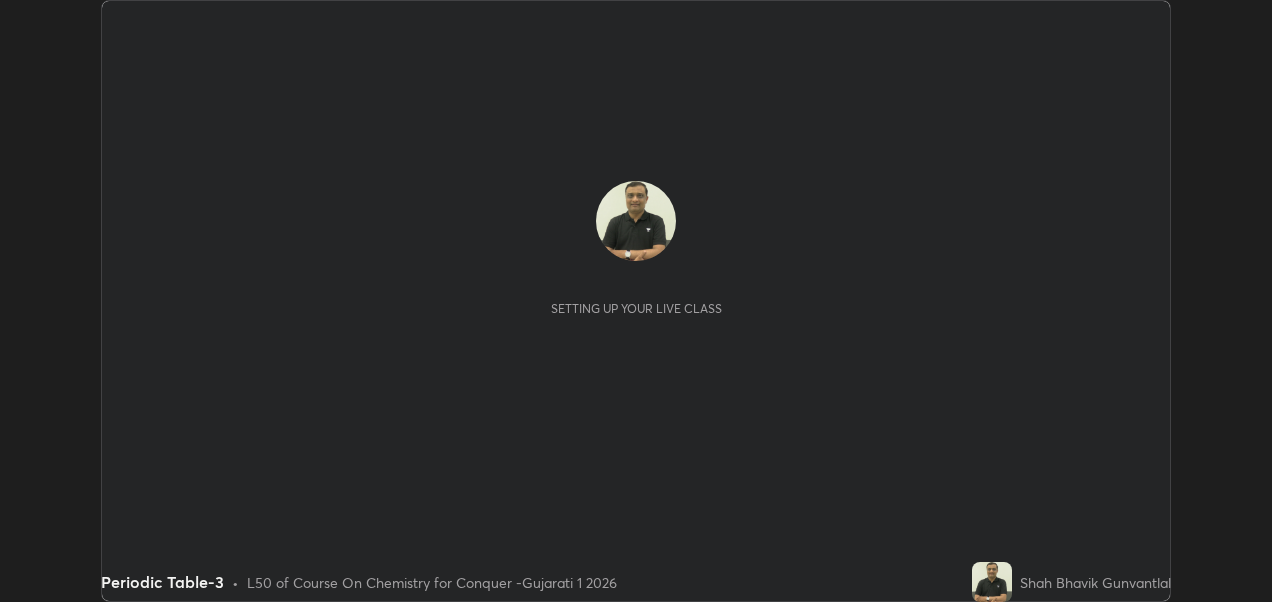 scroll, scrollTop: 0, scrollLeft: 0, axis: both 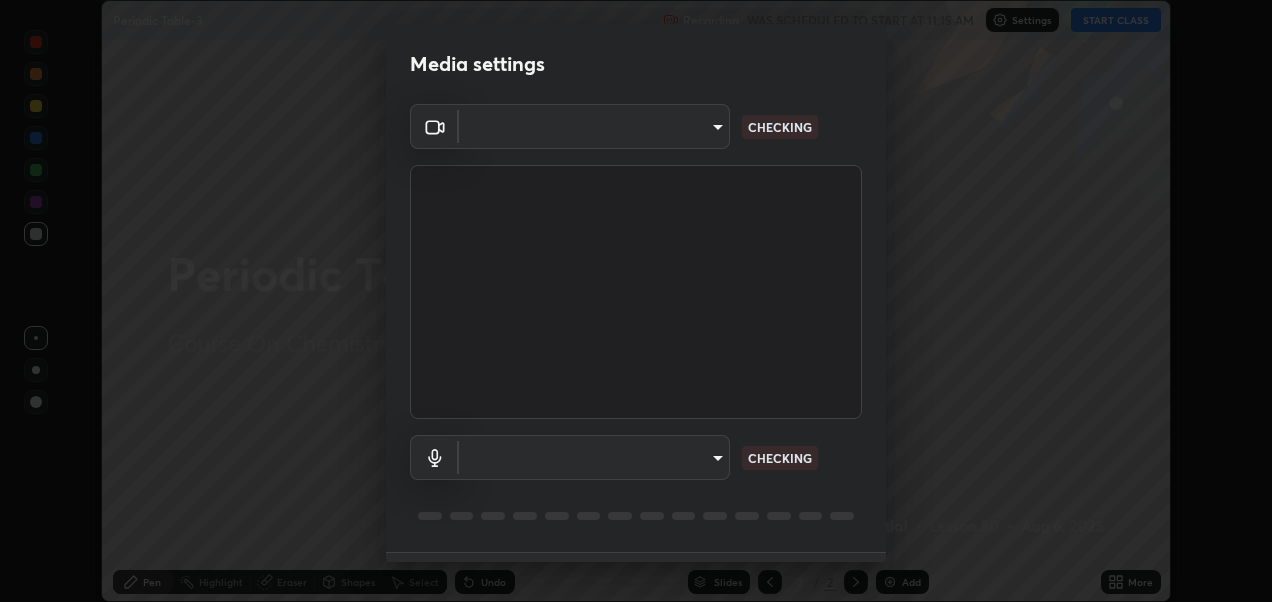 type on "ace710e7dcb5baa2c70e43685484f745e3b8b7ce43a67aaf191b1f7d3fe7cca1" 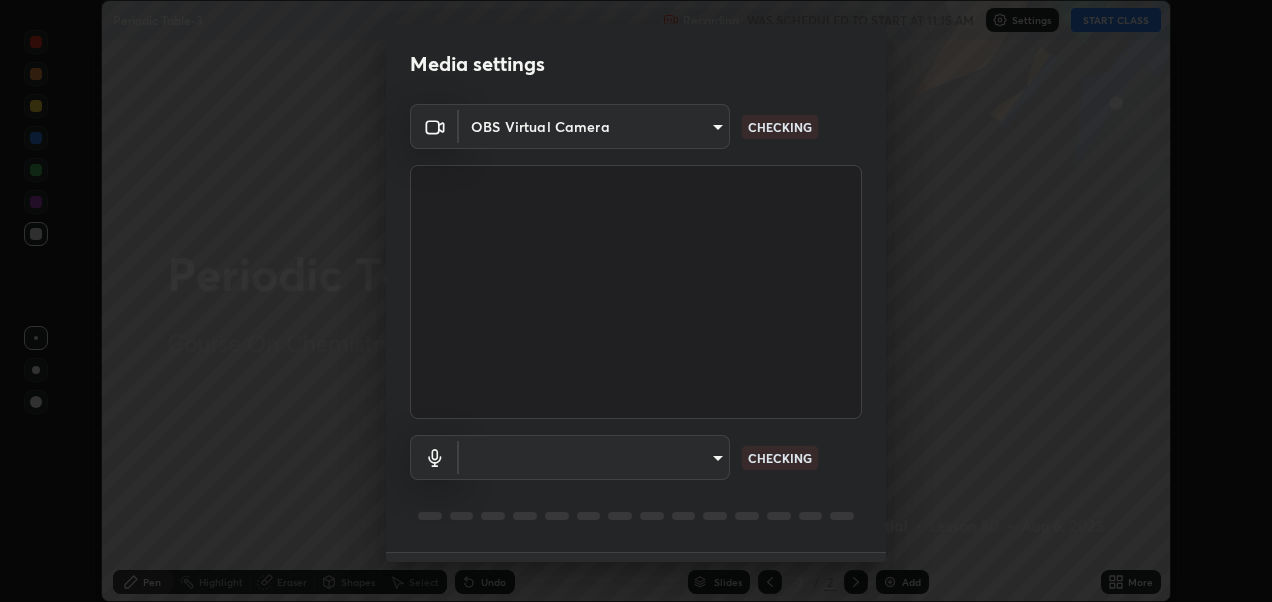 type on "default" 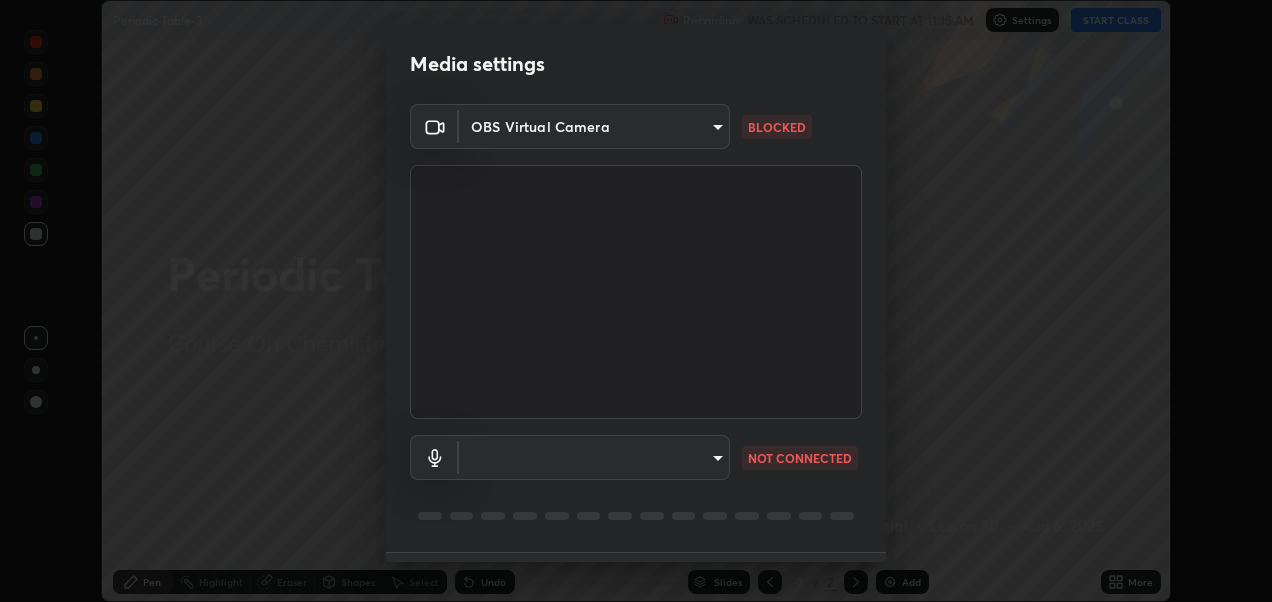click on "Erase all Periodic Table-3 Recording WAS SCHEDULED TO START AT  11:15 AM Settings START CLASS Setting up your live class Periodic Table-3 • L50 of Course On Chemistry for Conquer -Gujarati 1 2026 [FIRST] [LAST] Pen Highlight Eraser Shapes Select Undo Slides 2 / 2 Add More No doubts shared Encourage your learners to ask a doubt for better clarity Report an issue Reason for reporting Buffering Chat not working Audio - Video sync issue Educator video quality low ​ Attach an image Report Media settings OBS Virtual Camera ac3e881efdc06ccc9002c204d014ec451c7de35b43cd8531b49b2f8b9682eecd BLOCKED ​ default NOT CONNECTED 1 / 5 Next" at bounding box center [636, 301] 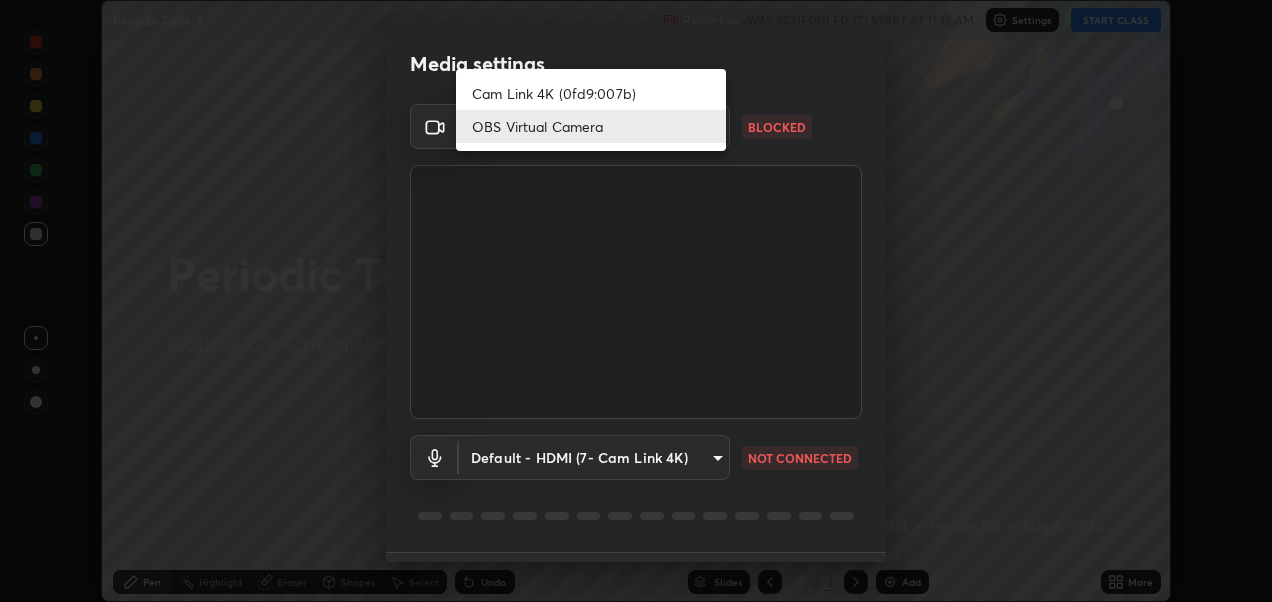 click on "OBS Virtual Camera" at bounding box center (591, 126) 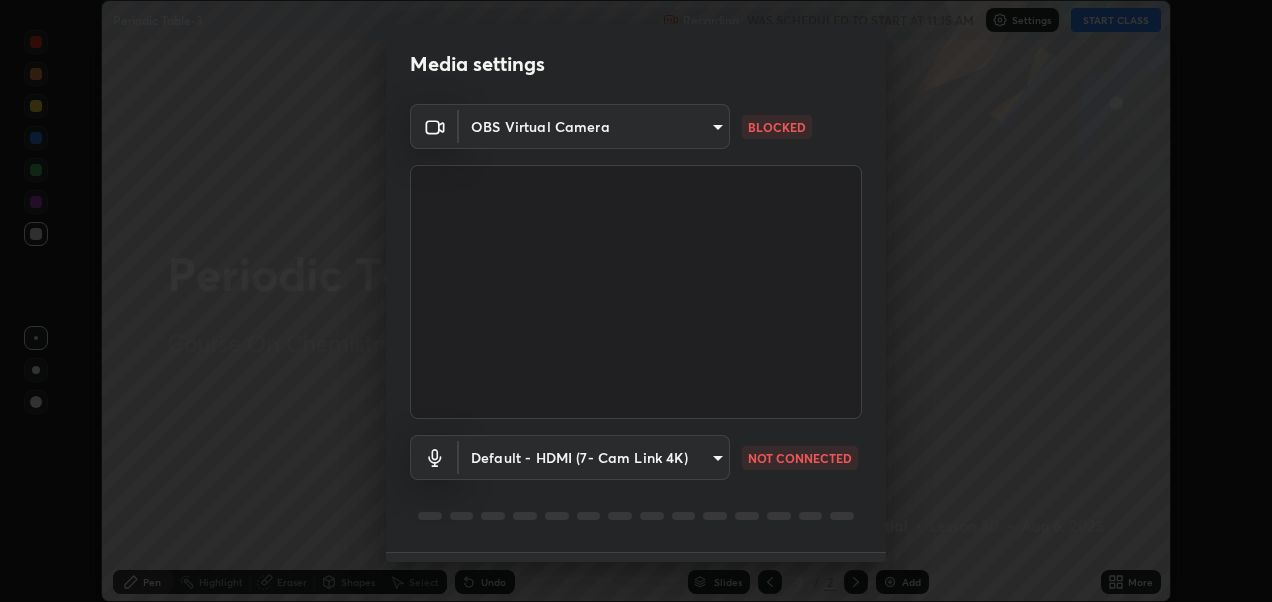 click on "Erase all Periodic Table-3 Recording WAS SCHEDULED TO START AT  11:15 AM Settings START CLASS Setting up your live class Periodic Table-3 • L50 of Course On Chemistry for Conquer -Gujarati 1 2026 [FIRST] [LAST] Pen Highlight Eraser Shapes Select Undo Slides 2 / 2 Add More No doubts shared Encourage your learners to ask a doubt for better clarity Report an issue Reason for reporting Buffering Chat not working Audio - Video sync issue Educator video quality low ​ Attach an image Report Media settings OBS Virtual Camera ac3e881efdc06ccc9002c204d014ec451c7de35b43cd8531b49b2f8b9682eecd BLOCKED ​ default NOT CONNECTED 1 / 5 Next" at bounding box center [636, 301] 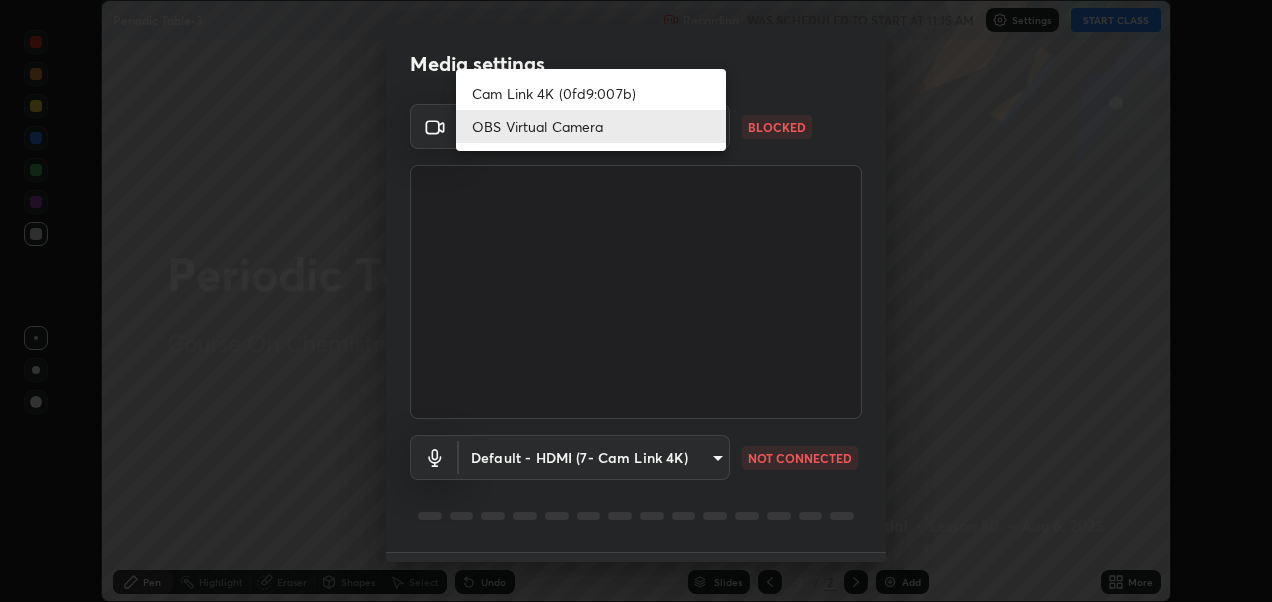 click on "Cam Link 4K (0fd9:007b)" at bounding box center [591, 93] 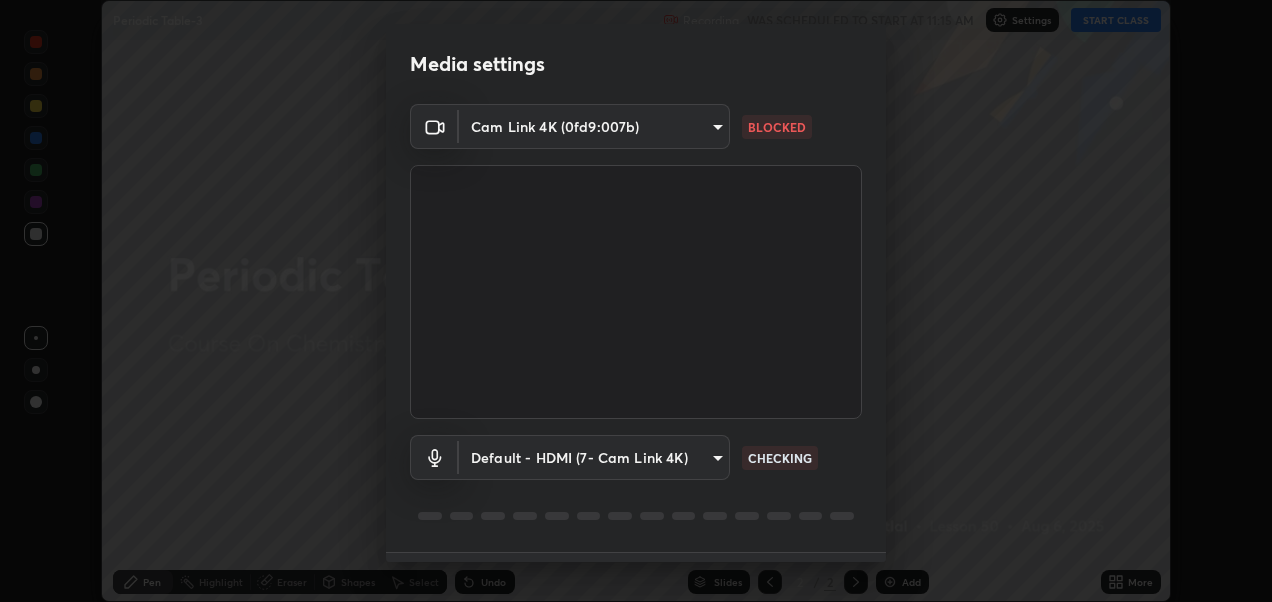 scroll, scrollTop: 54, scrollLeft: 0, axis: vertical 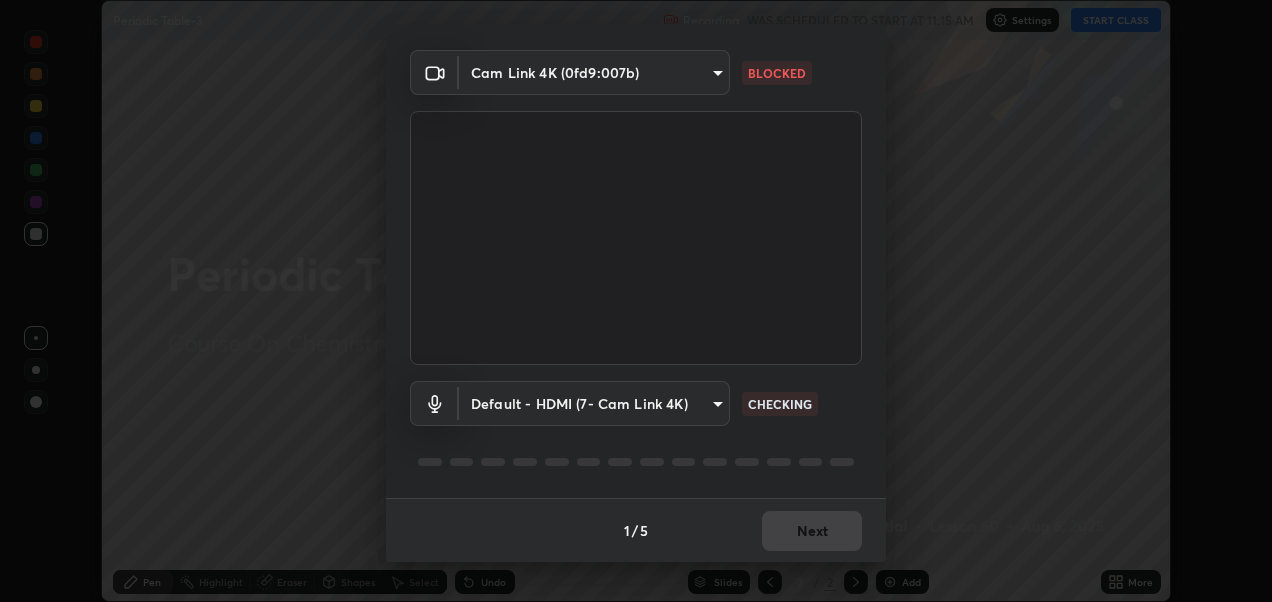 click on "Erase all Periodic Table-3 Recording WAS SCHEDULED TO START AT  11:15 AM Settings START CLASS Setting up your live class Periodic Table-3 • L50 of Course On Chemistry for Conquer -Gujarati 1 2026 [FIRST] [LAST] Pen Highlight Eraser Shapes Select Undo Slides 2 / 2 Add More No doubts shared Encourage your learners to ask a doubt for better clarity Report an issue Reason for reporting Buffering Chat not working Audio - Video sync issue Educator video quality low ​ Attach an image Report Media settings Cam Link 4K (0fd9:007b) ac3e881efdc06ccc9002c204d014ec451c7de35b43cd8531b49b2f8b9682eecd BLOCKED Default - HDMI (7- Cam Link 4K) default CHECKING 1 / 5 Next" at bounding box center (636, 301) 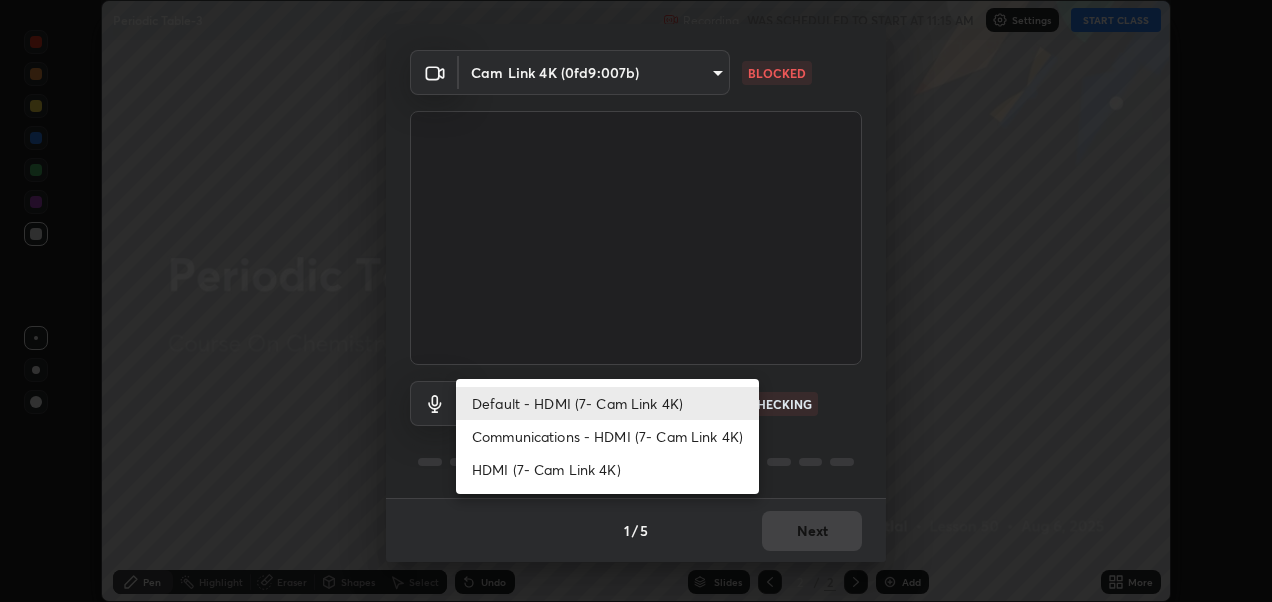 click on "Communications - HDMI (7- Cam Link 4K)" at bounding box center [607, 436] 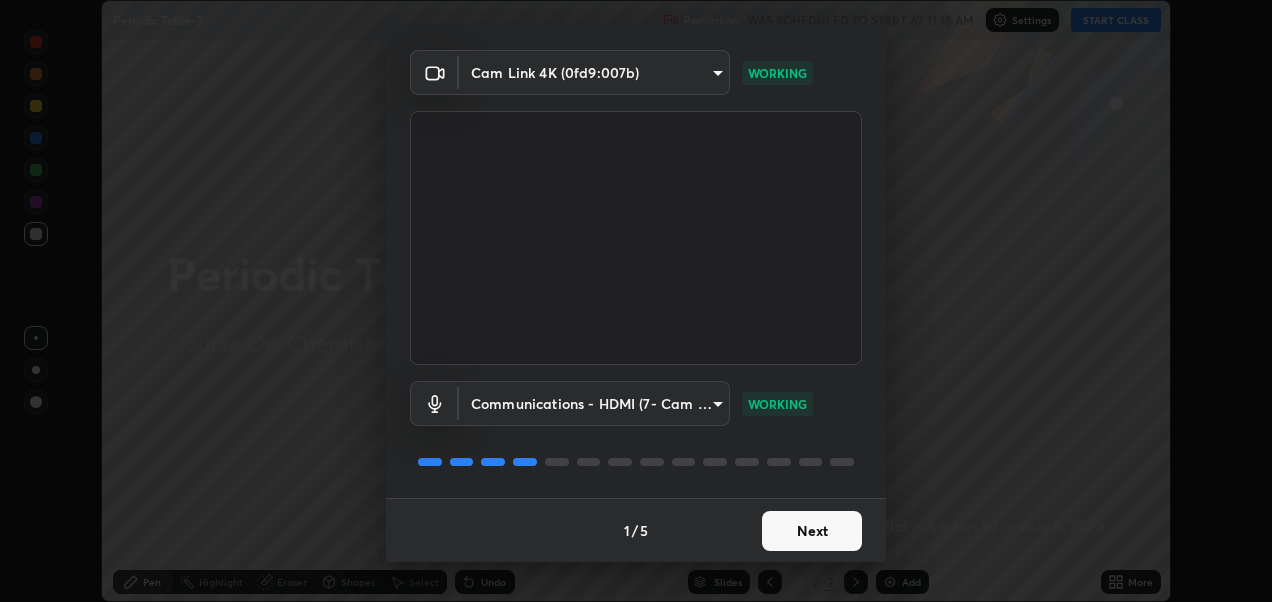 click on "Next" at bounding box center (812, 531) 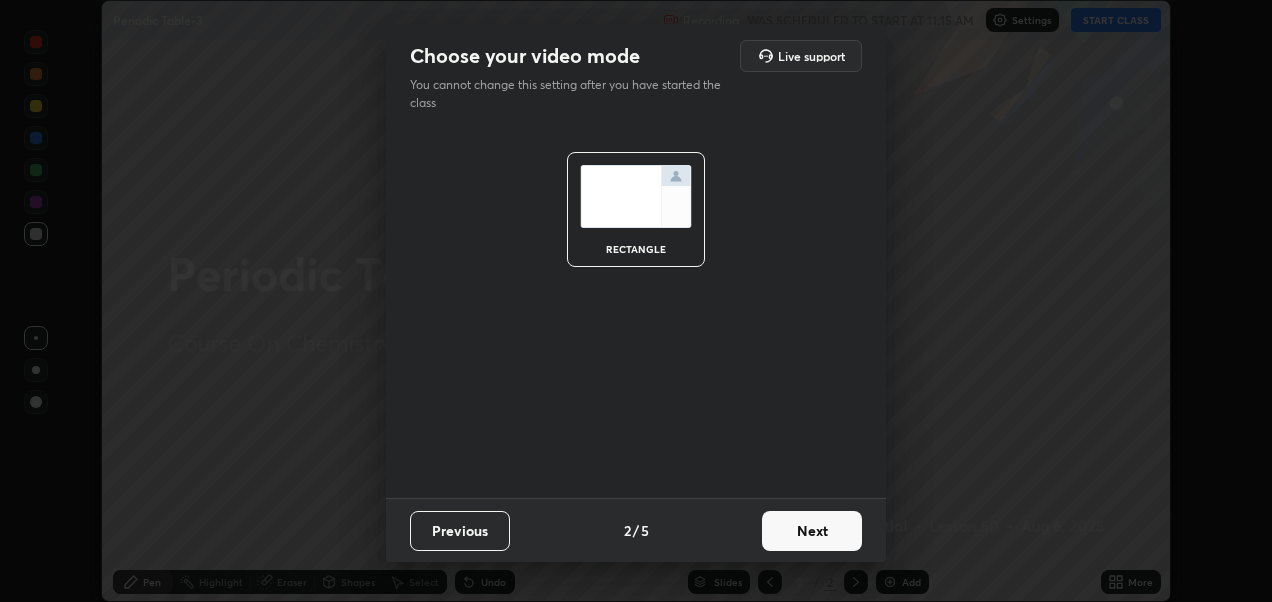 scroll, scrollTop: 0, scrollLeft: 0, axis: both 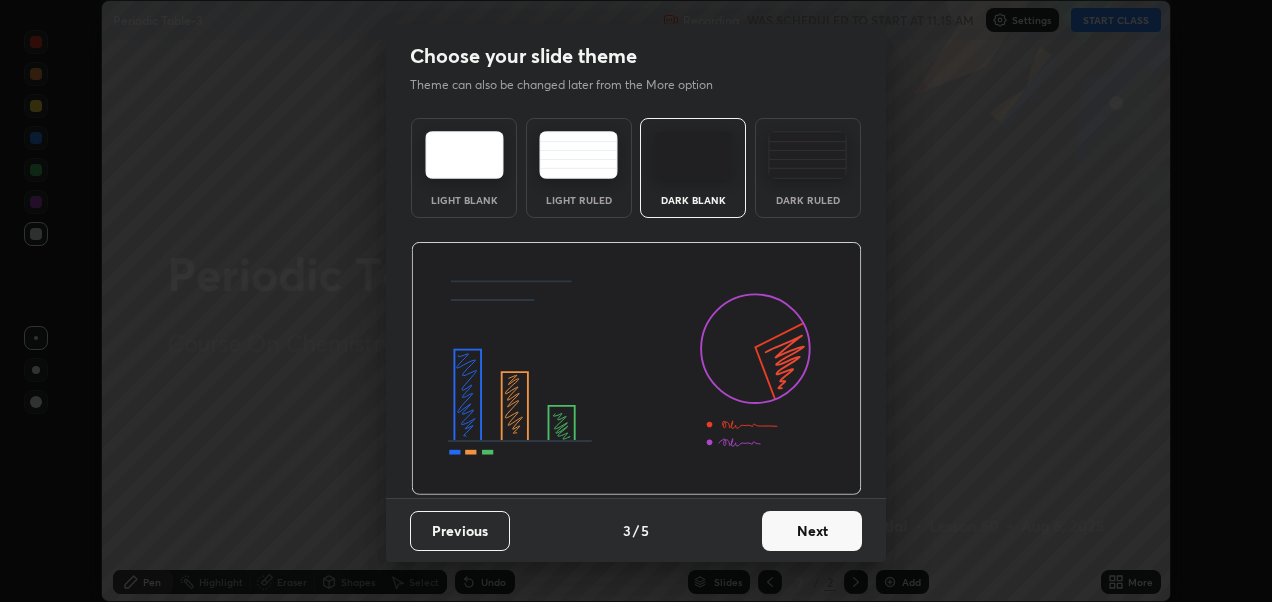 click on "Next" at bounding box center [812, 531] 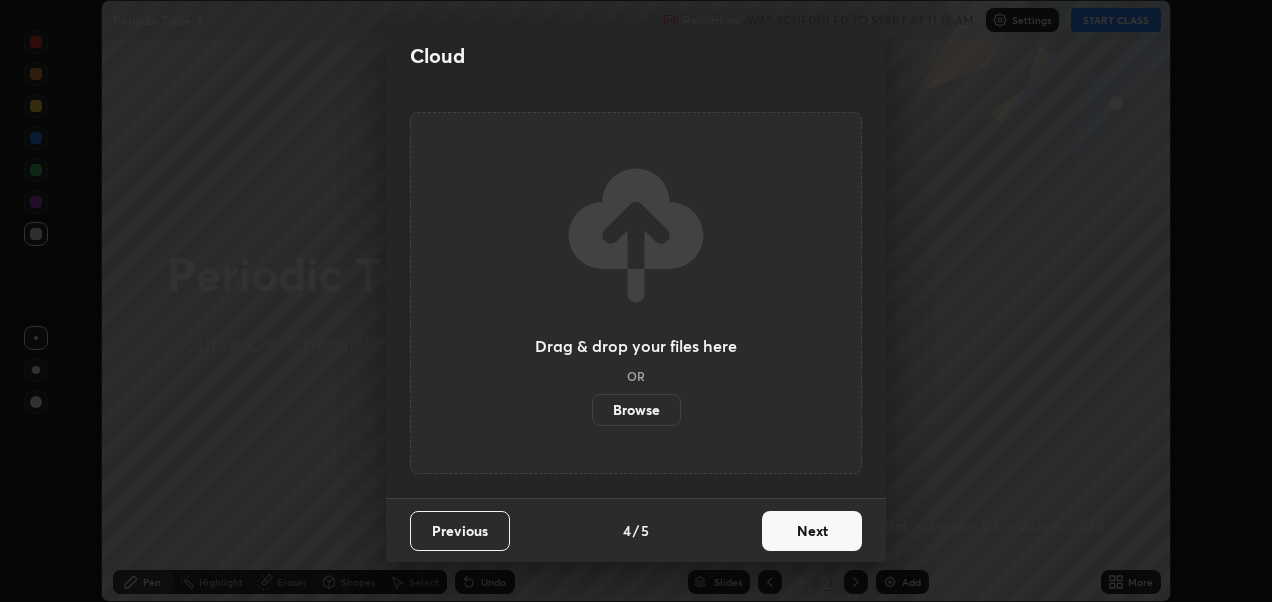 click on "Next" at bounding box center (812, 531) 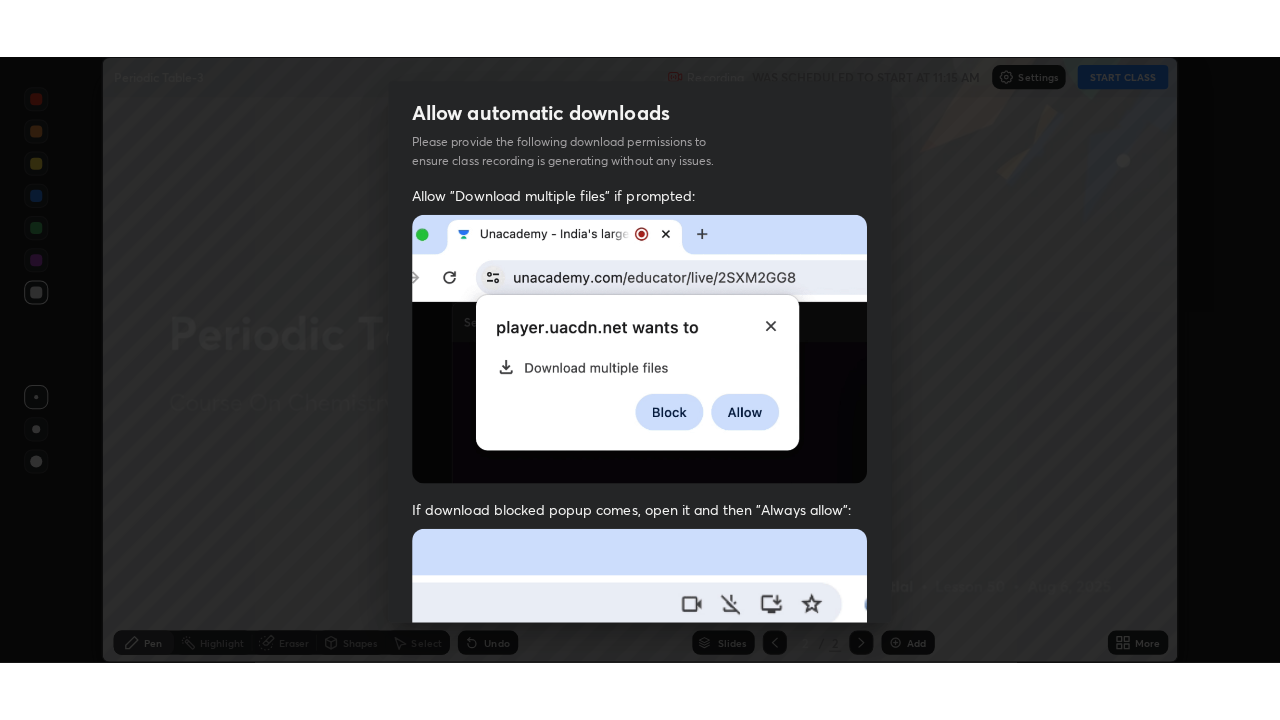 scroll, scrollTop: 462, scrollLeft: 0, axis: vertical 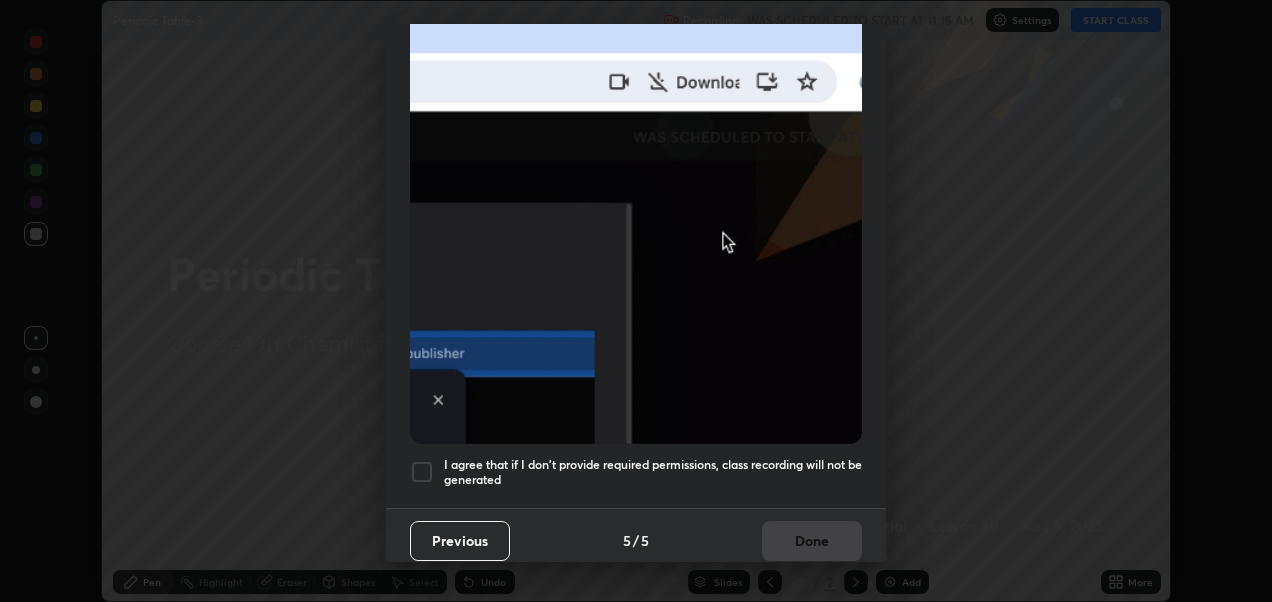 click on "Allow automatic downloads Please provide the following download permissions to ensure class recording is generating without any issues. Allow "Download multiple files" if prompted: If download blocked popup comes, open it and then "Always allow": I agree that if I don't provide required permissions, class recording will not be generated Previous 5 / 5 Done" at bounding box center (636, 301) 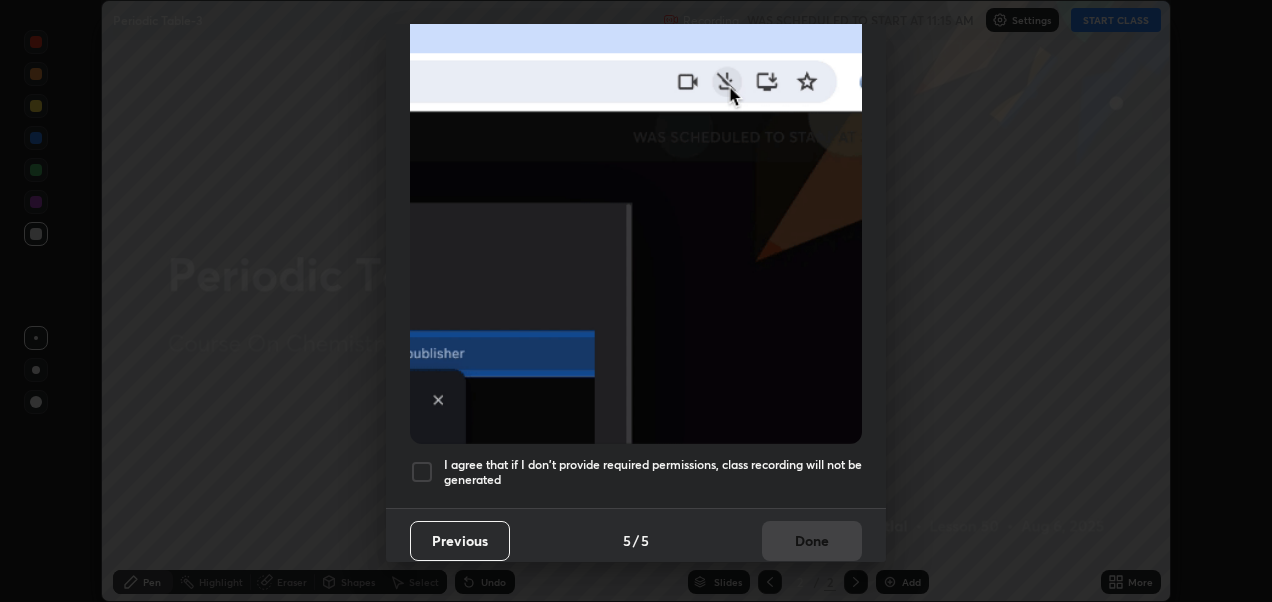 click at bounding box center [422, 472] 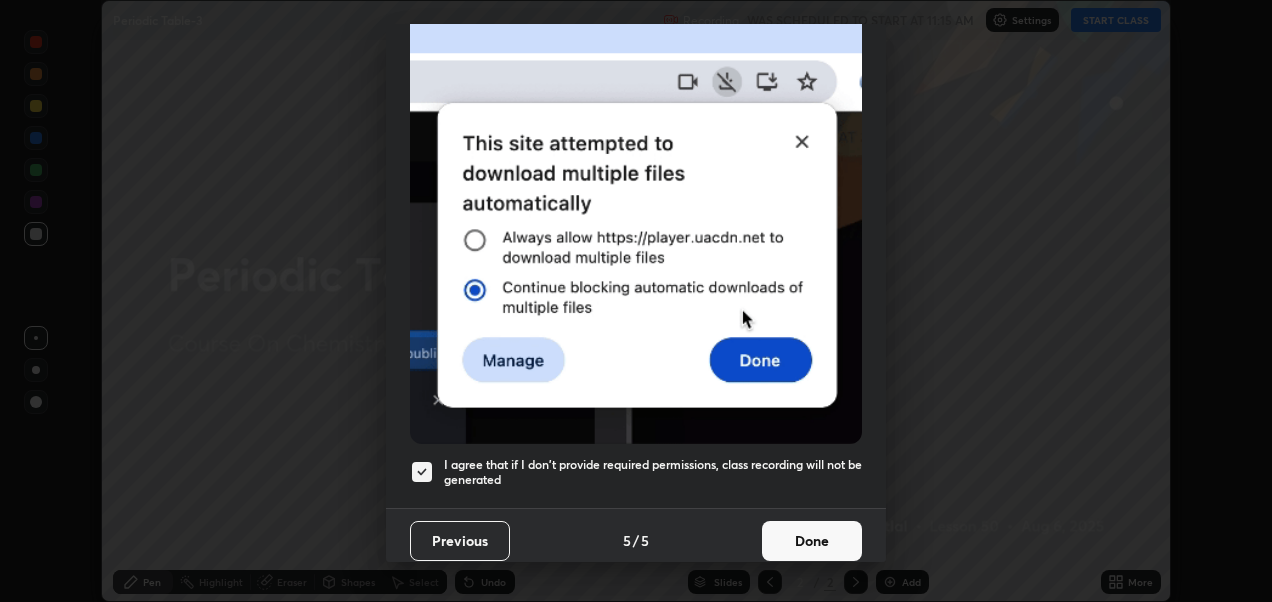 click on "Done" at bounding box center (812, 541) 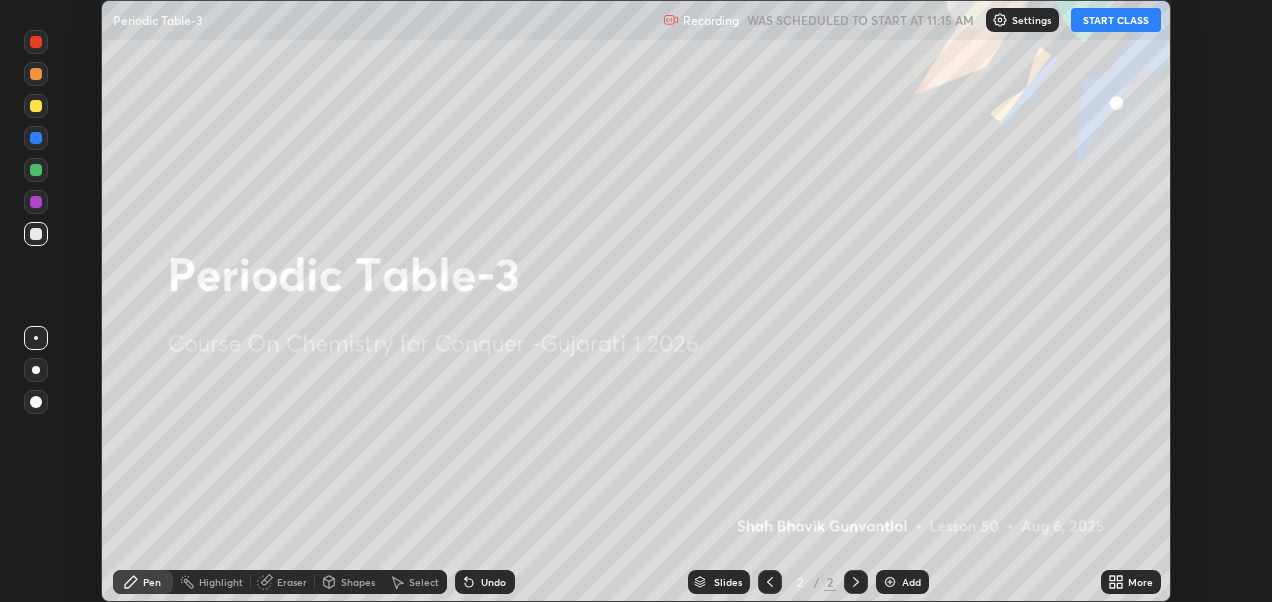 click on "Add" at bounding box center [911, 582] 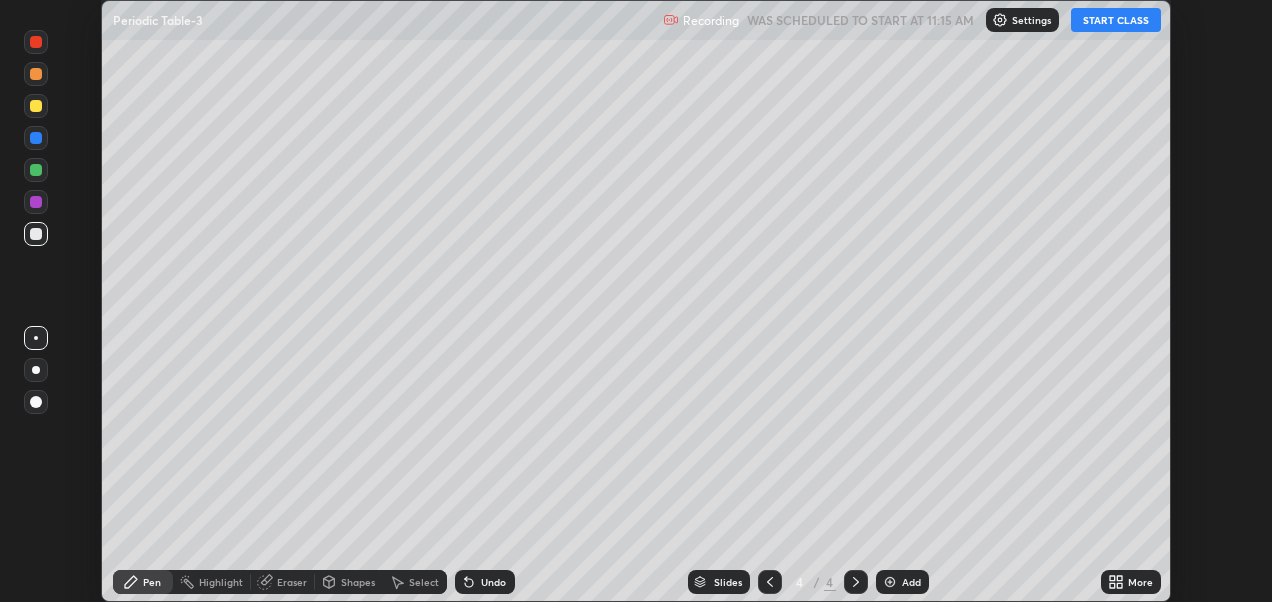click on "Add" at bounding box center [911, 582] 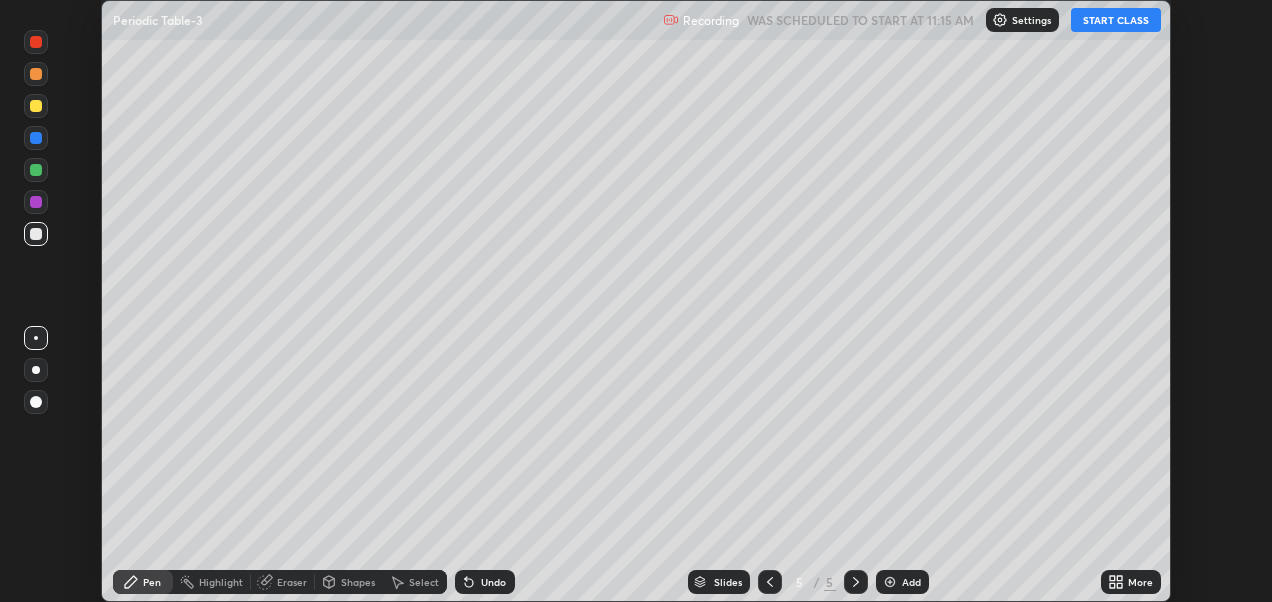 click on "Add" at bounding box center [911, 582] 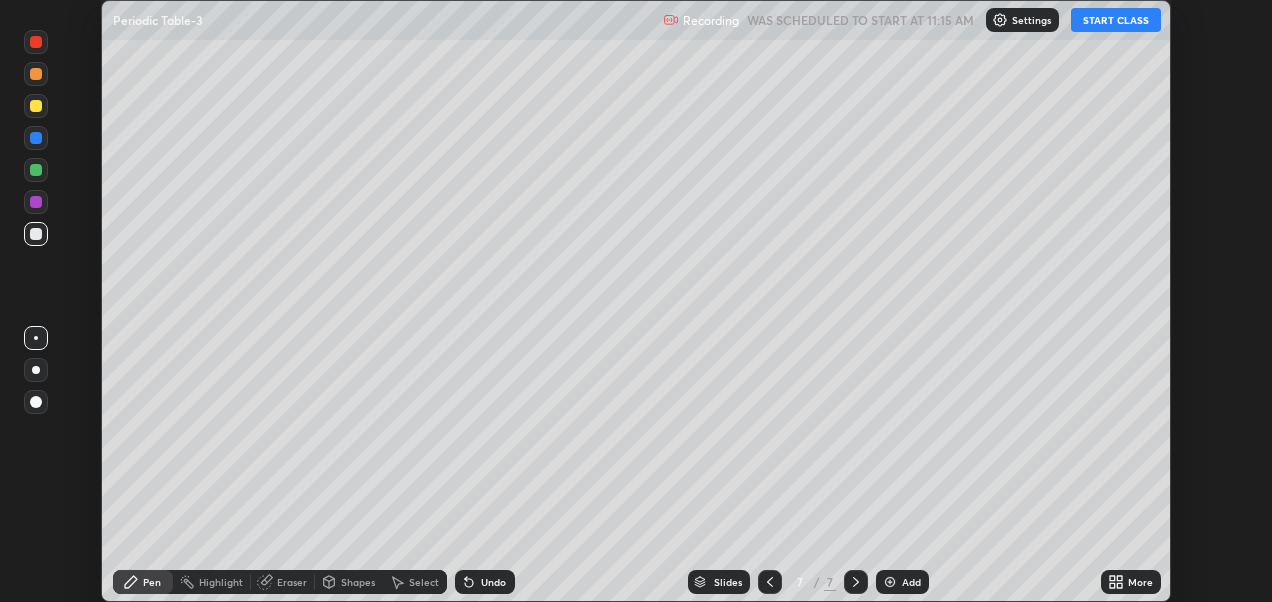 click on "Add" at bounding box center [911, 582] 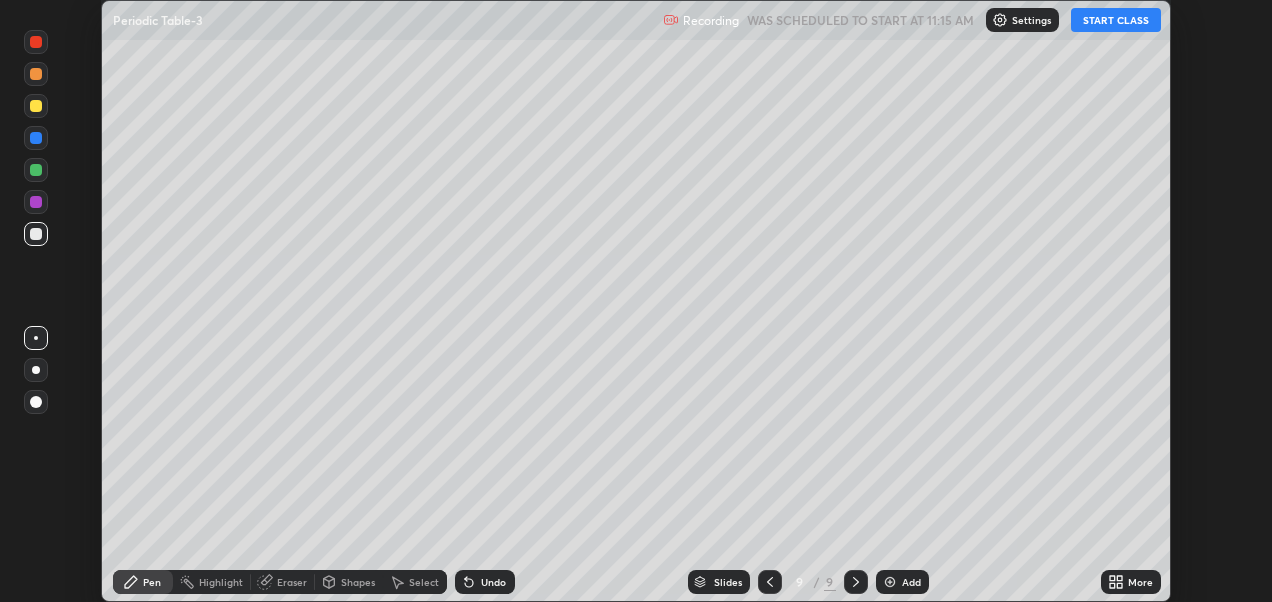 click on "Add" at bounding box center [911, 582] 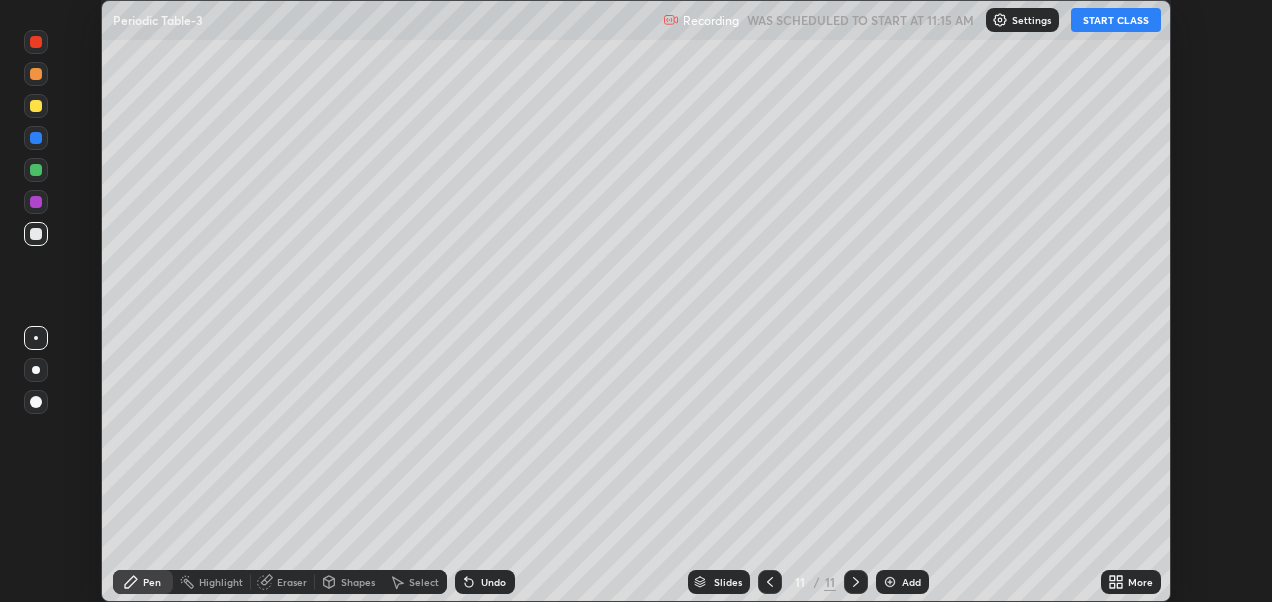 click on "Add" at bounding box center (902, 582) 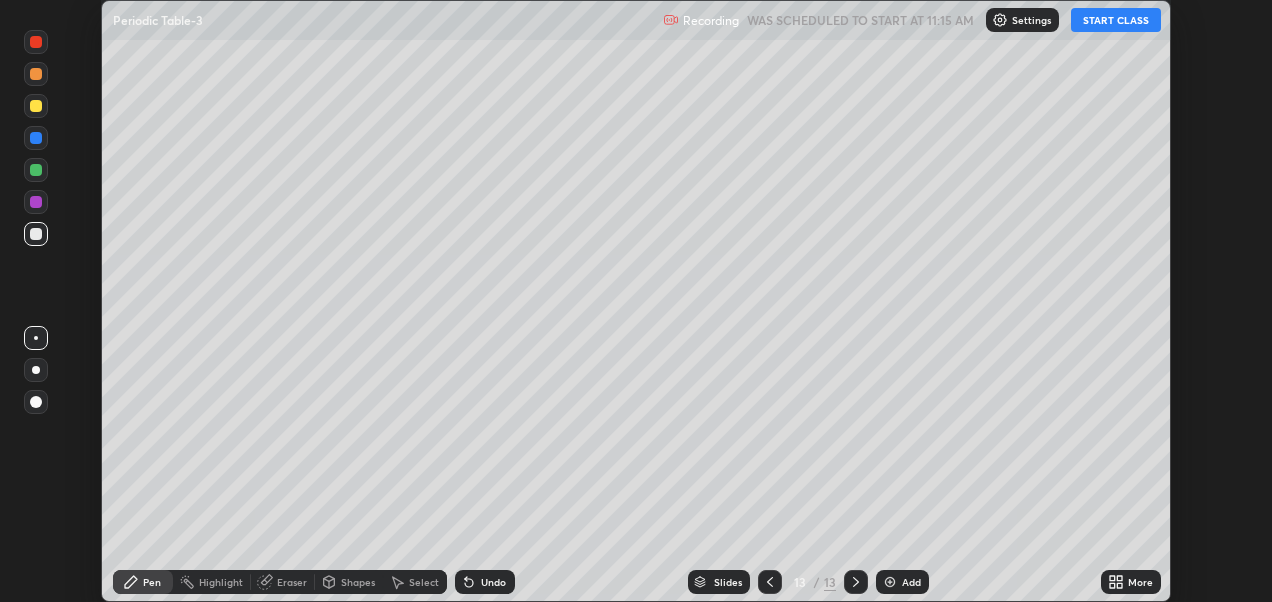 click at bounding box center [770, 582] 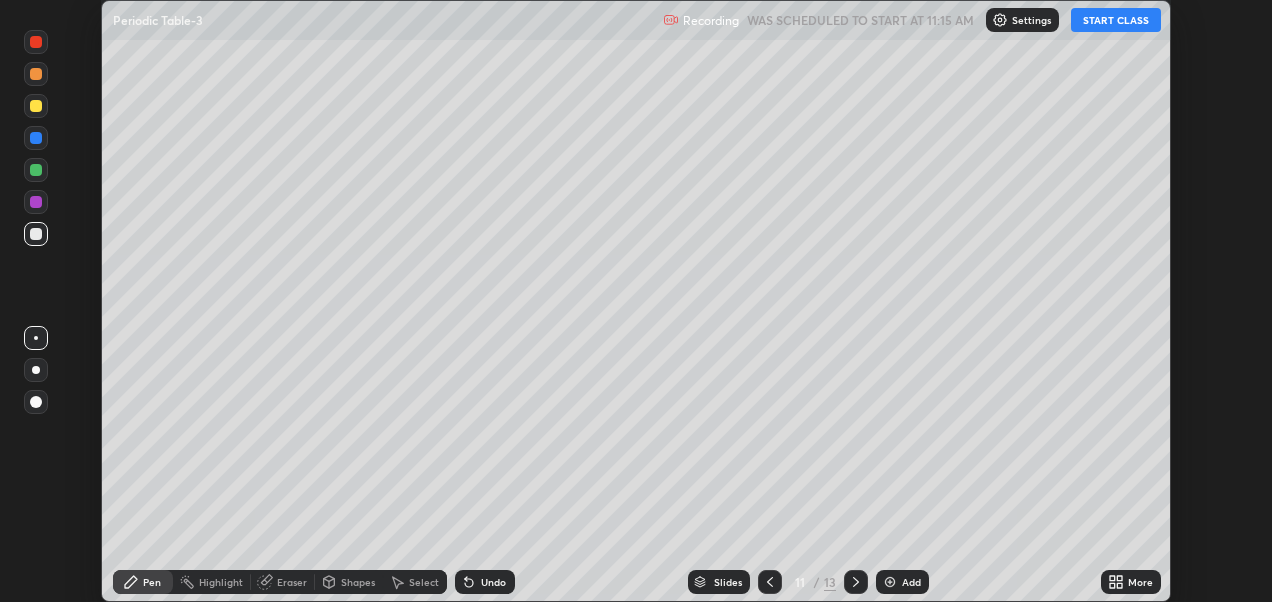 click 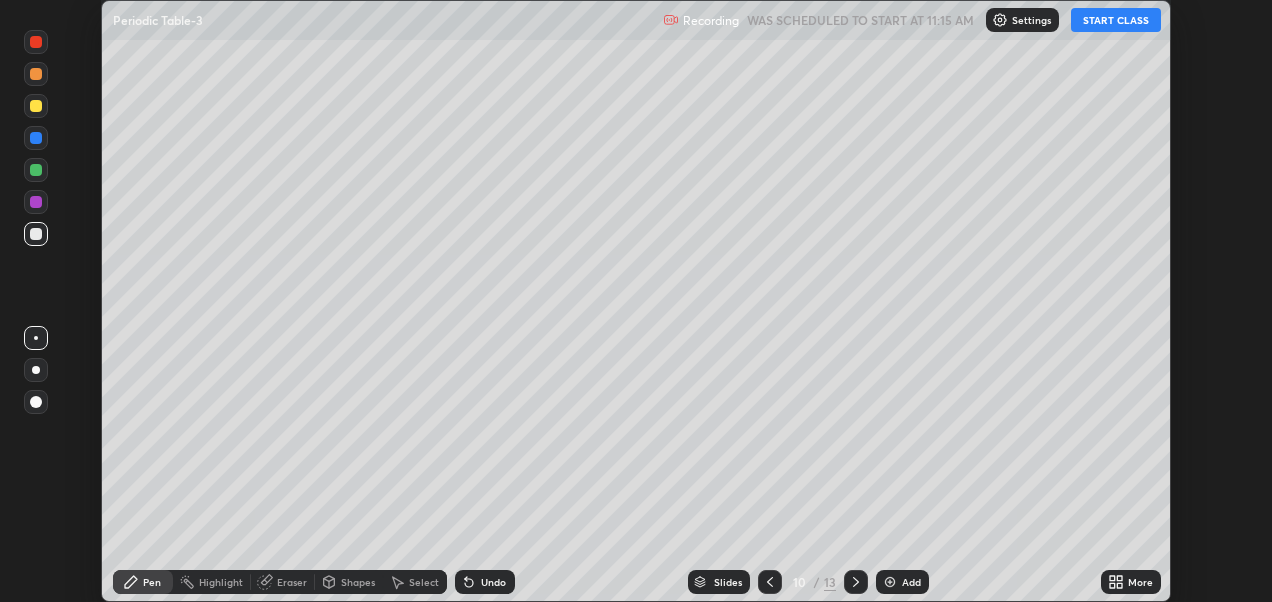 click 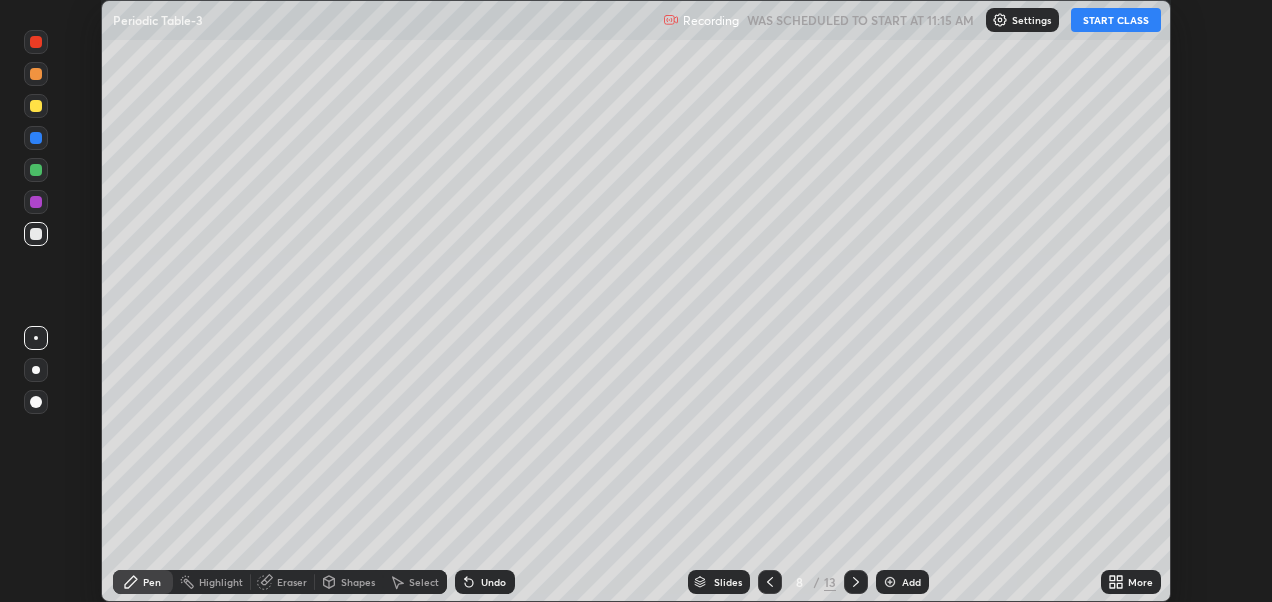 click 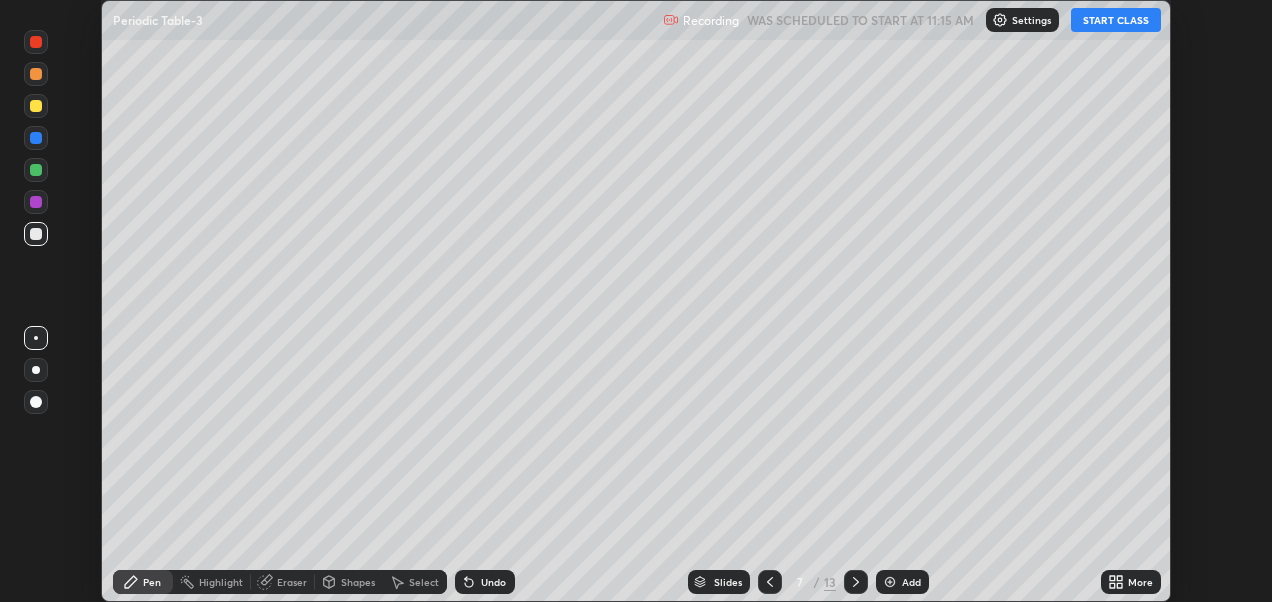 click 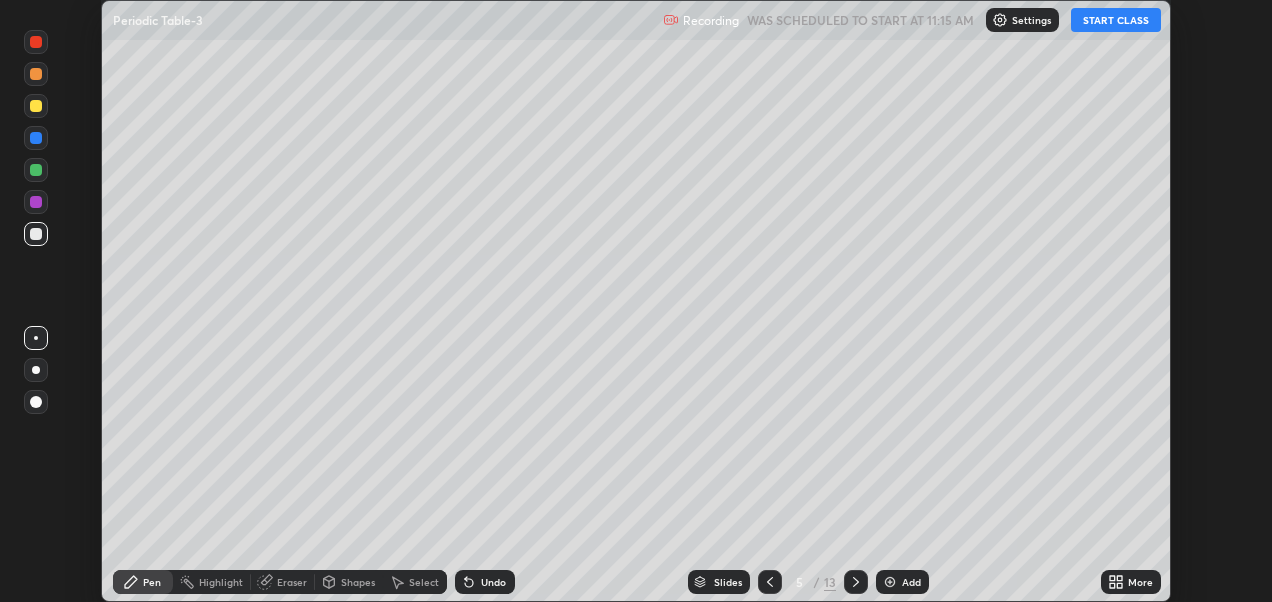 click 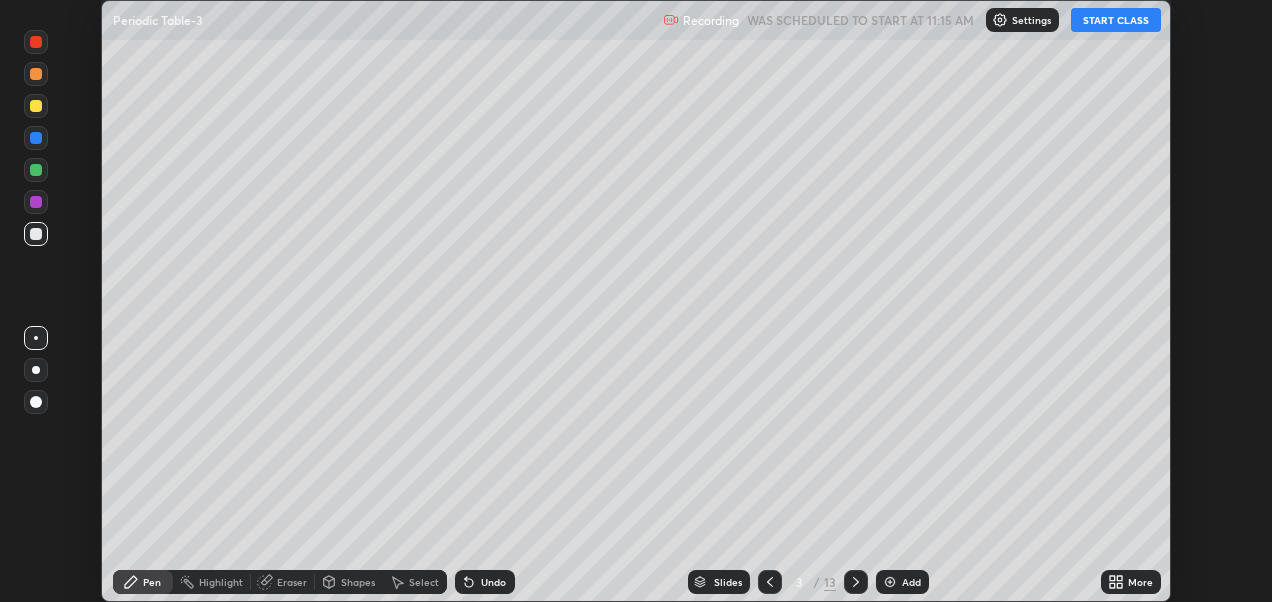 click 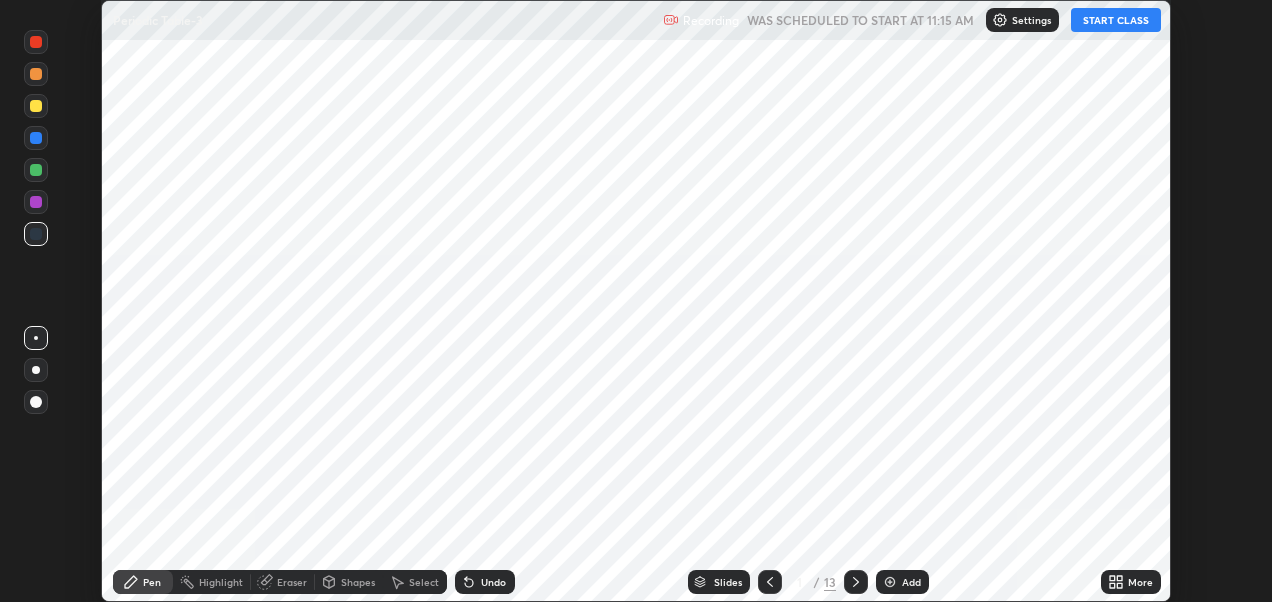 click 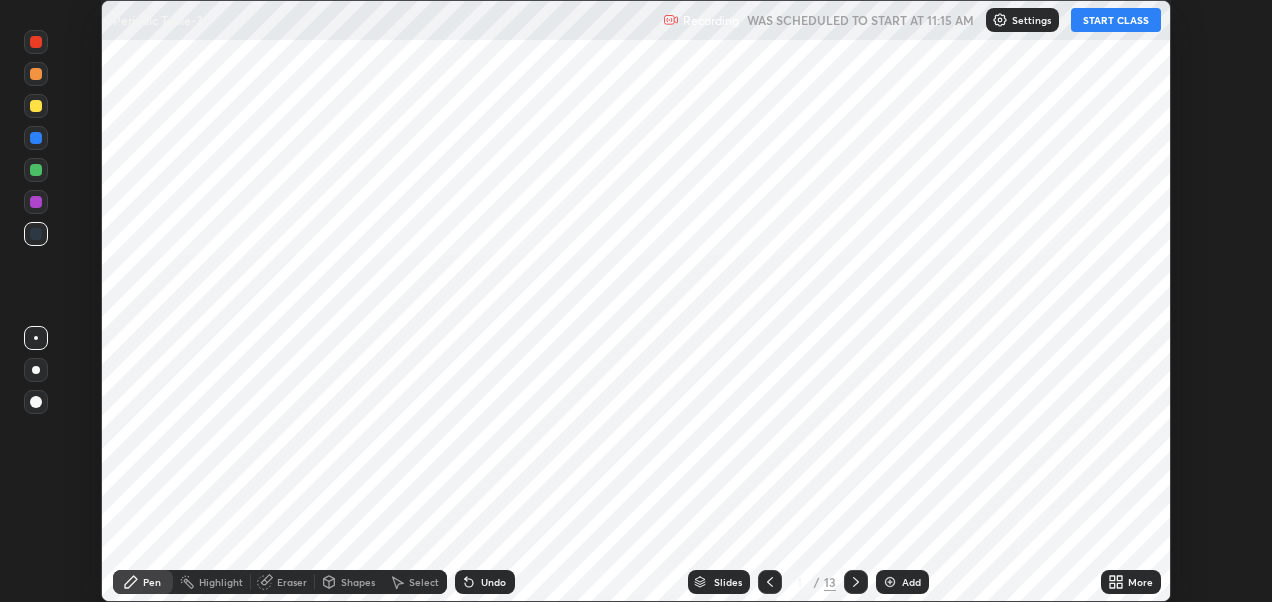 click 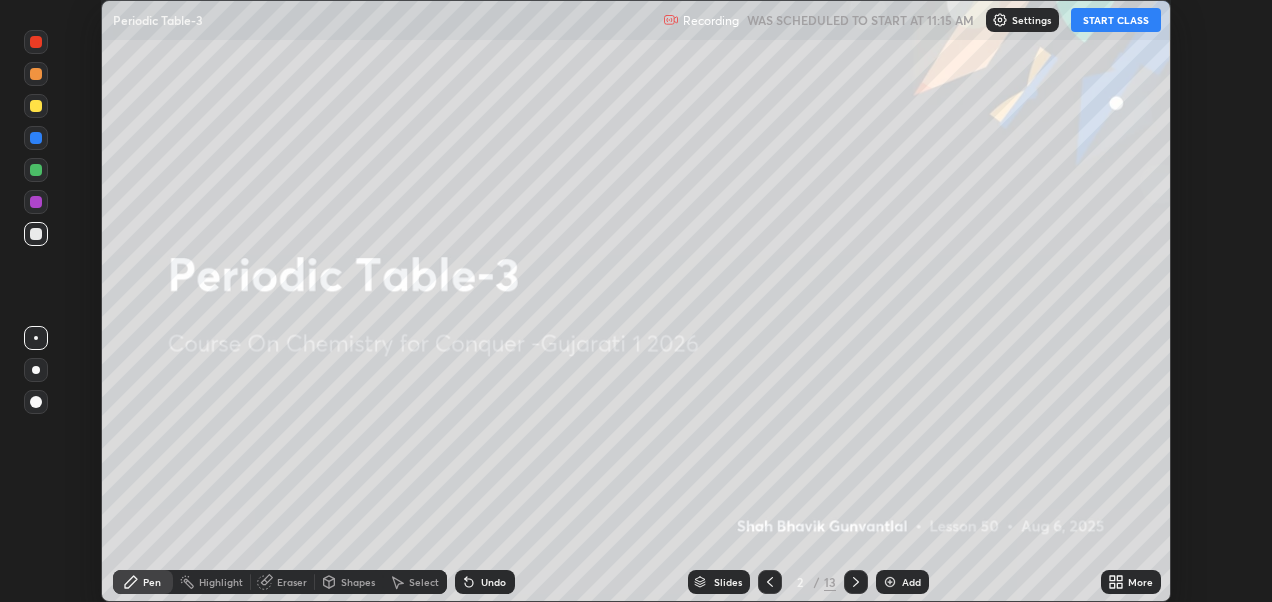 click on "START CLASS" at bounding box center (1116, 20) 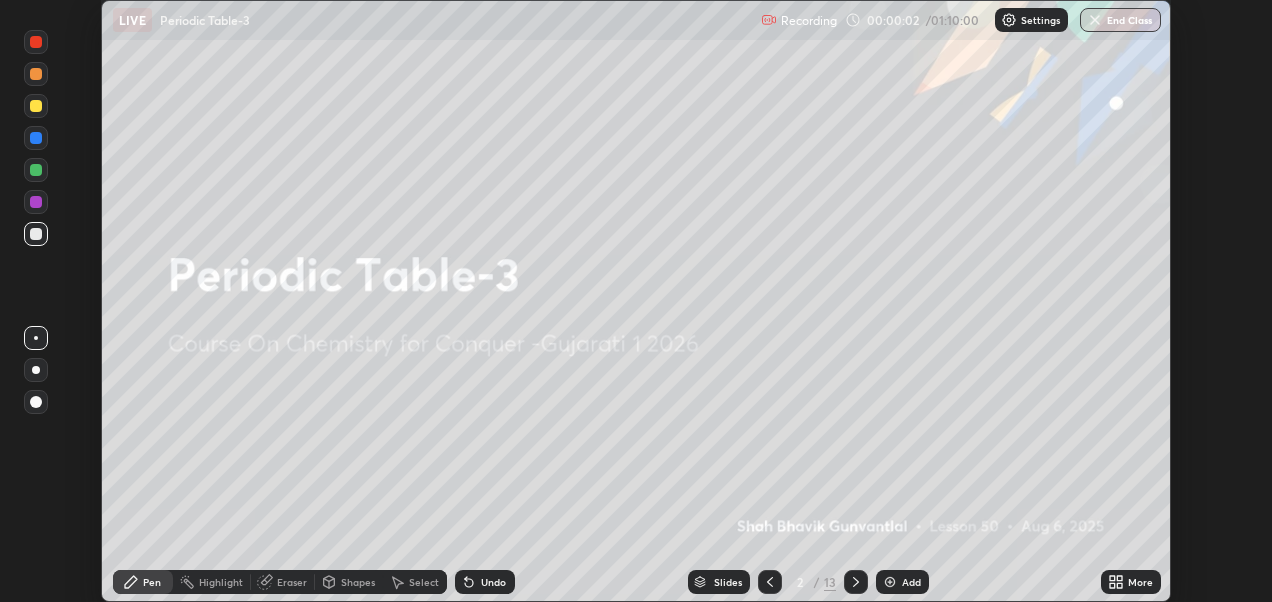 click at bounding box center [890, 582] 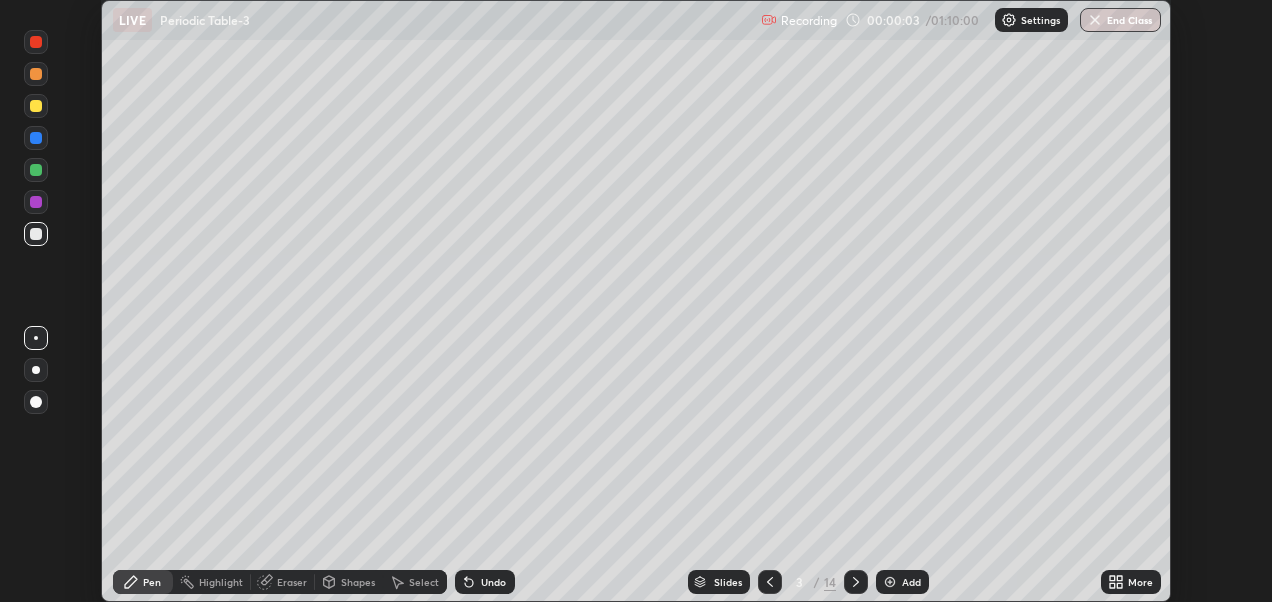 click 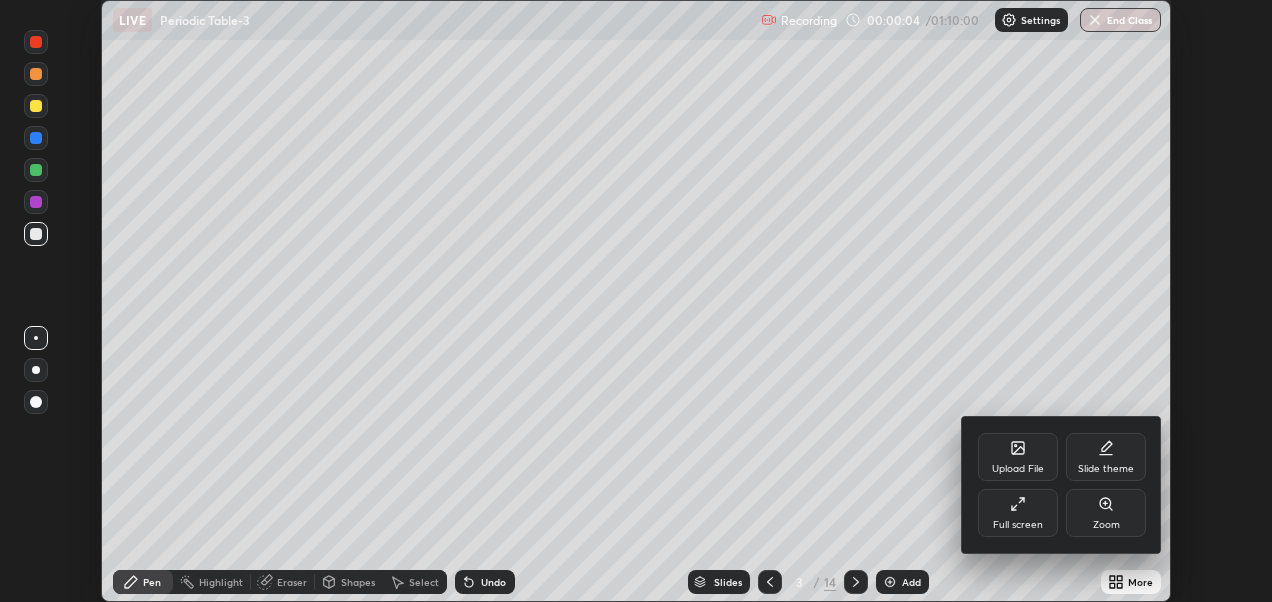 click 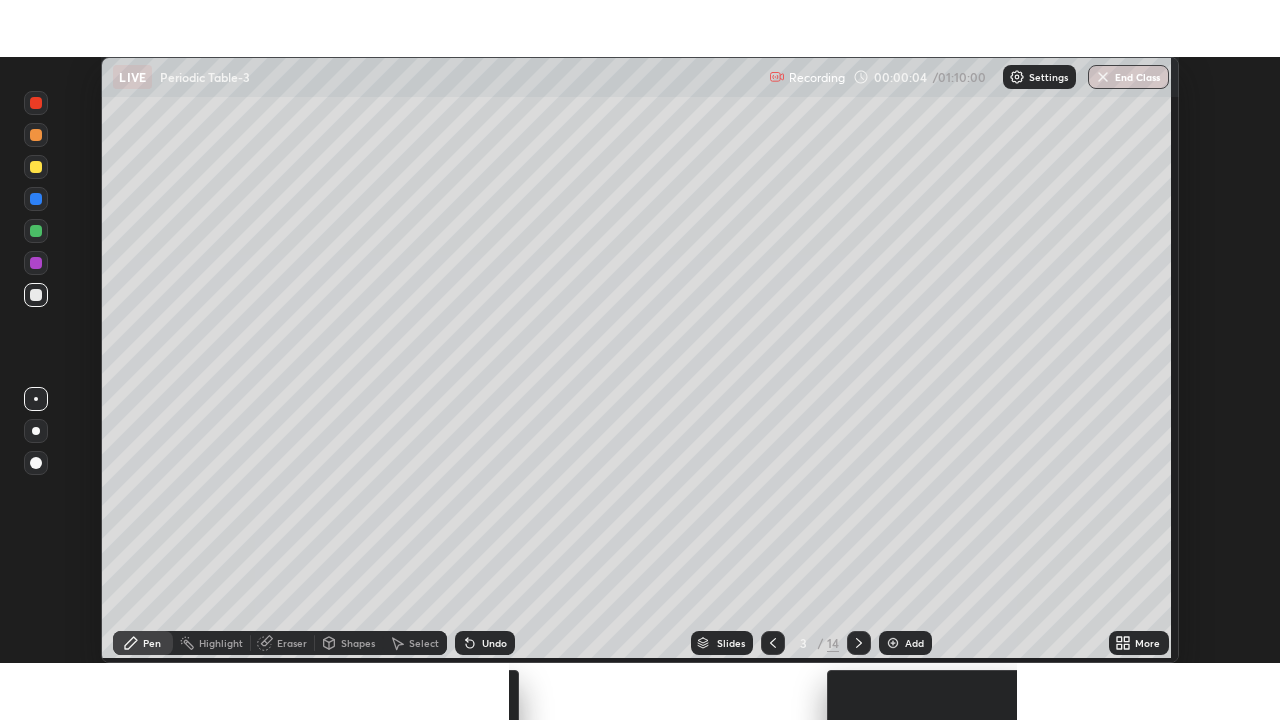 scroll, scrollTop: 99280, scrollLeft: 98720, axis: both 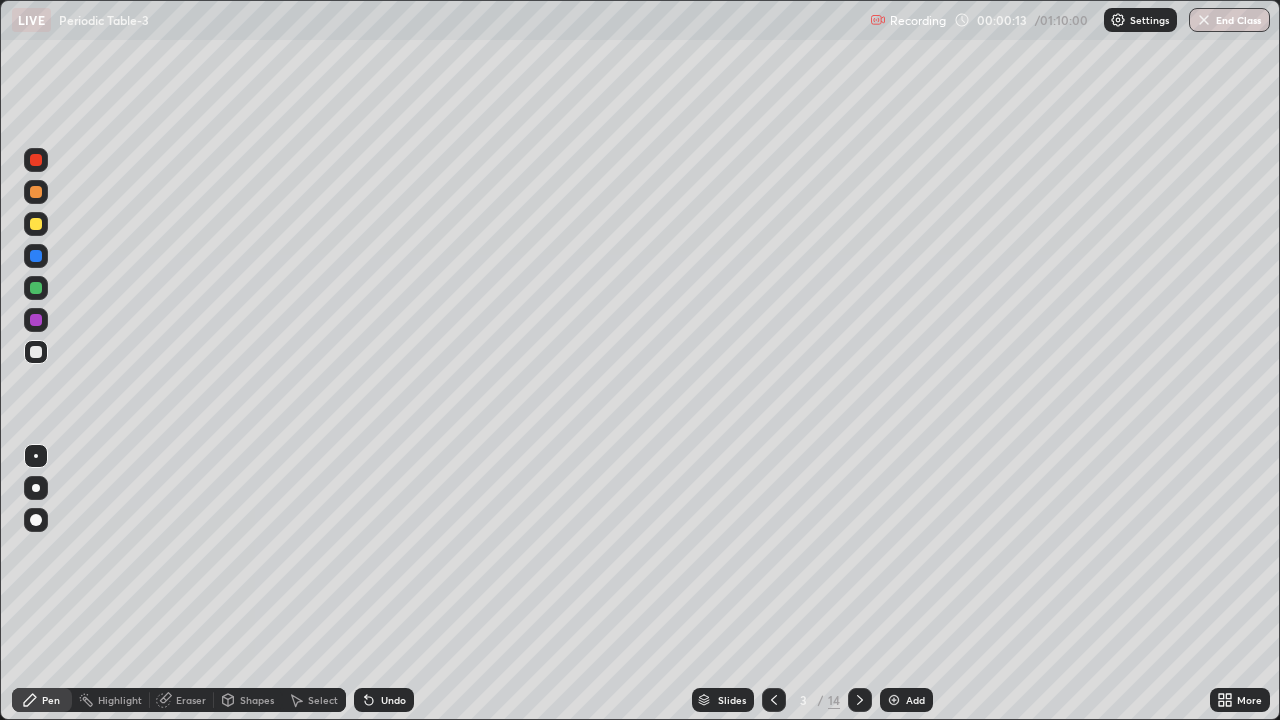 click at bounding box center (36, 352) 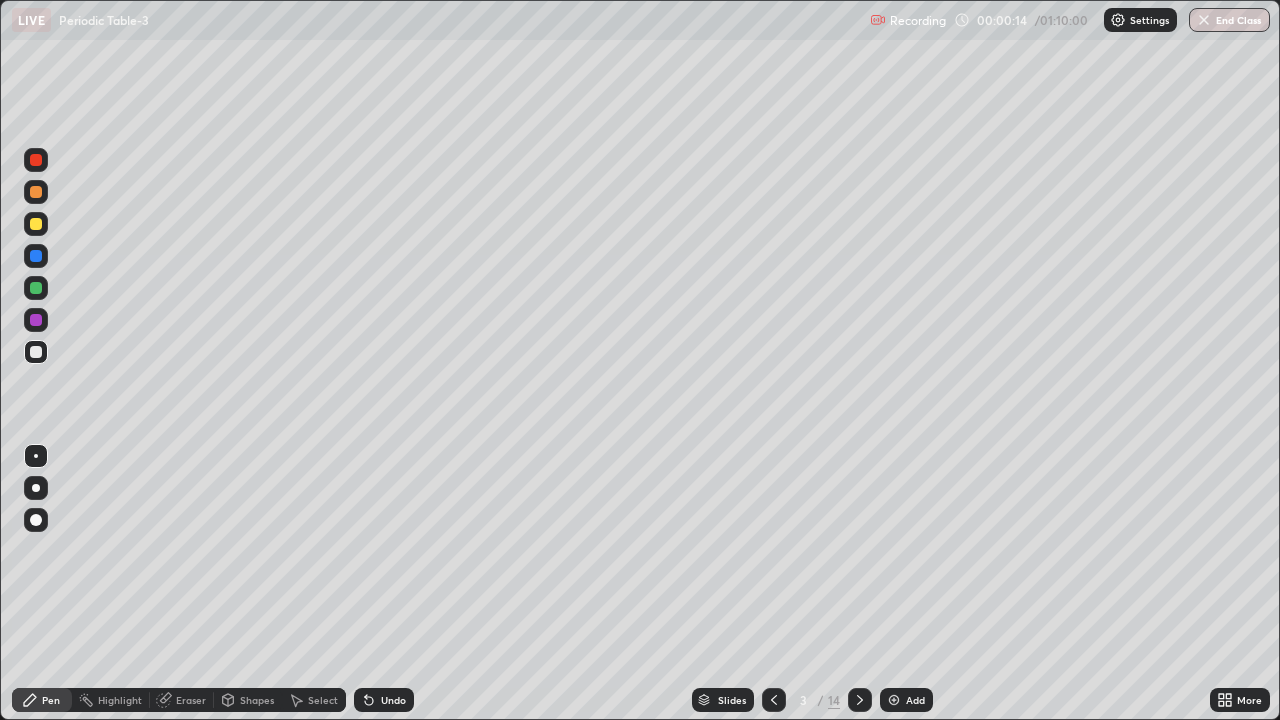 click at bounding box center [36, 320] 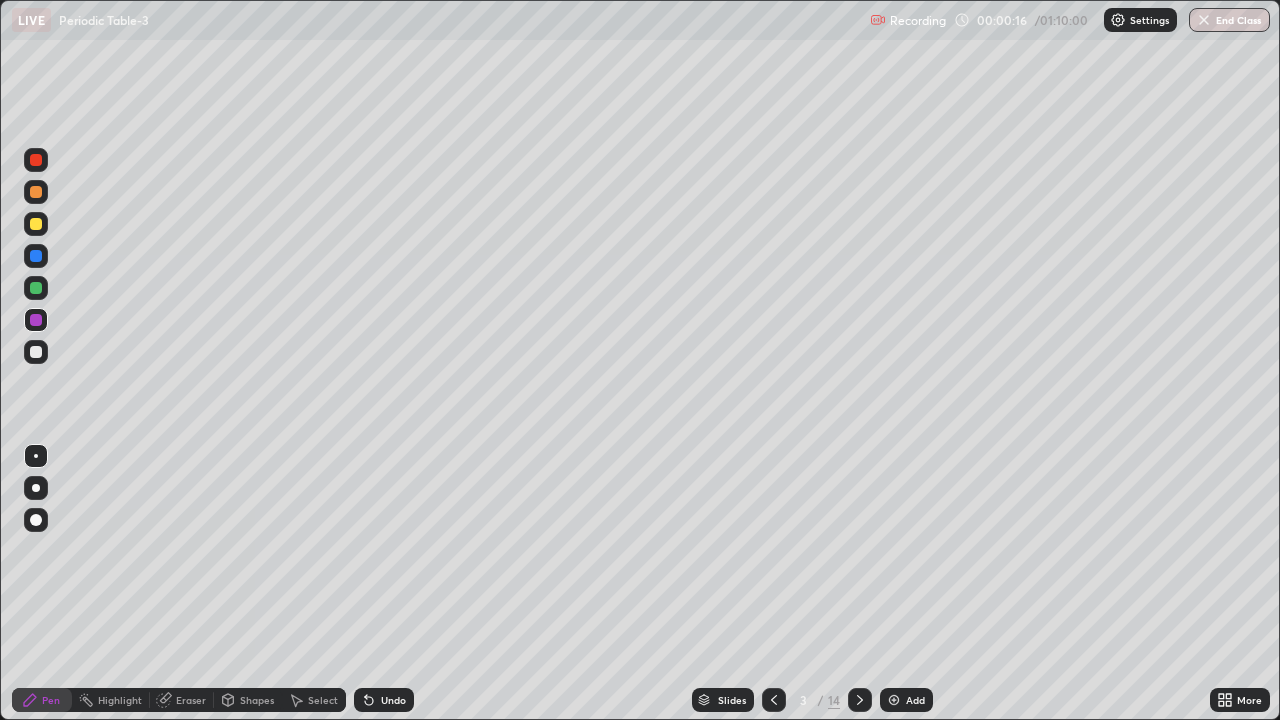 click at bounding box center [36, 256] 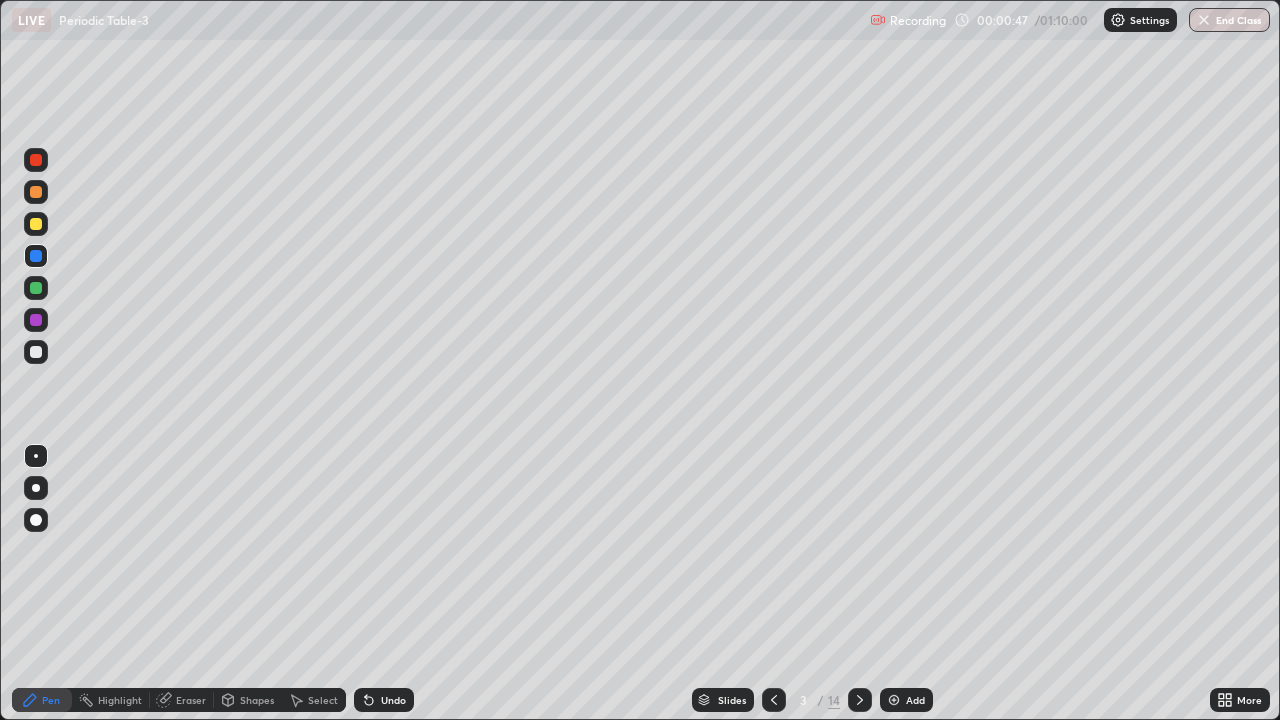 click at bounding box center [36, 288] 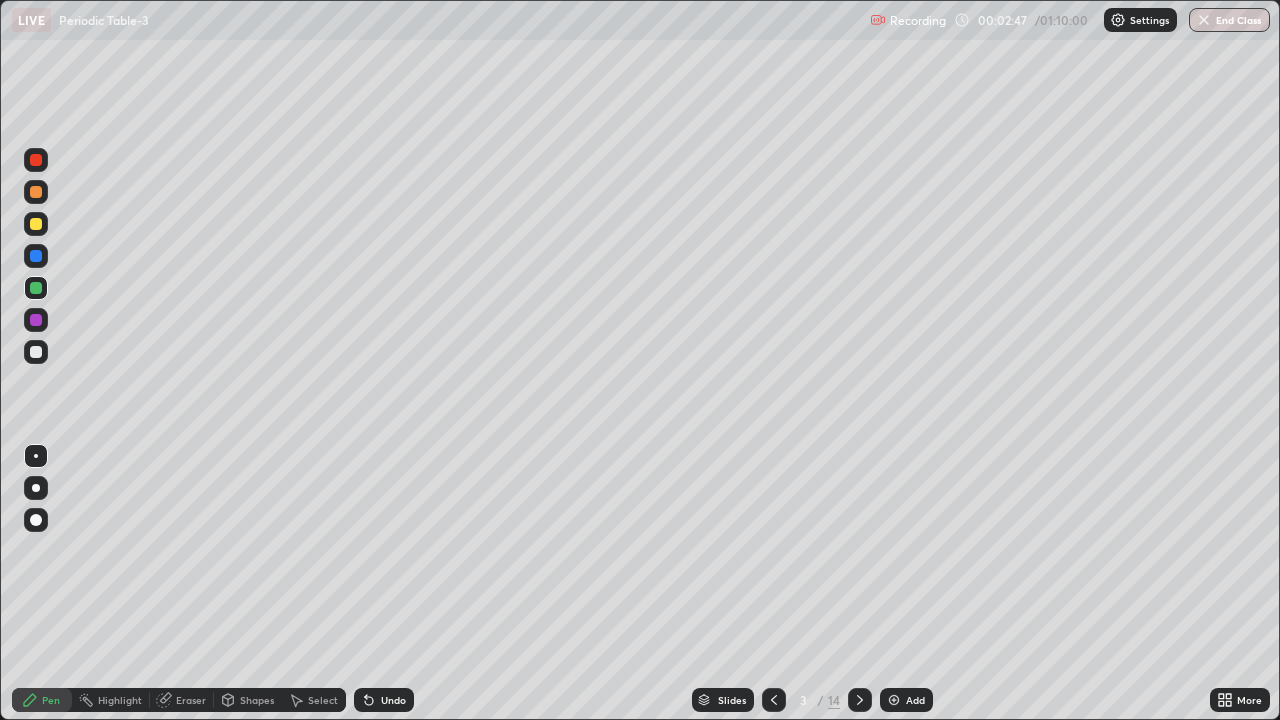 click 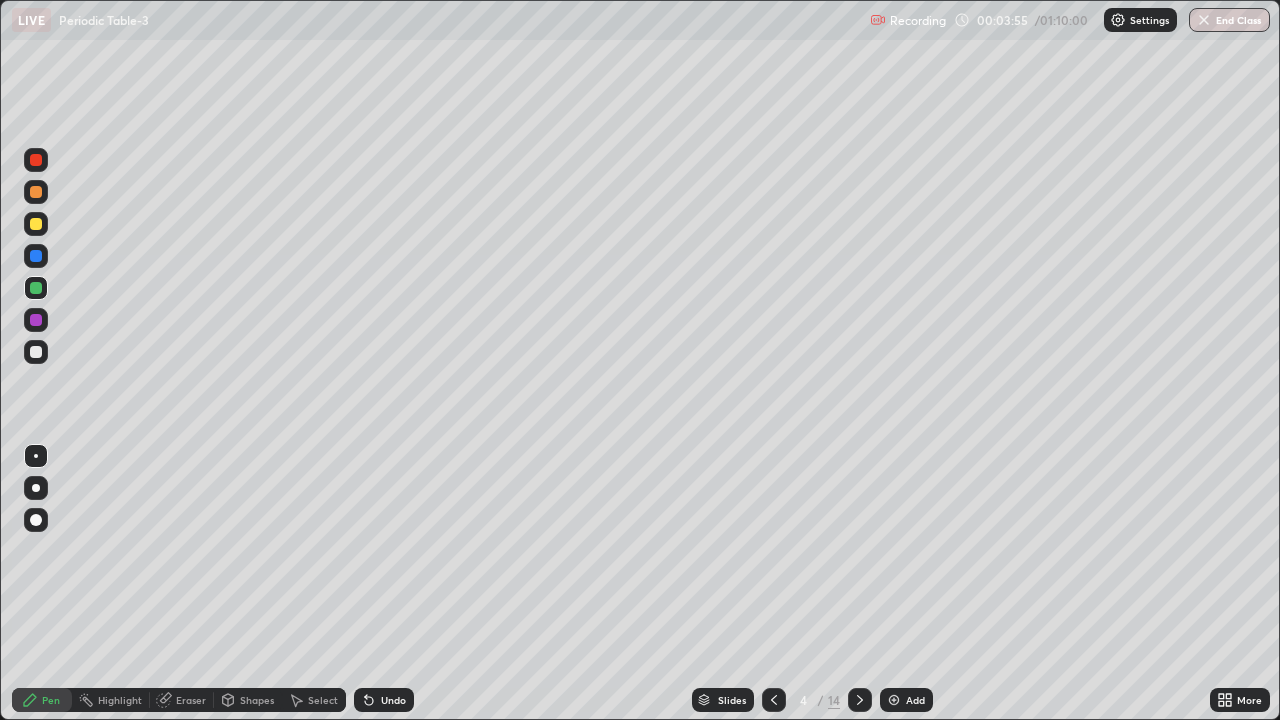 click at bounding box center [36, 256] 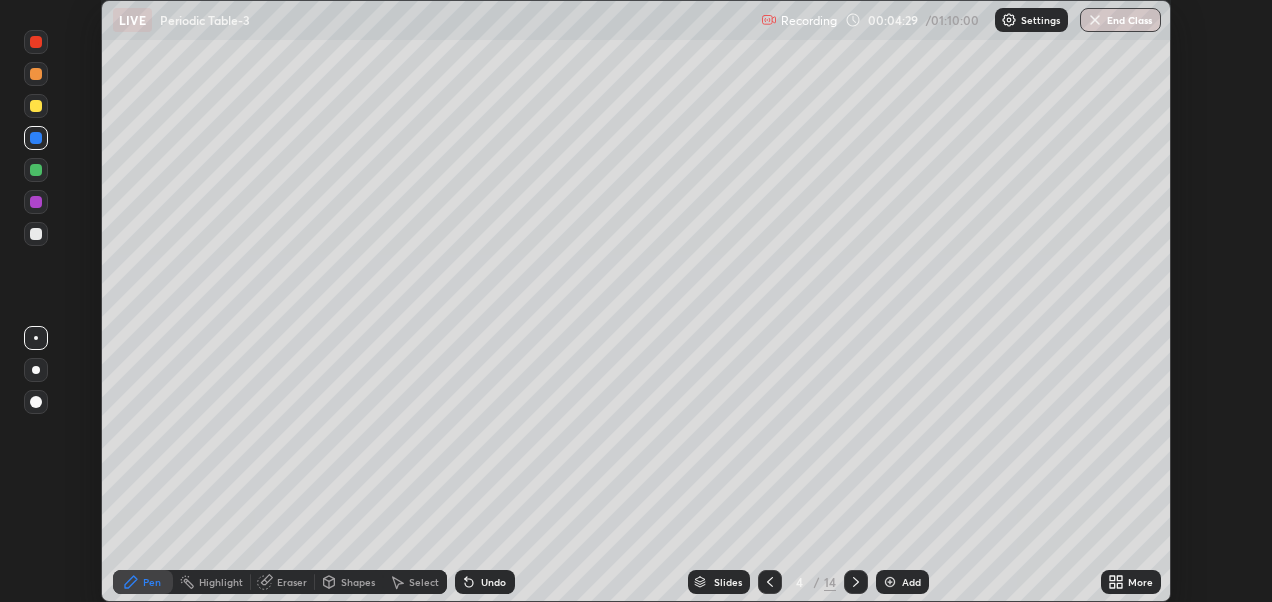 scroll, scrollTop: 602, scrollLeft: 1272, axis: both 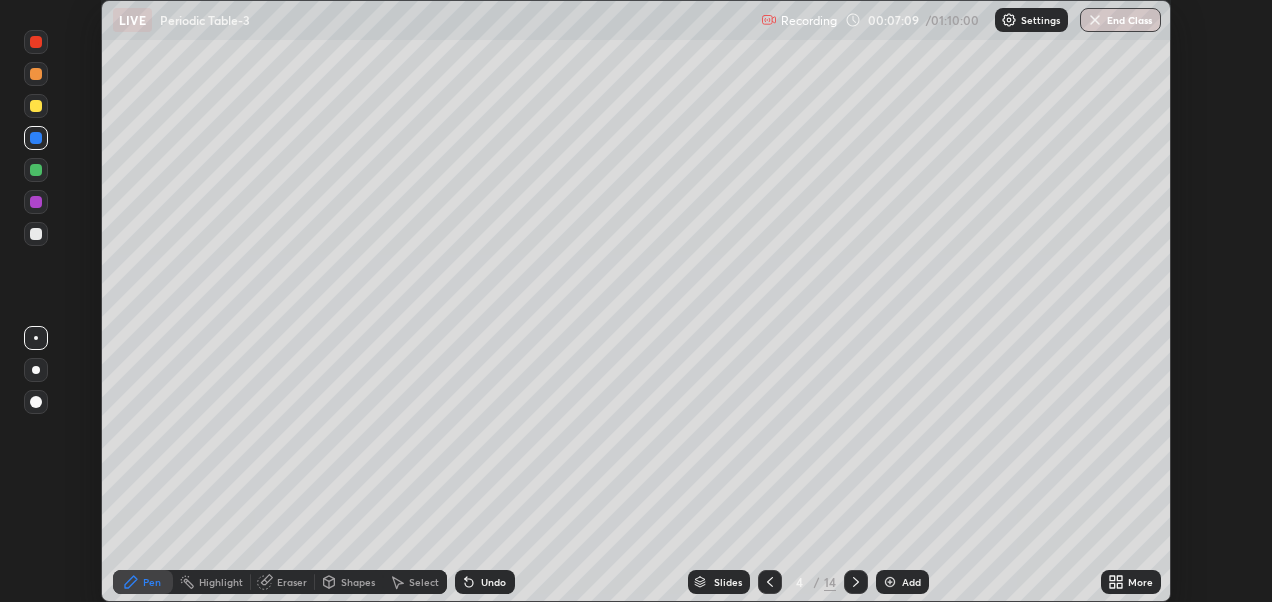 click 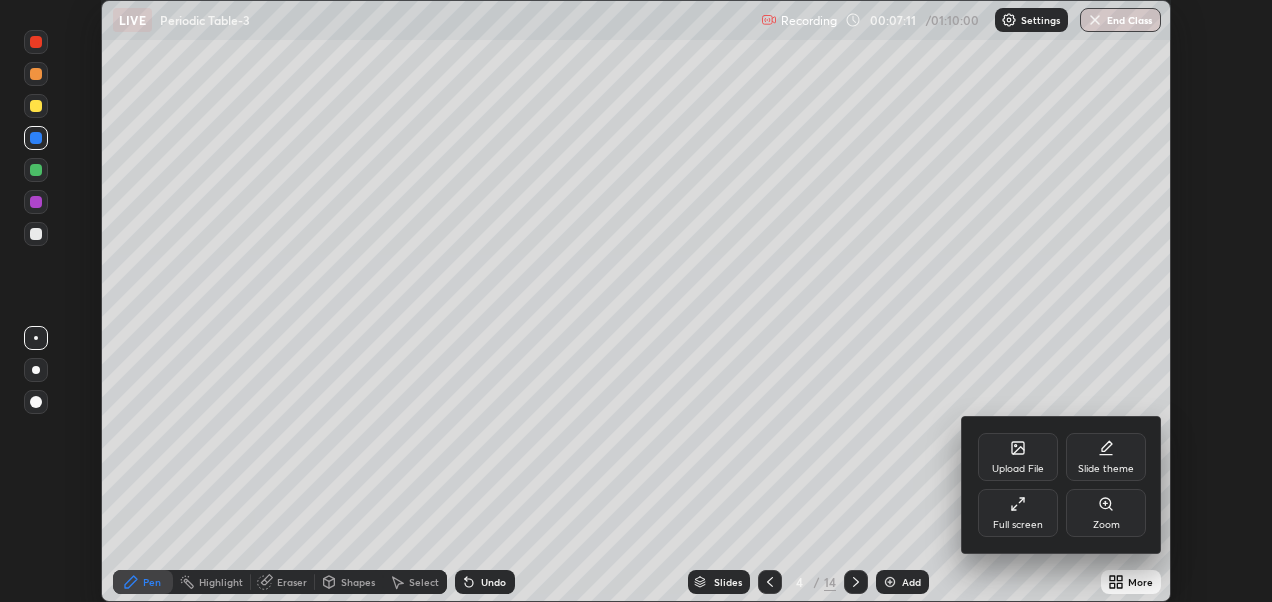 click 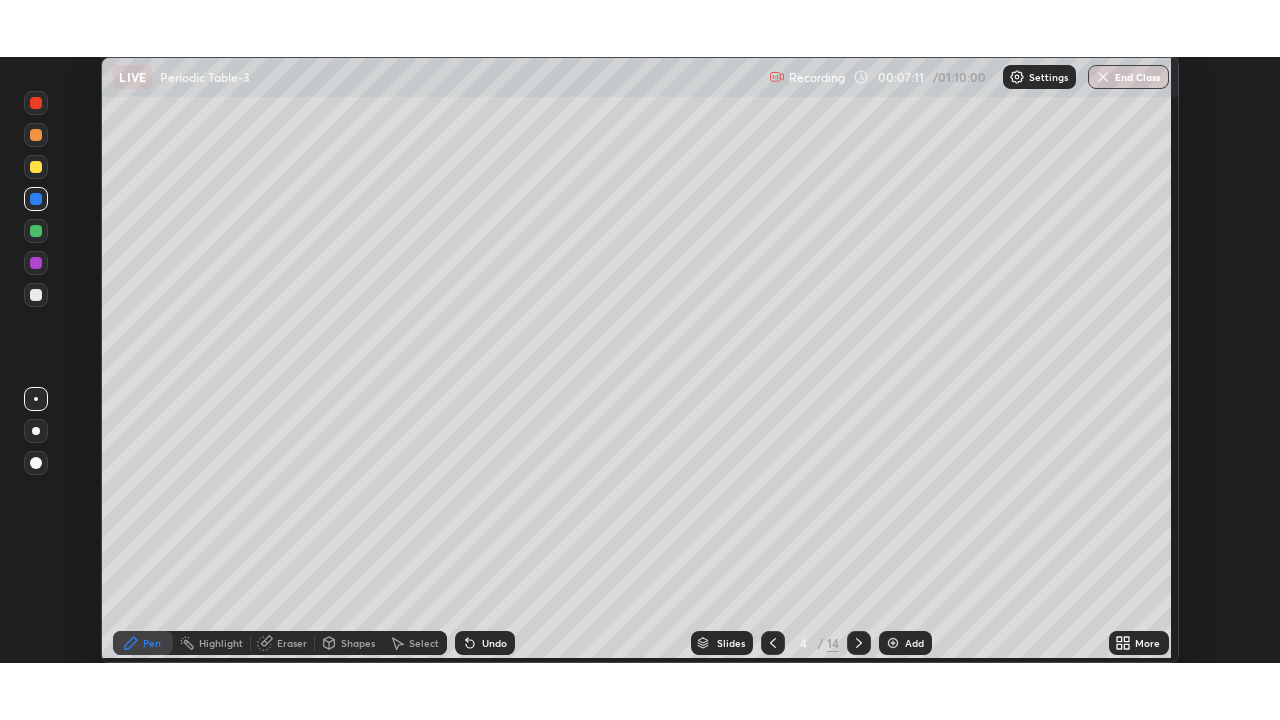 scroll, scrollTop: 99280, scrollLeft: 98720, axis: both 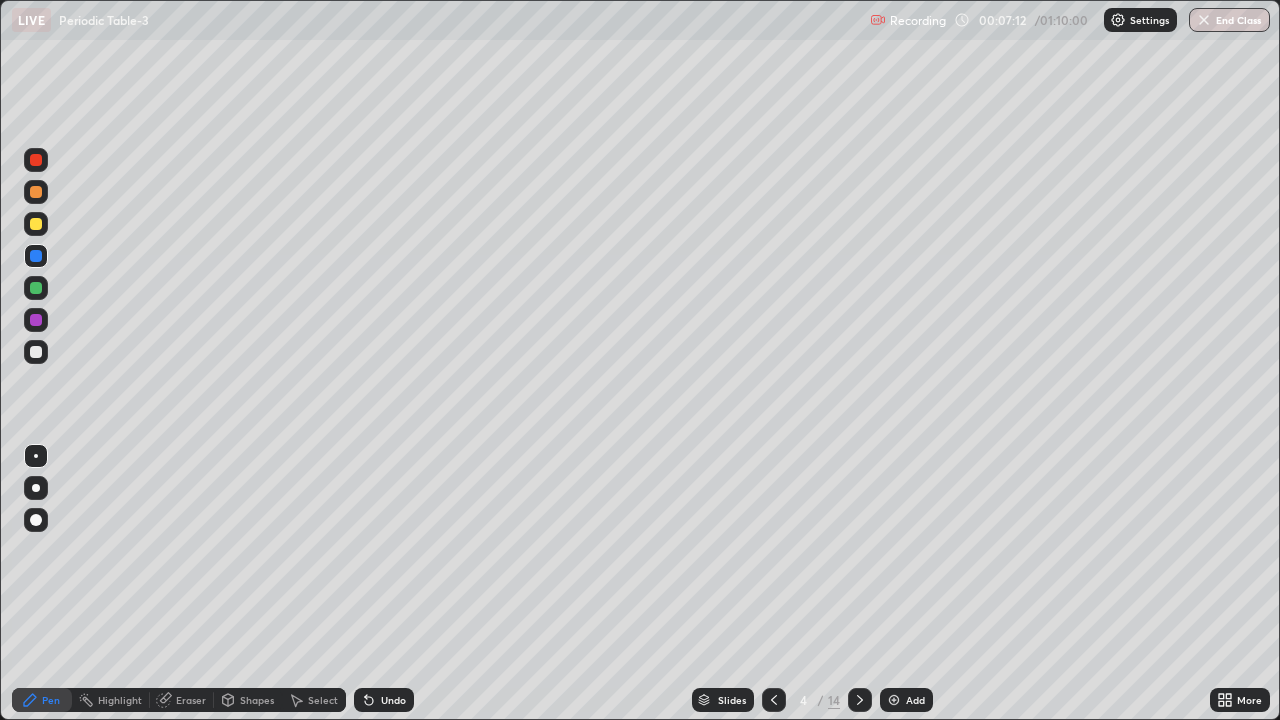 click 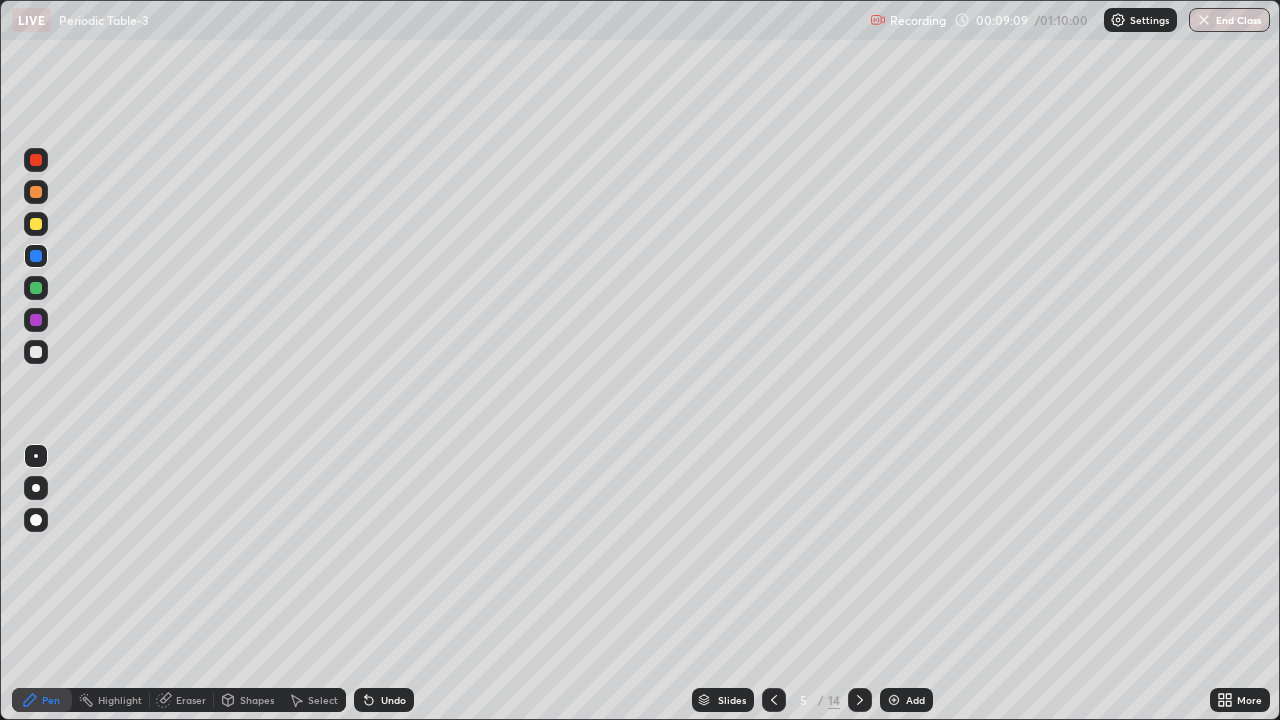 click at bounding box center [36, 192] 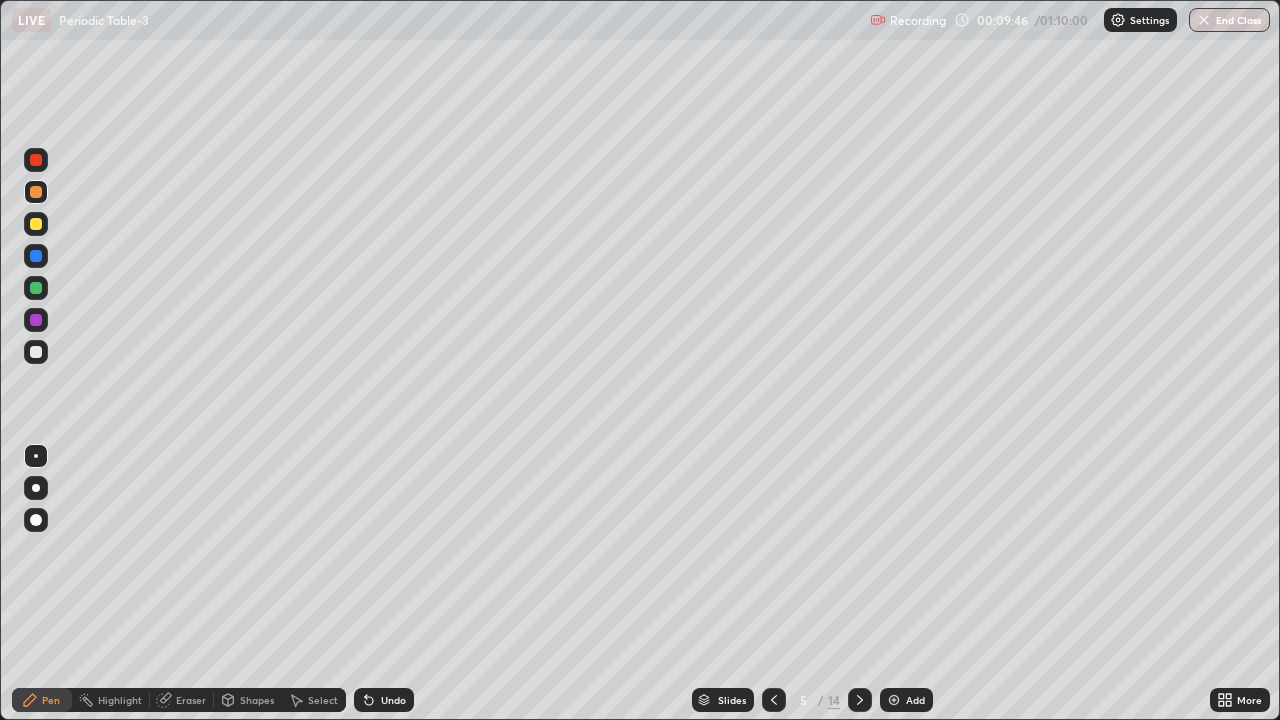click at bounding box center [36, 160] 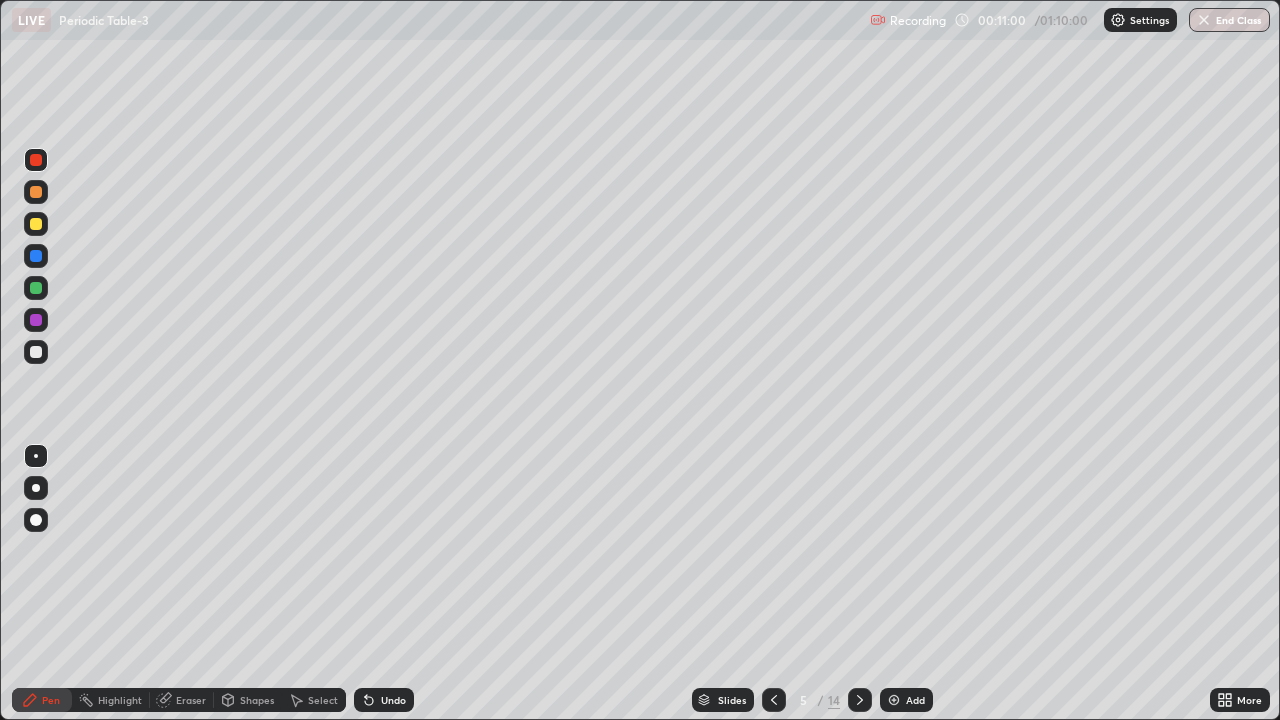 click at bounding box center [36, 352] 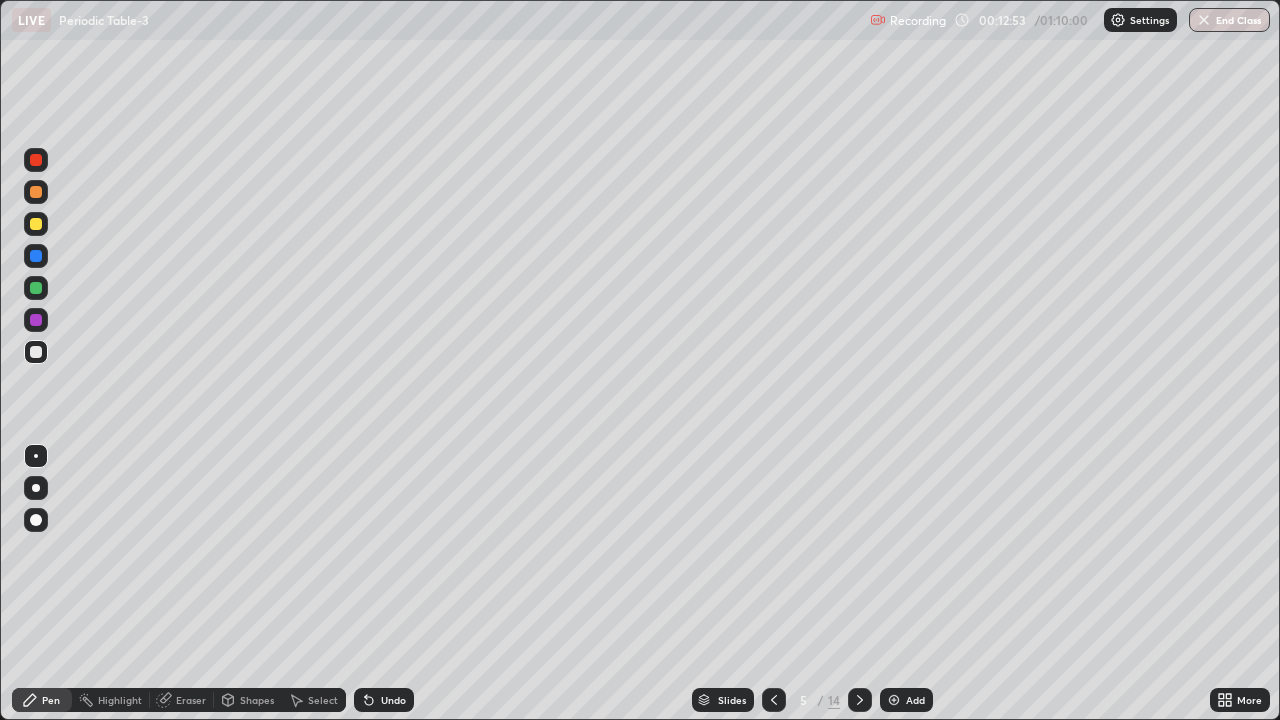 click 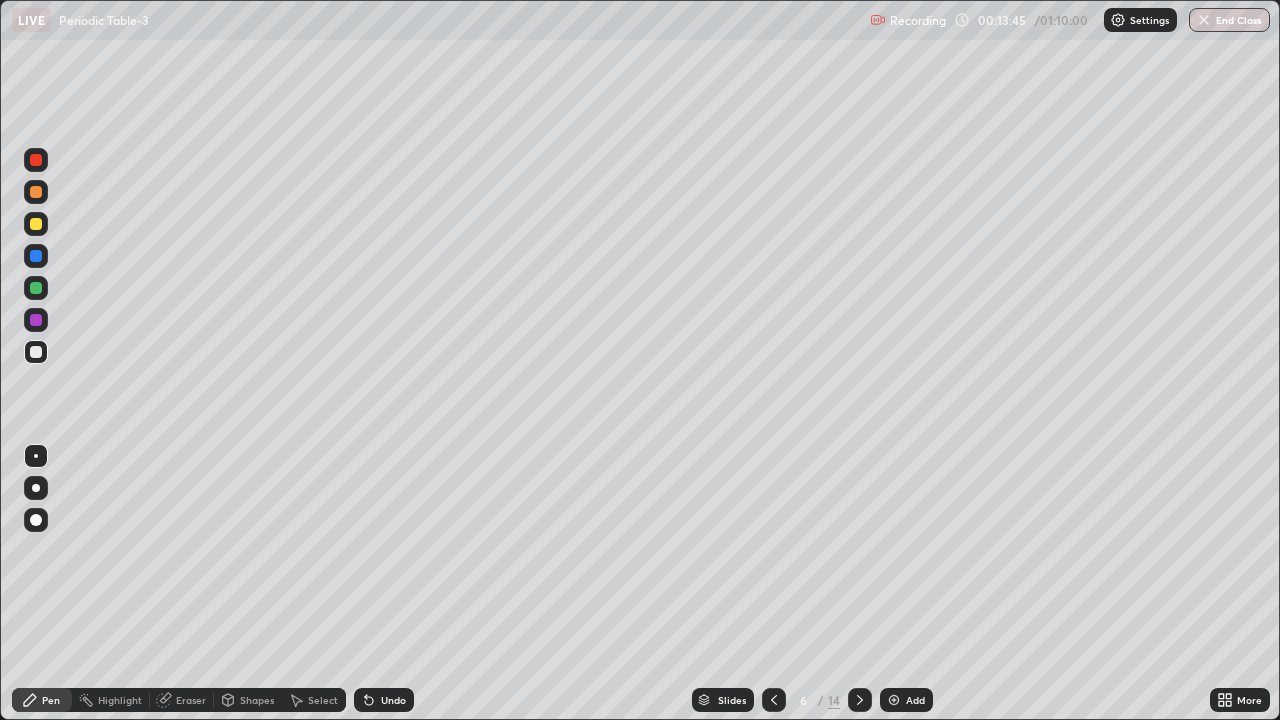 click at bounding box center (36, 288) 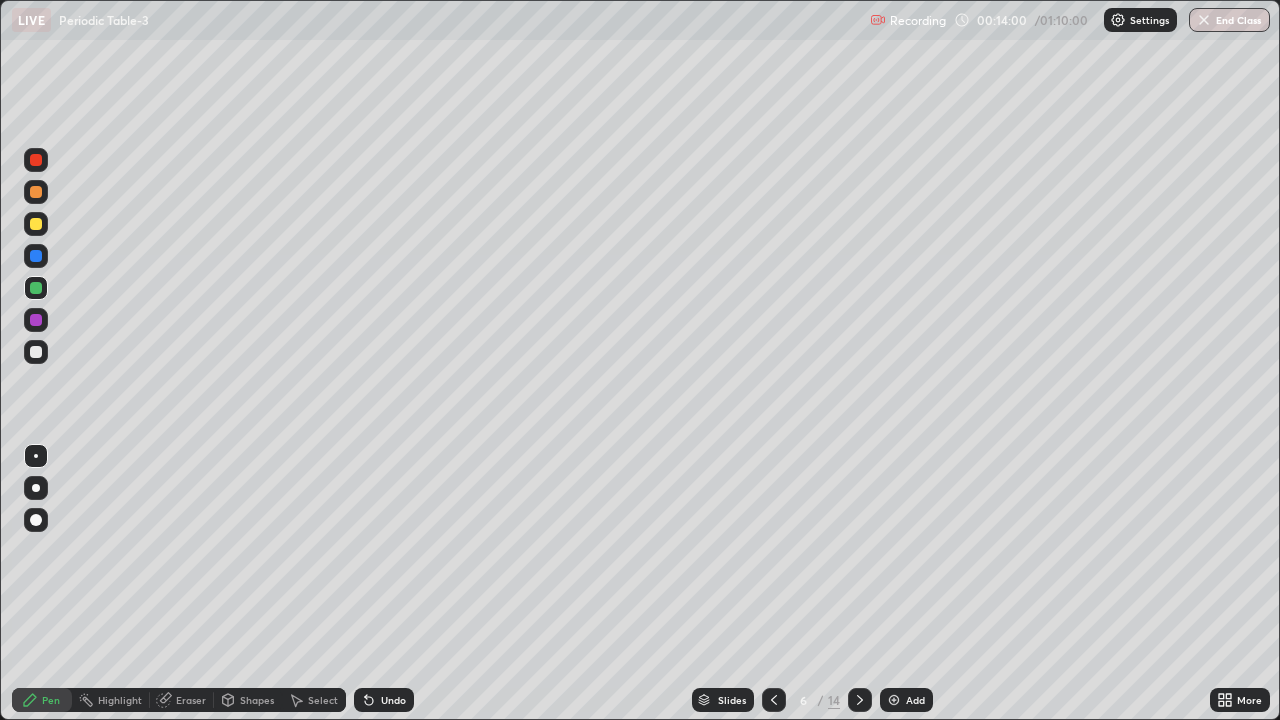 click at bounding box center [36, 352] 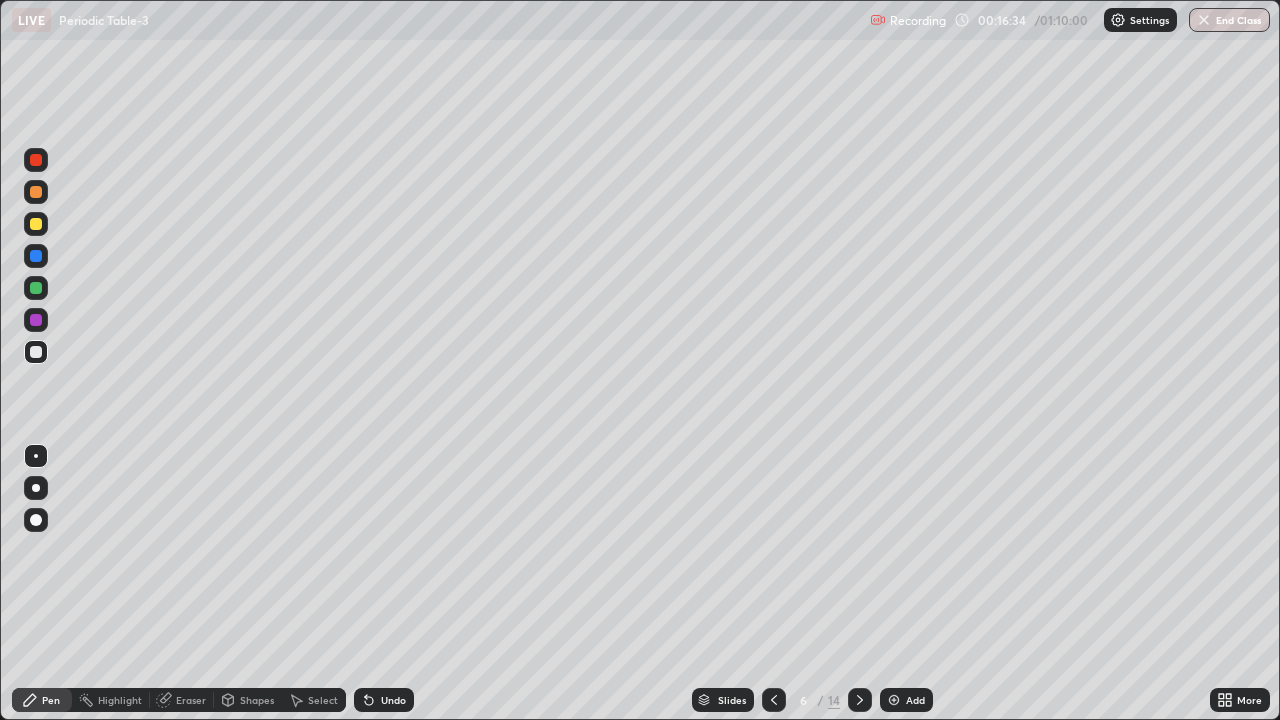 click at bounding box center (36, 320) 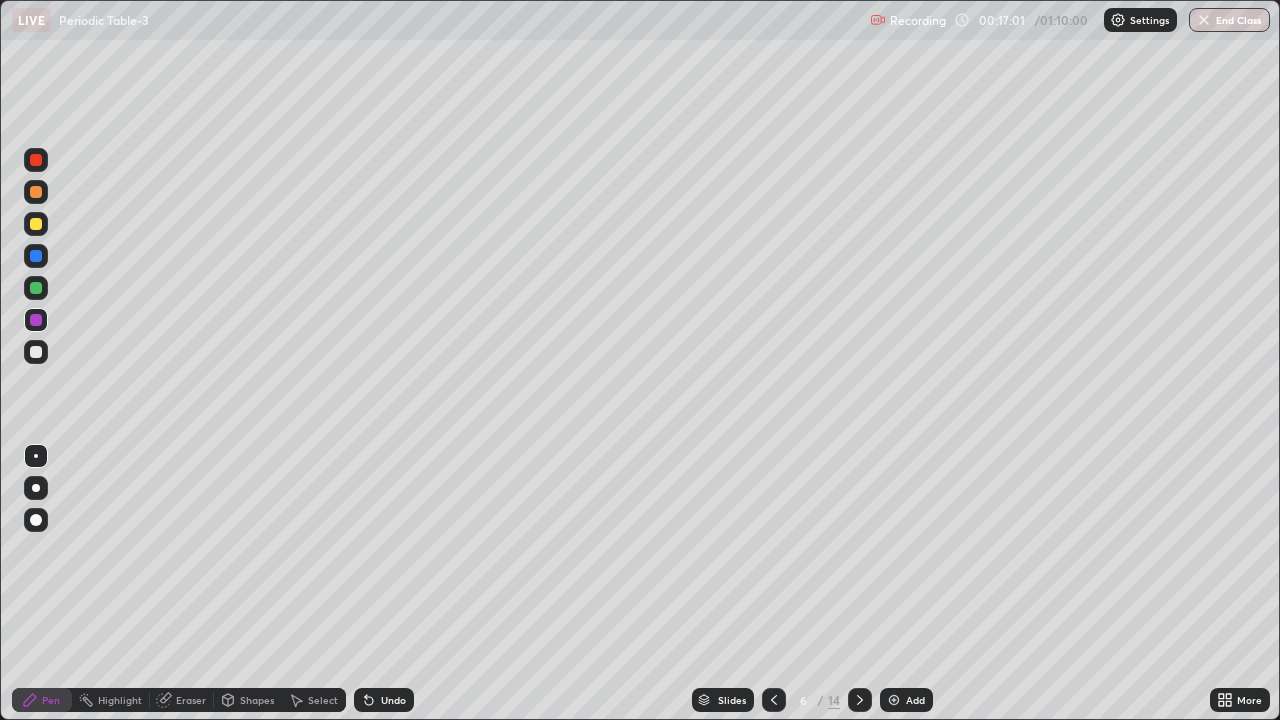 click at bounding box center (36, 288) 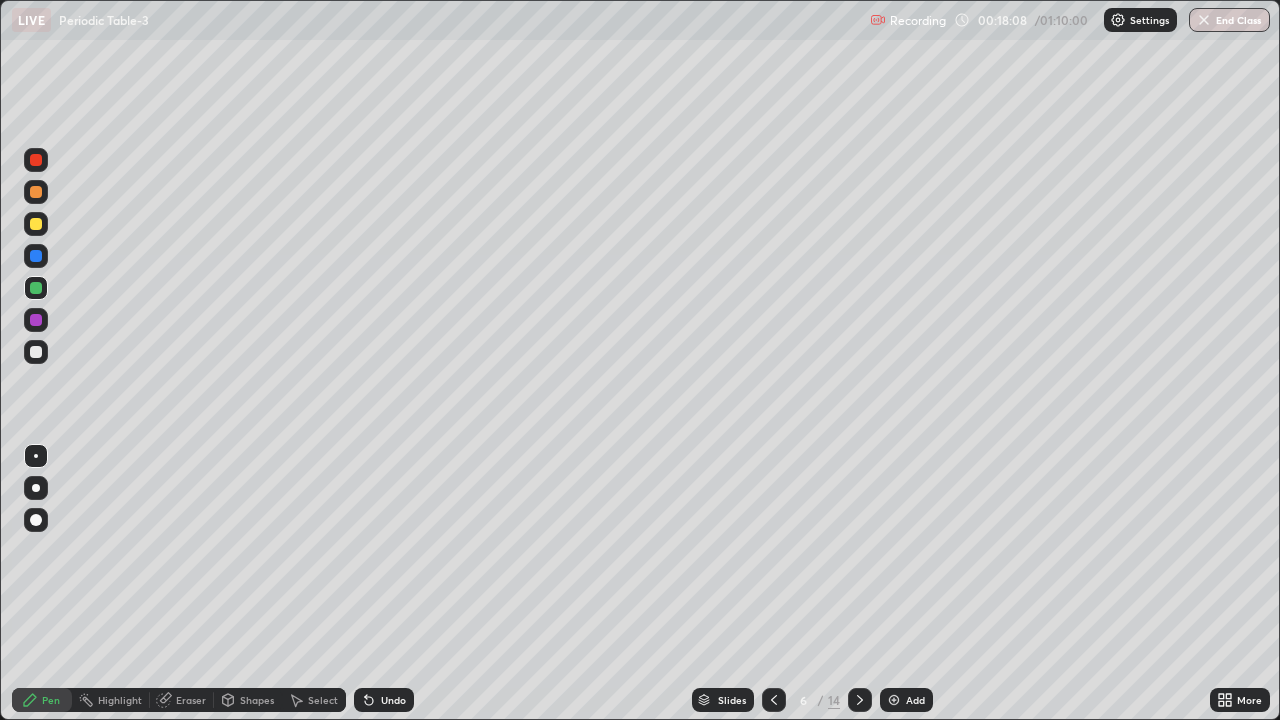 click 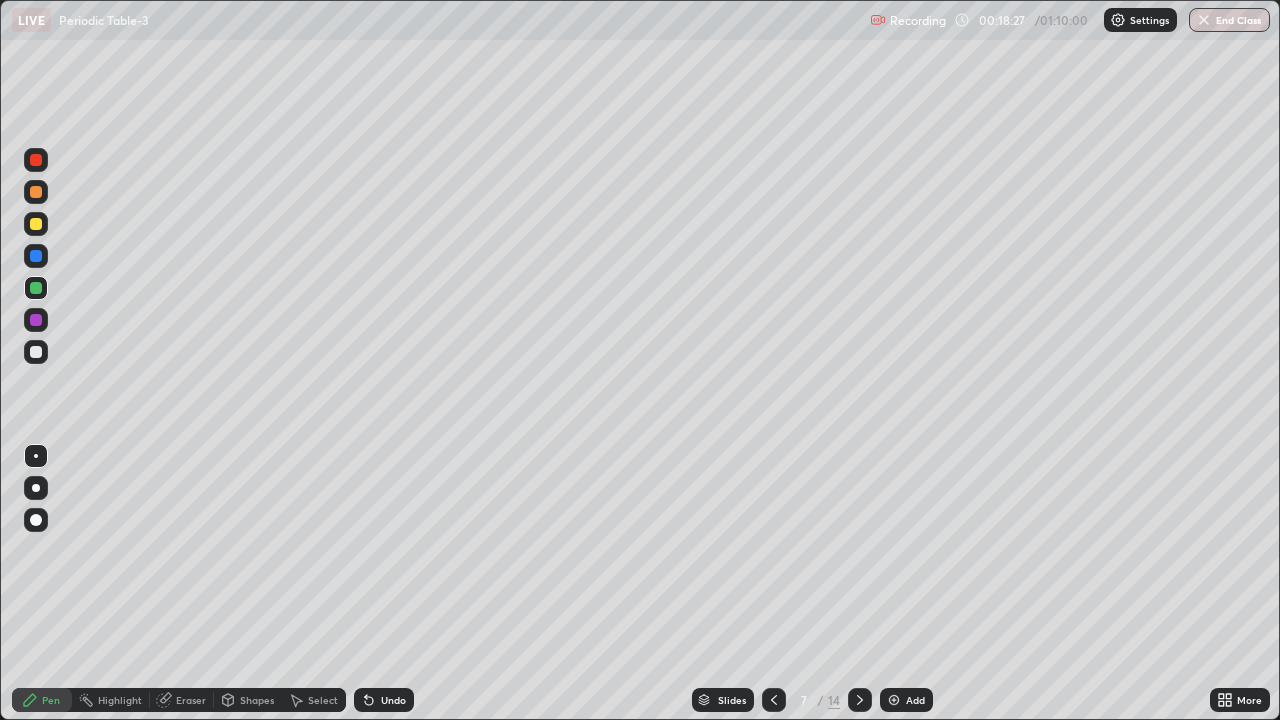 click at bounding box center [36, 256] 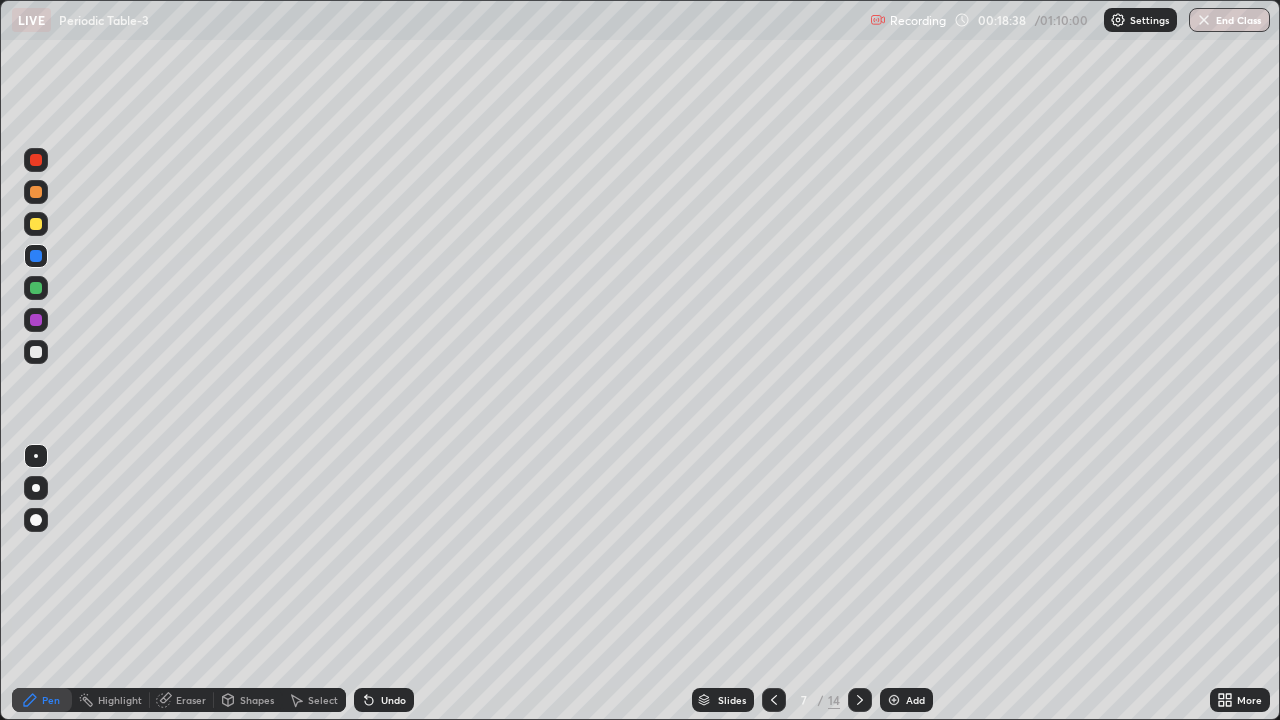 click at bounding box center (36, 224) 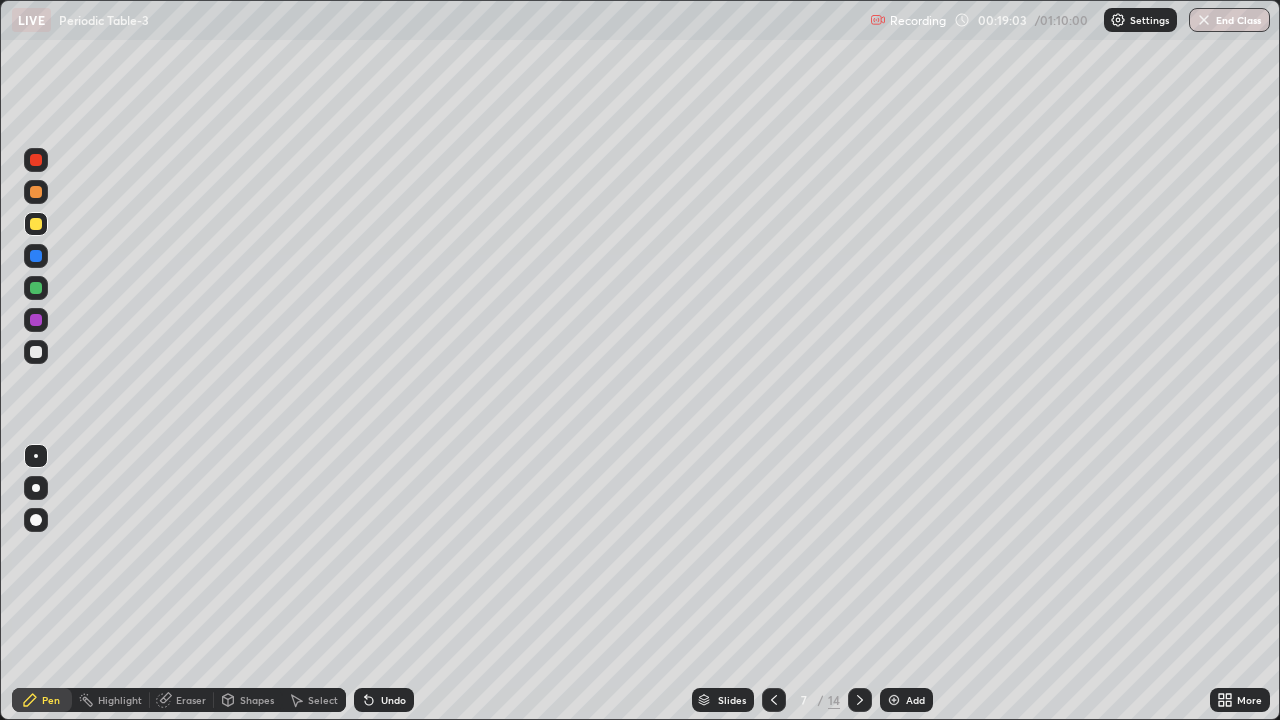 click at bounding box center (36, 256) 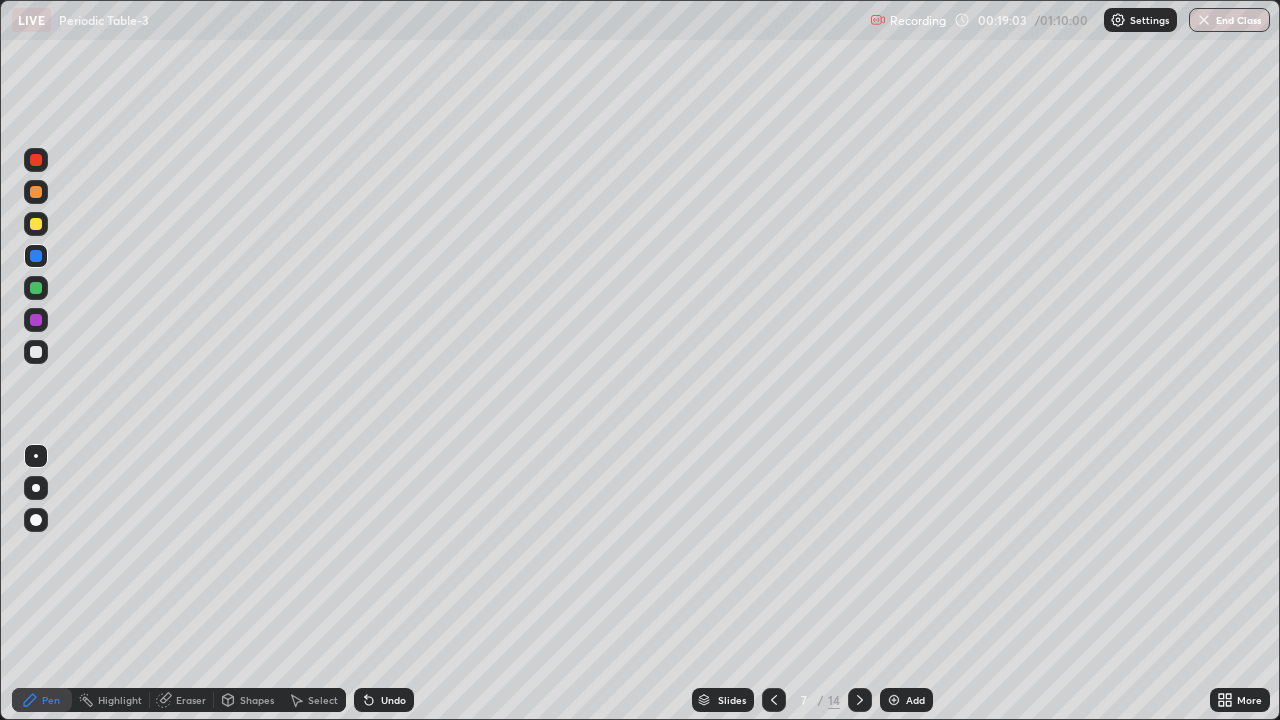 click at bounding box center [36, 288] 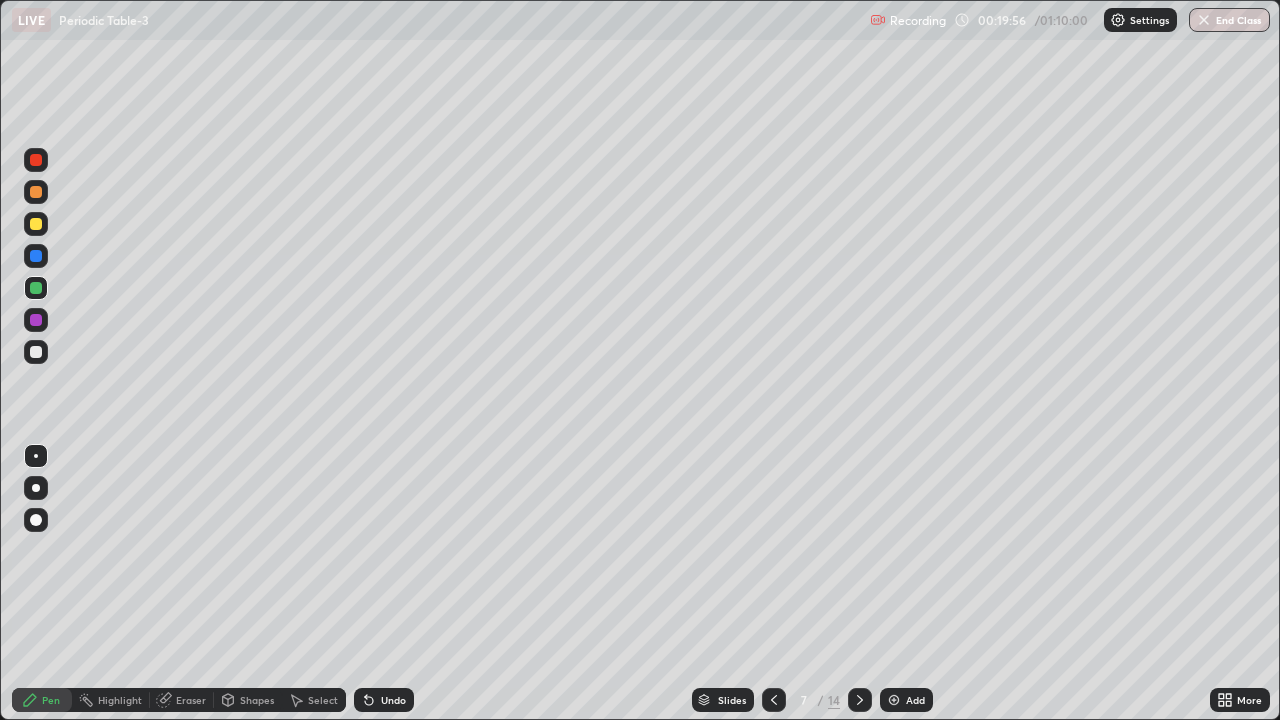click at bounding box center [36, 320] 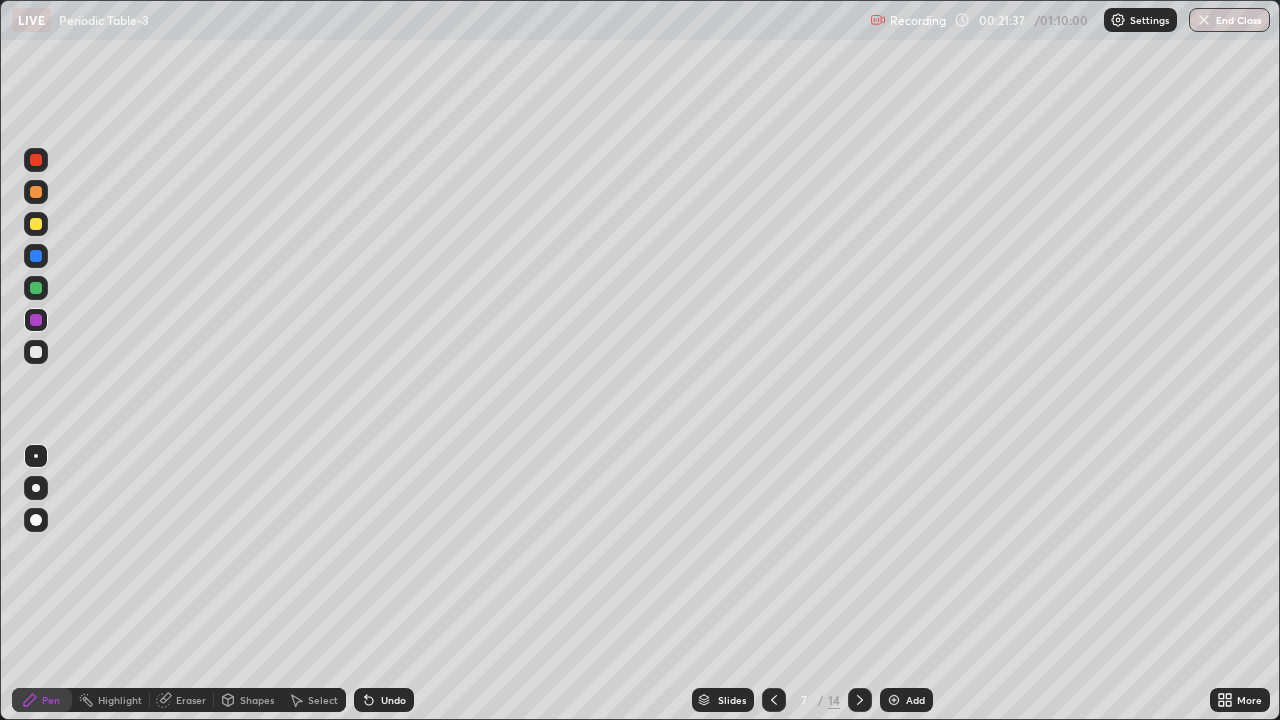 click 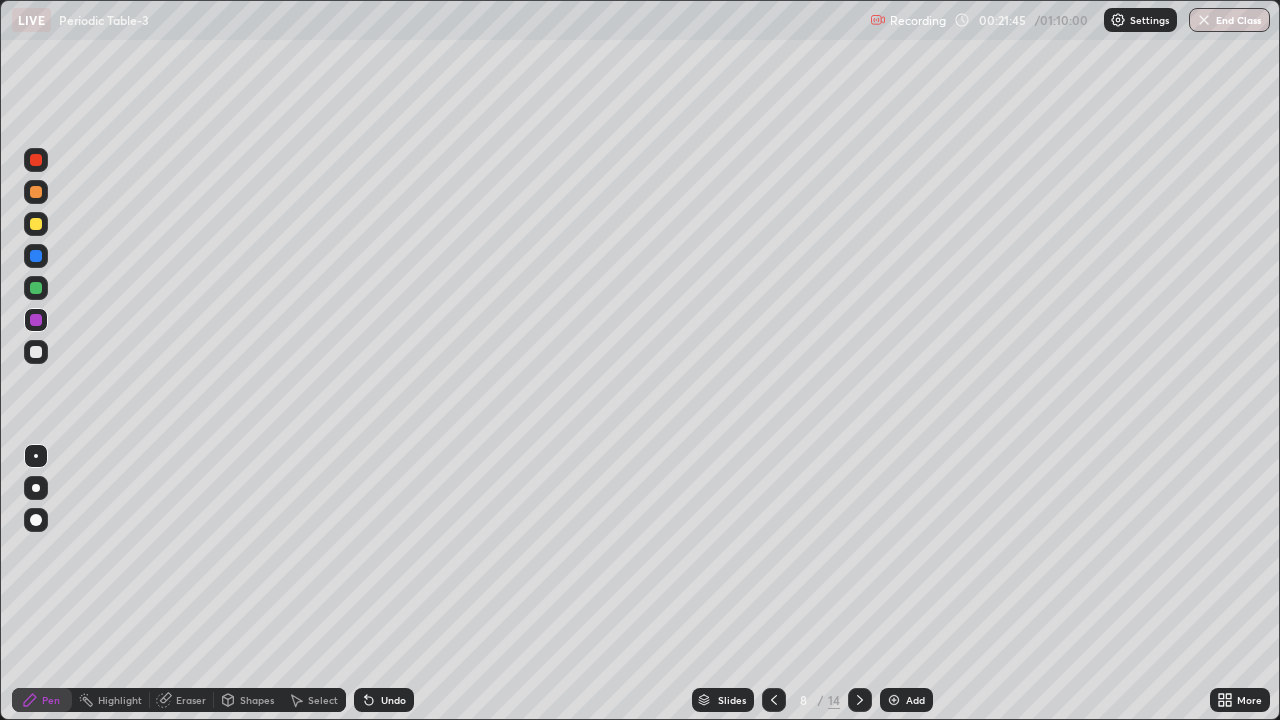 click at bounding box center (36, 192) 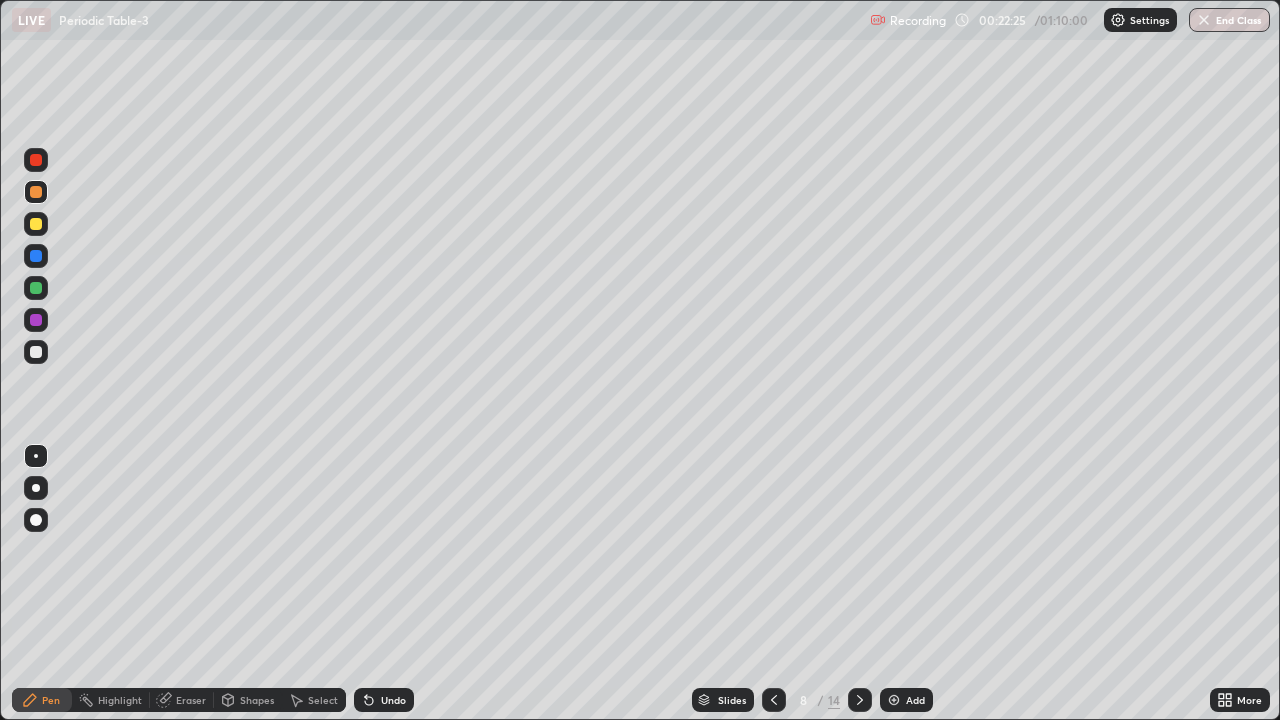 click at bounding box center (36, 224) 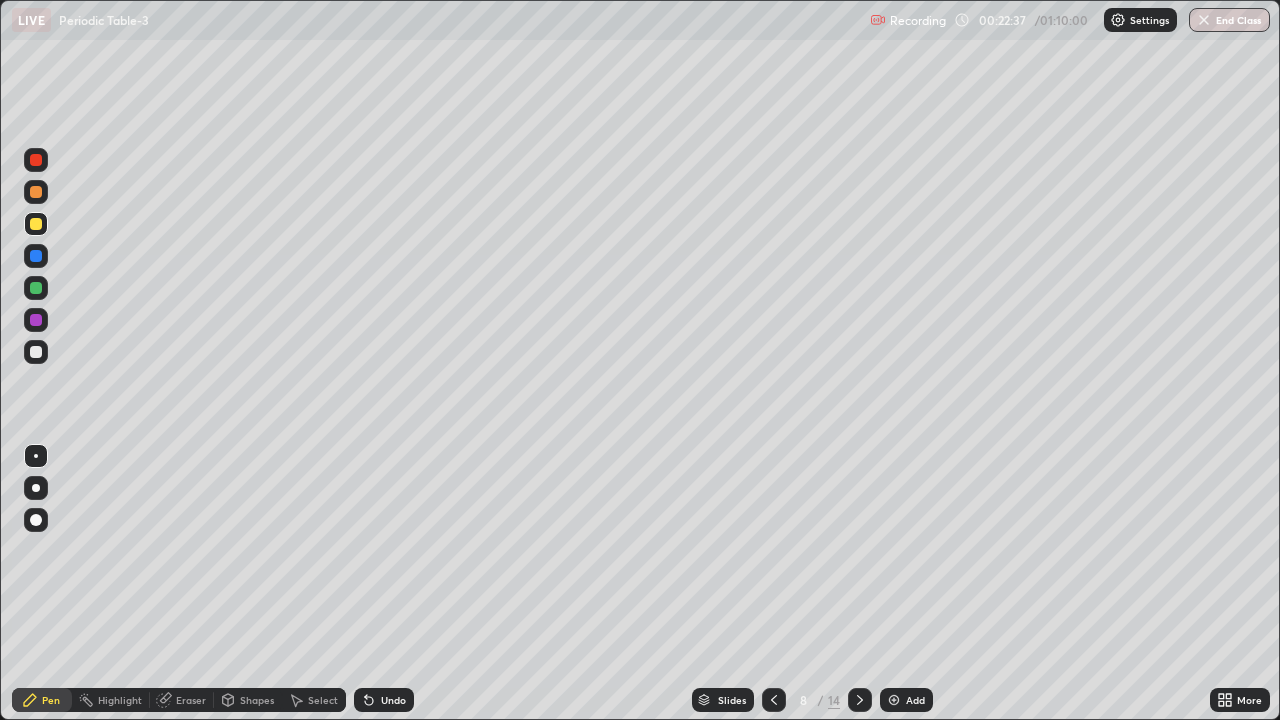 click at bounding box center [36, 256] 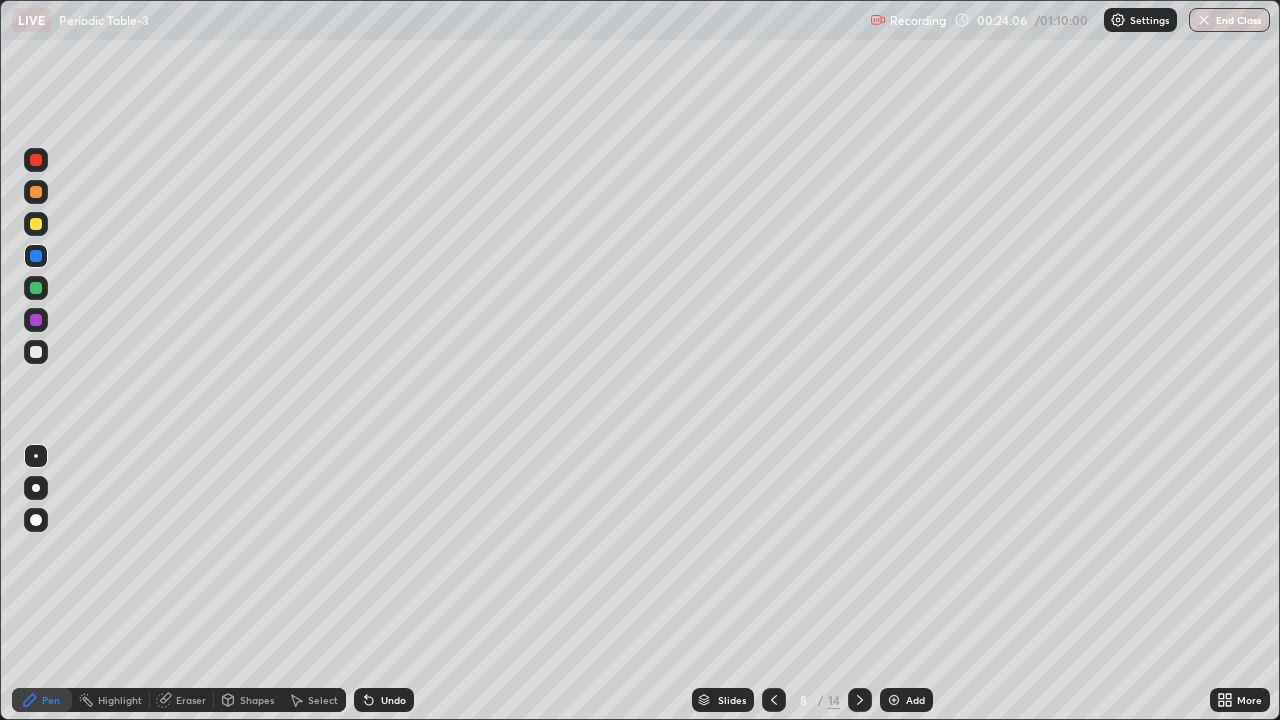 click at bounding box center [36, 320] 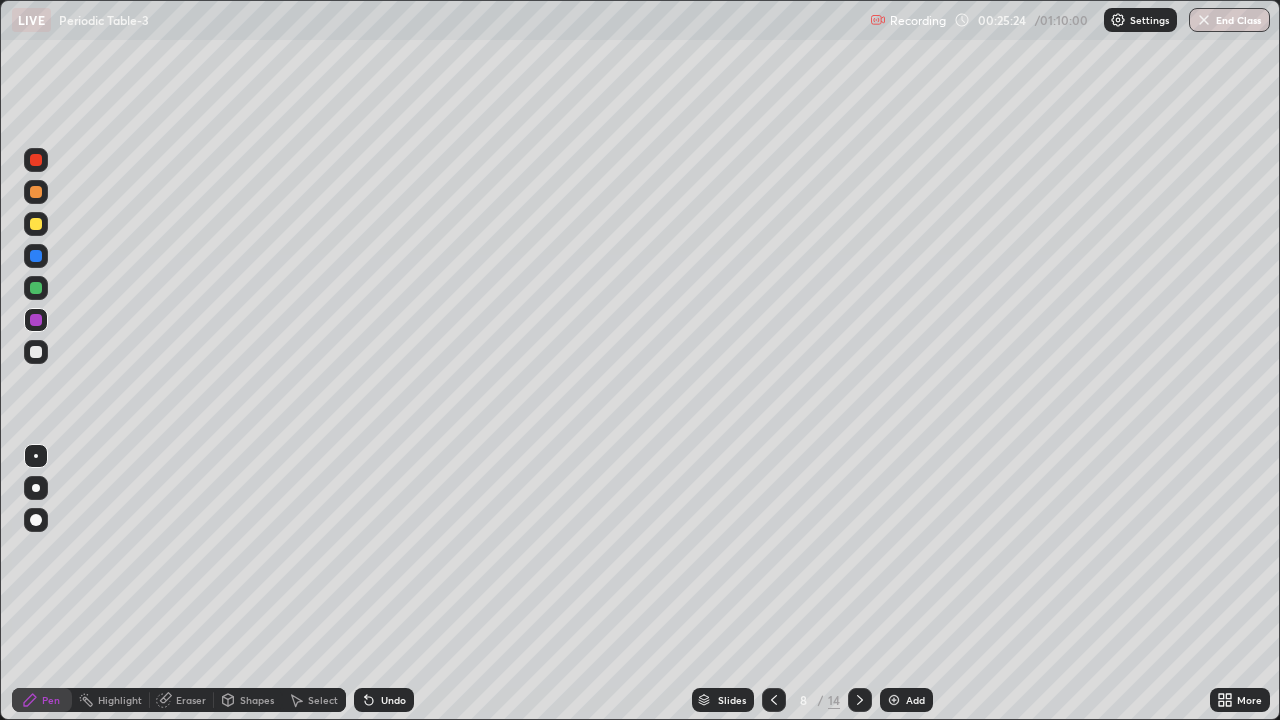 click at bounding box center (36, 352) 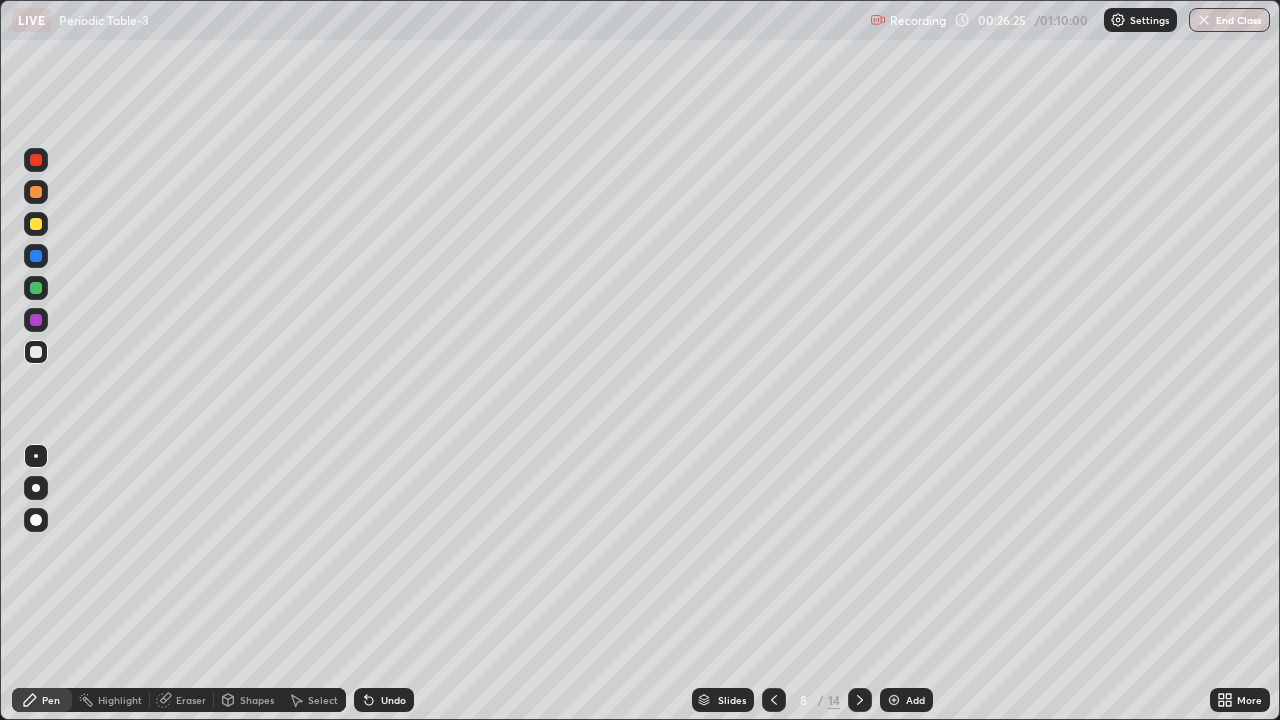 click 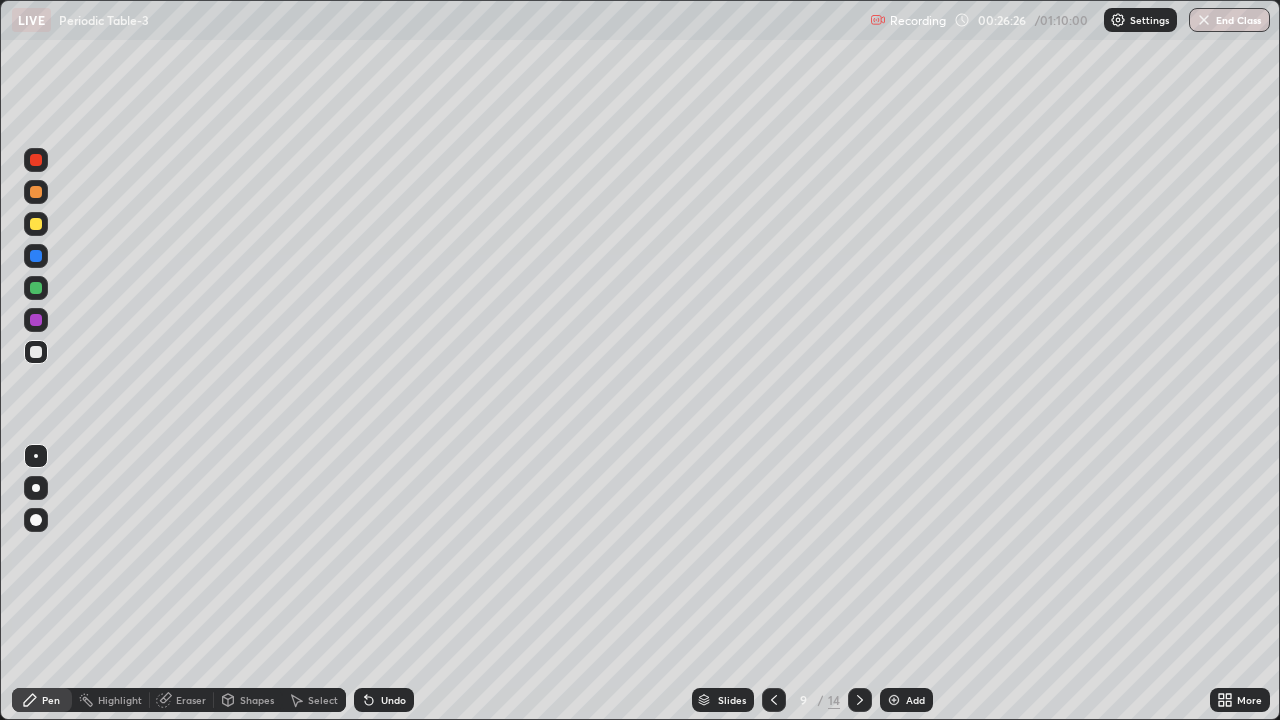 click 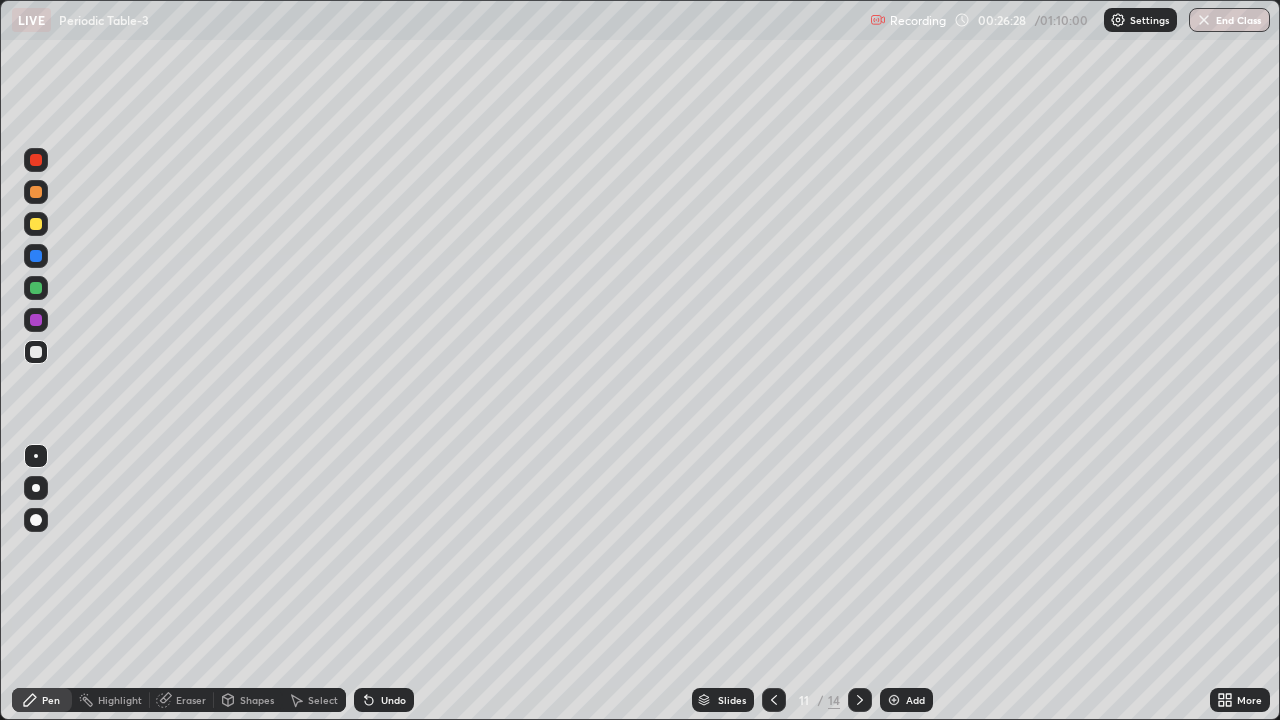 click at bounding box center (36, 192) 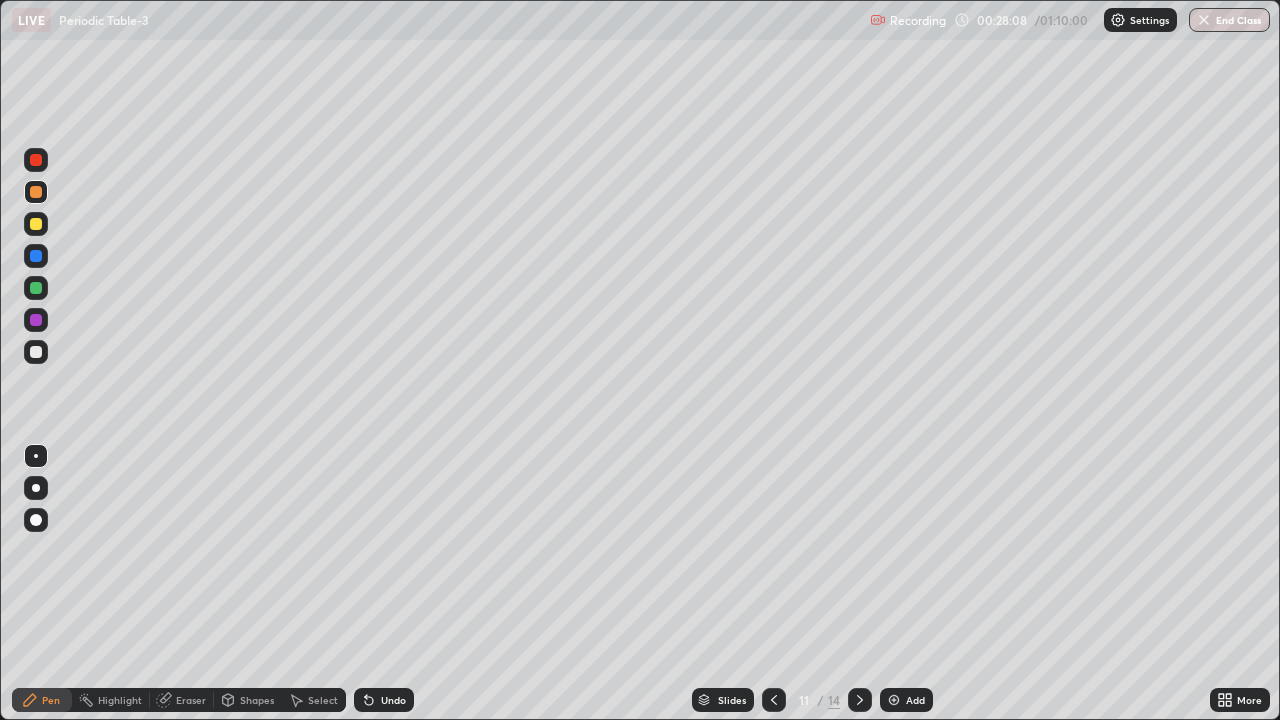click at bounding box center [36, 320] 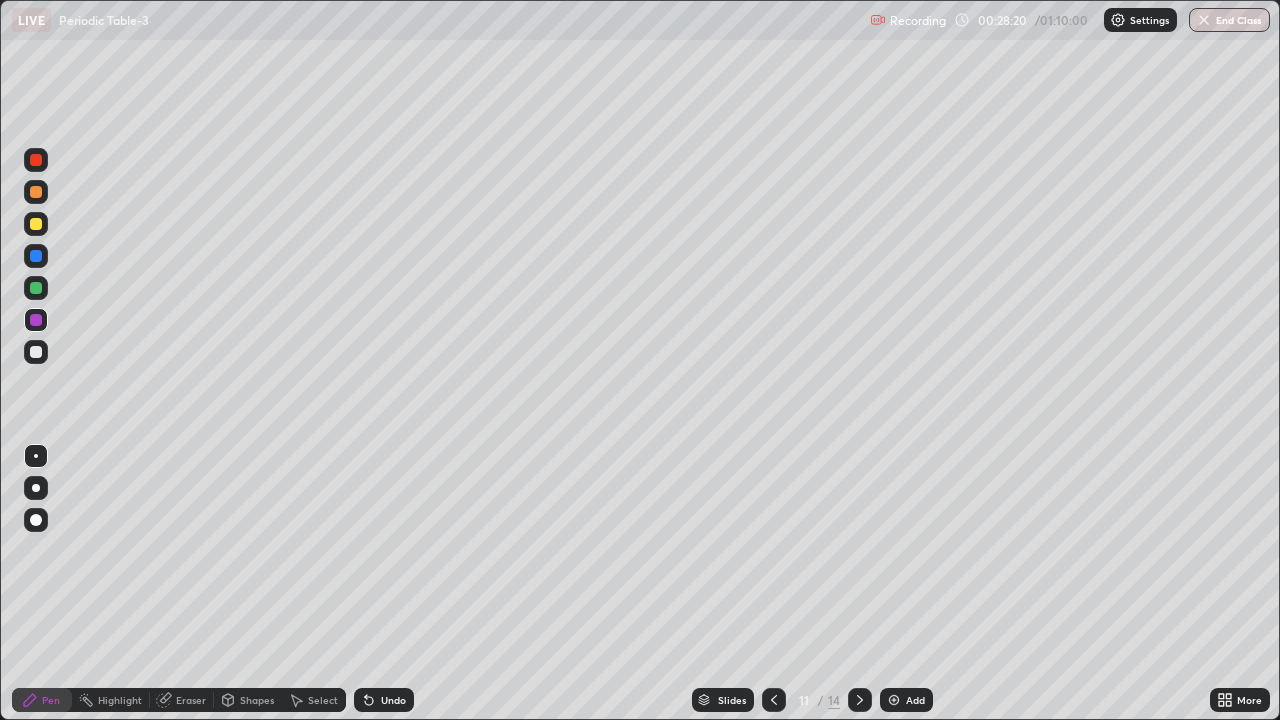 click at bounding box center [36, 256] 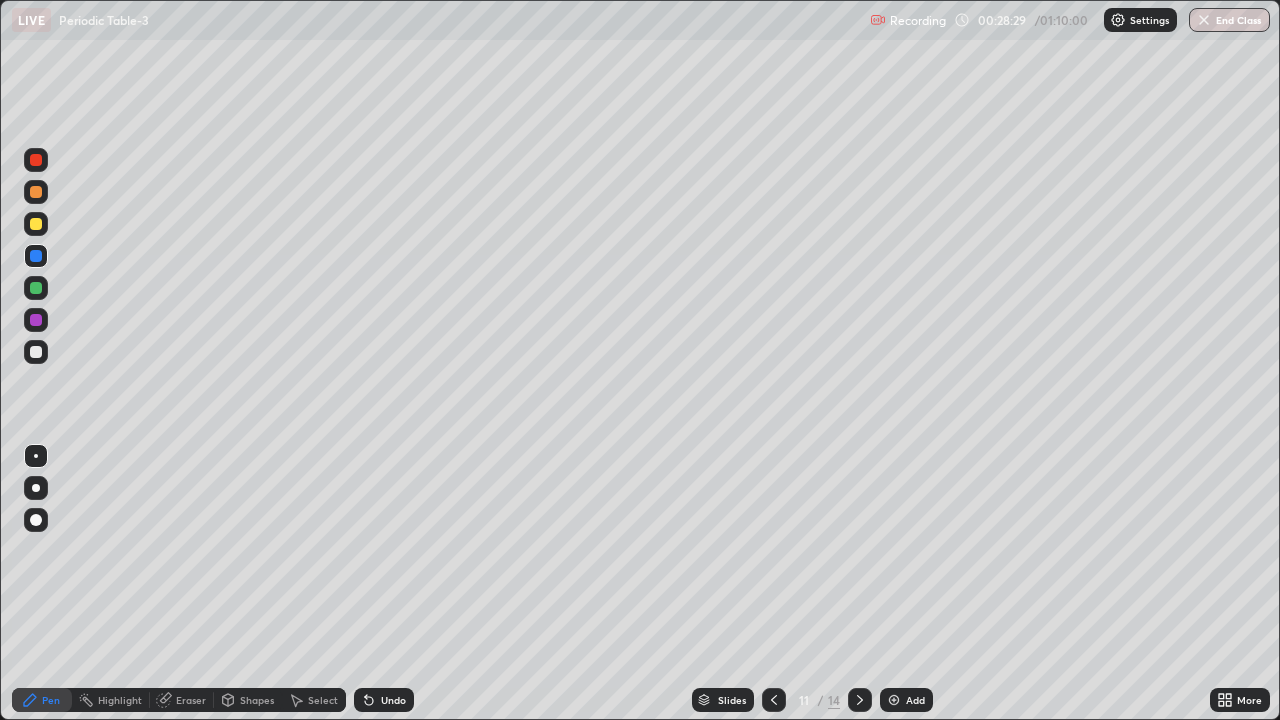 click at bounding box center (36, 320) 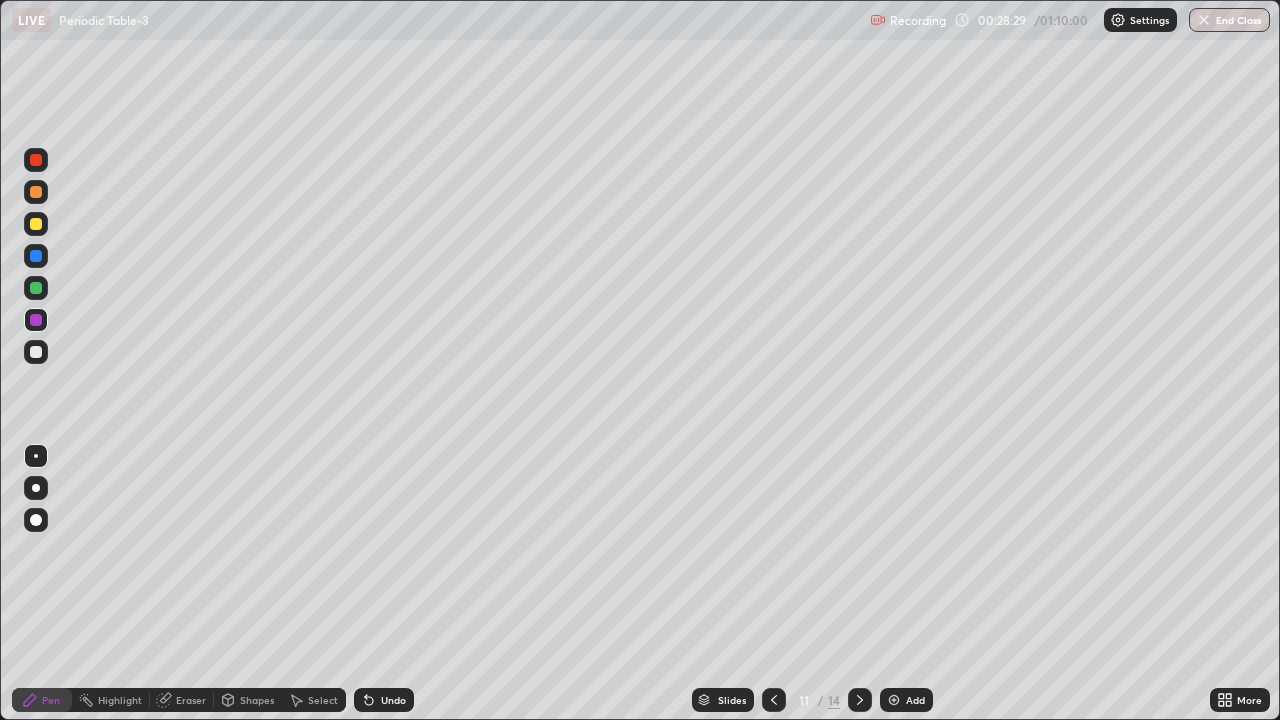click at bounding box center (36, 352) 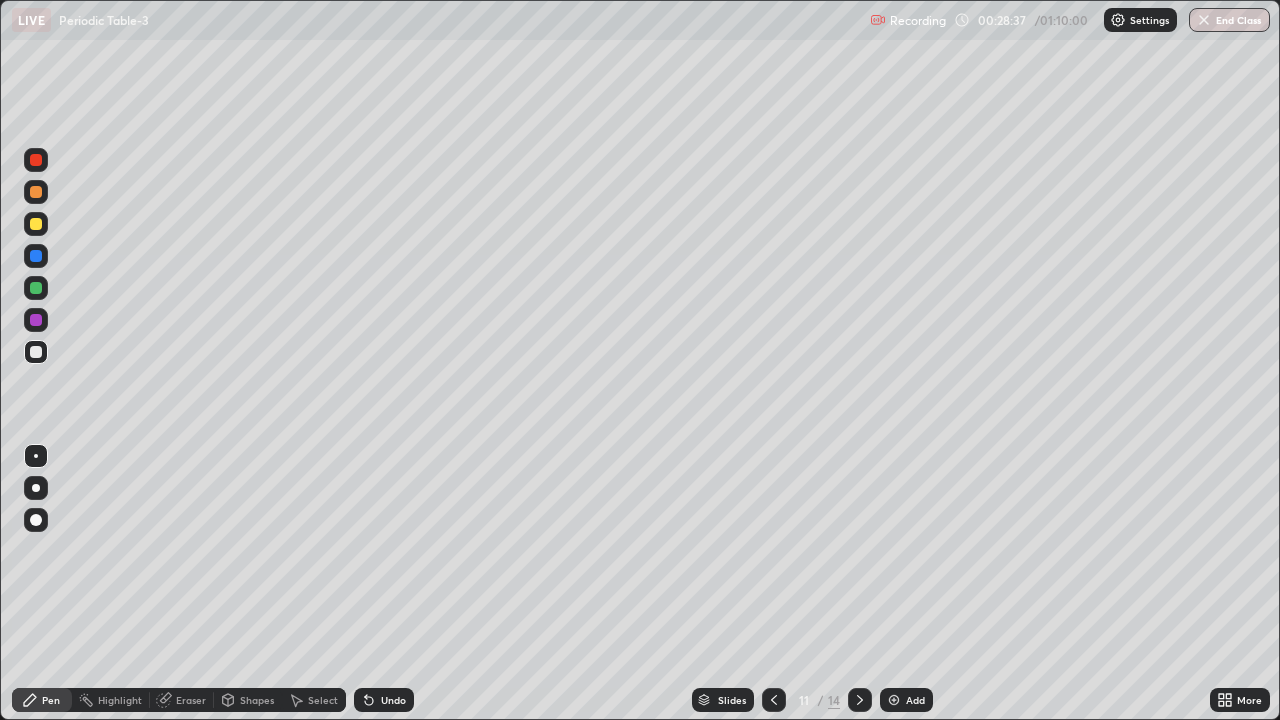 click at bounding box center (36, 320) 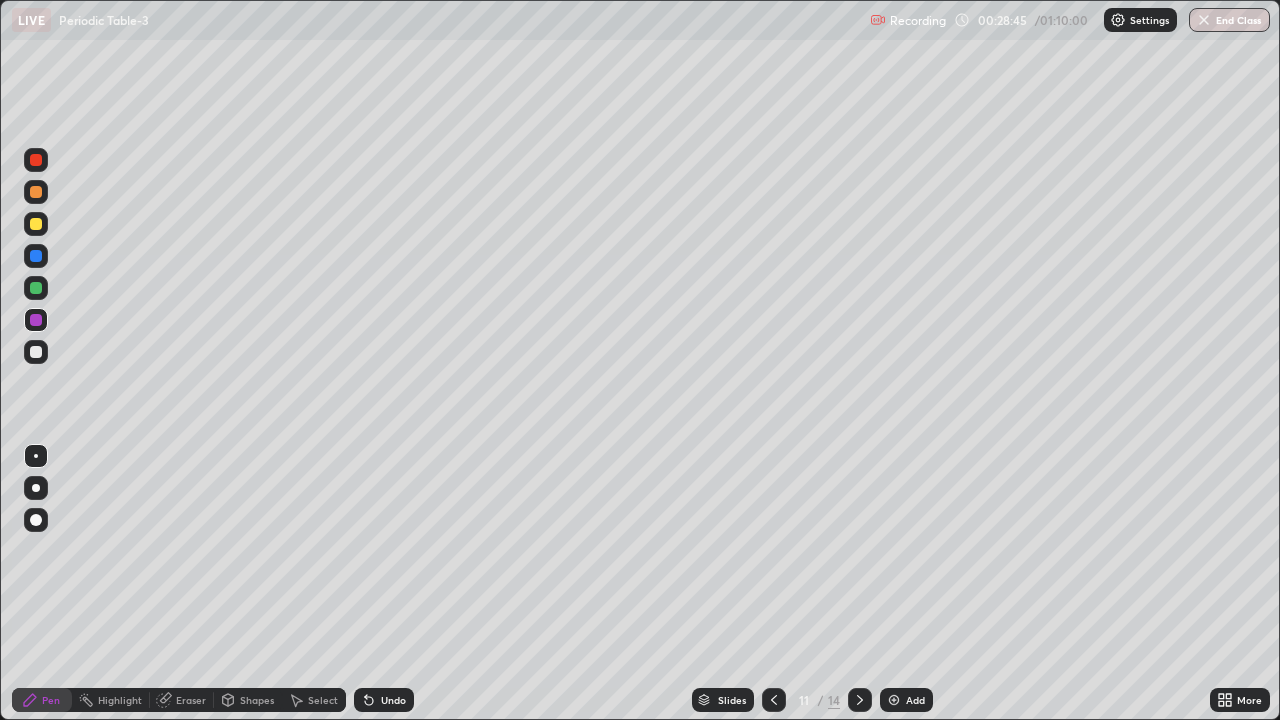 click at bounding box center [36, 224] 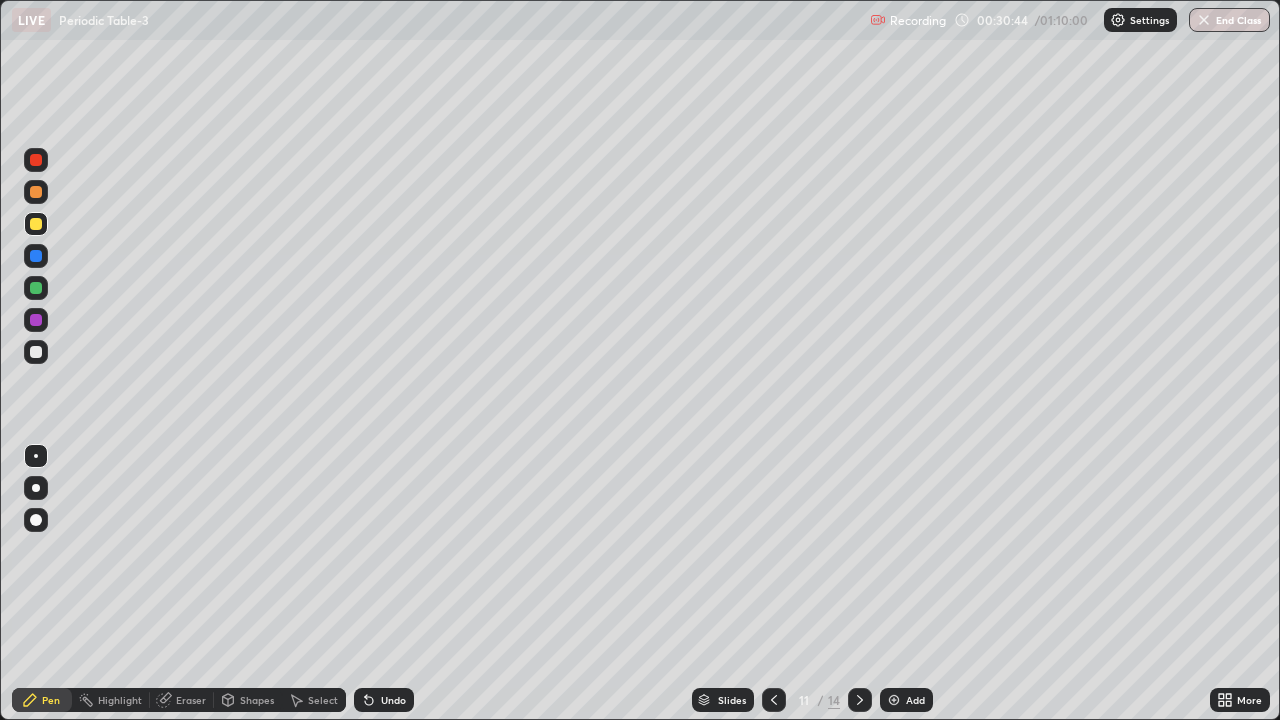 click at bounding box center [36, 352] 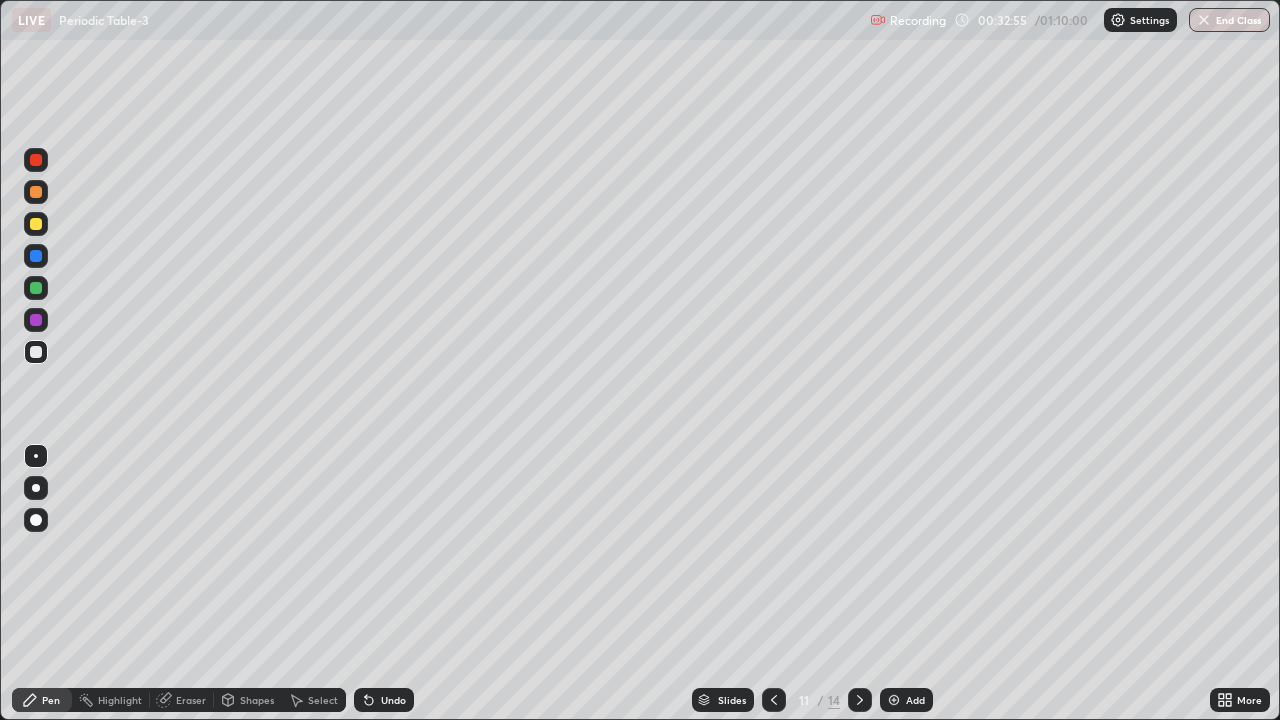 click at bounding box center [36, 288] 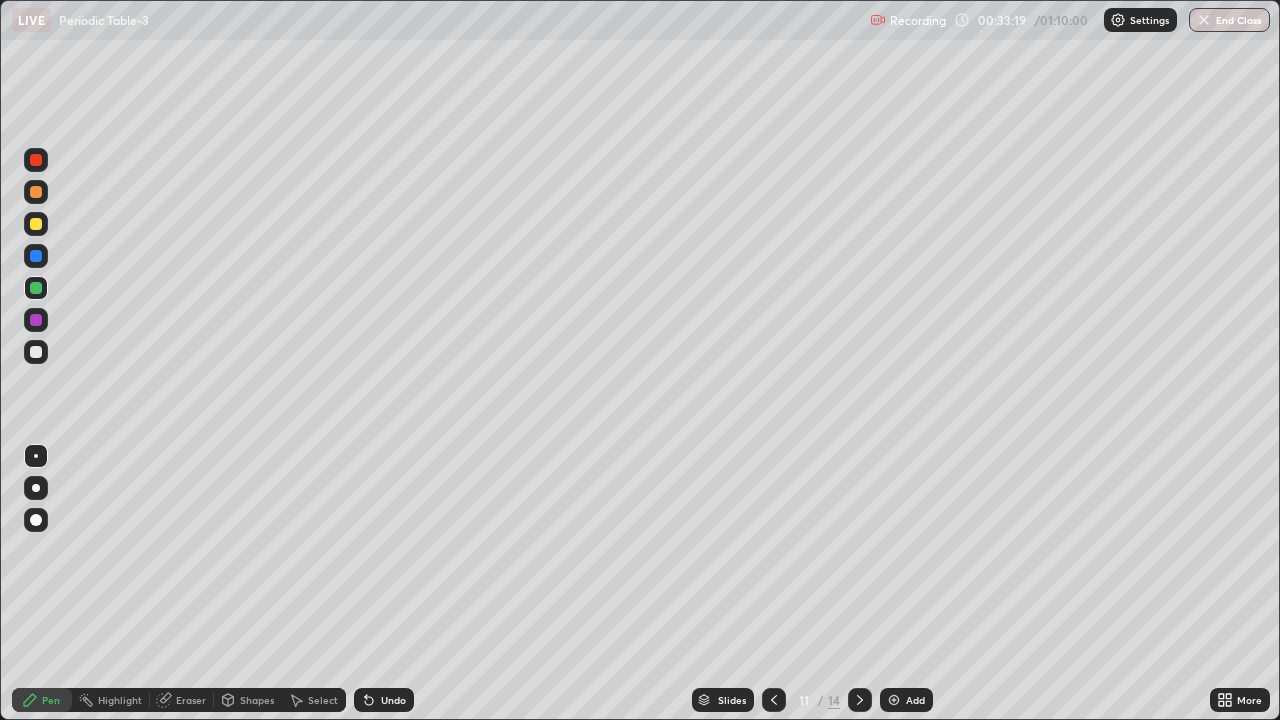 click 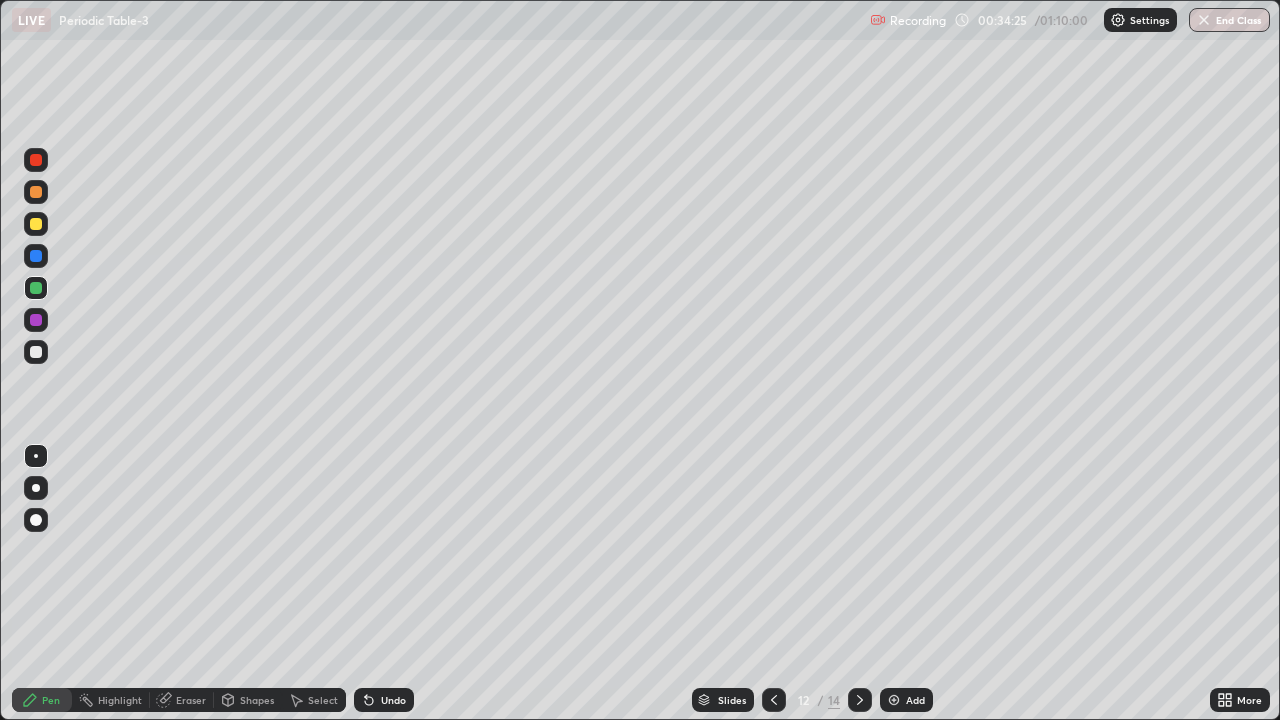 click 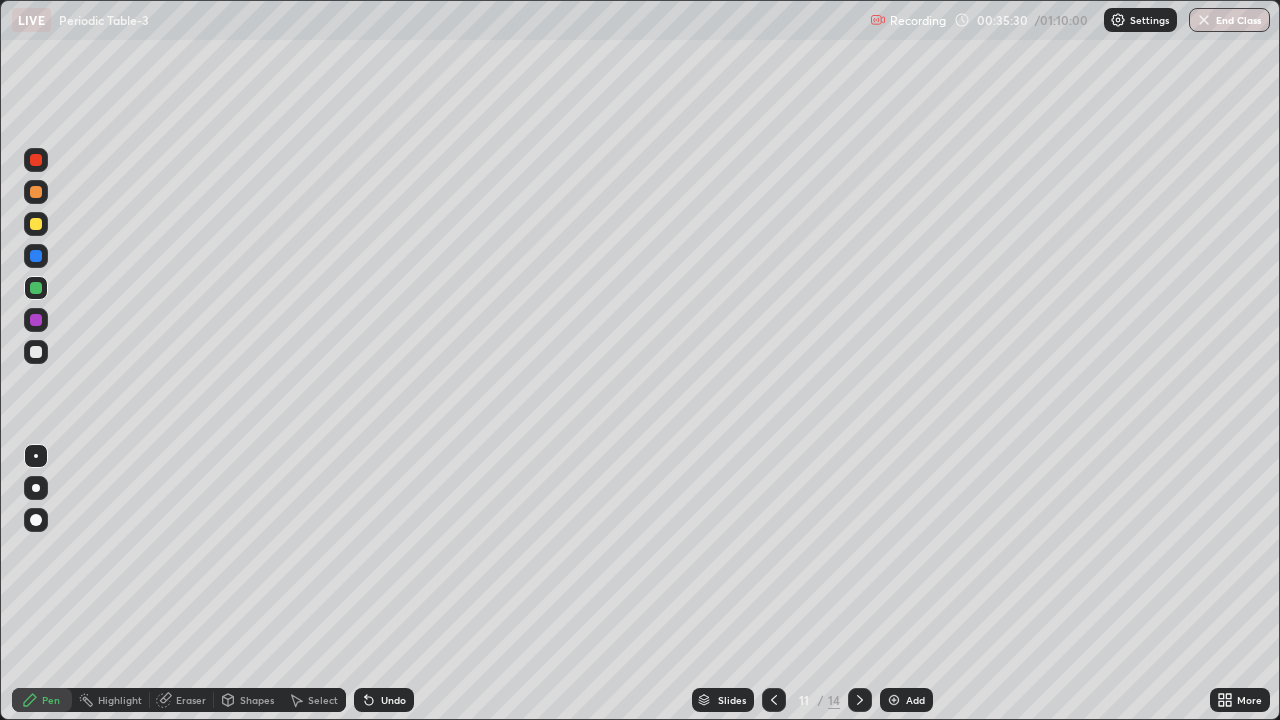 click 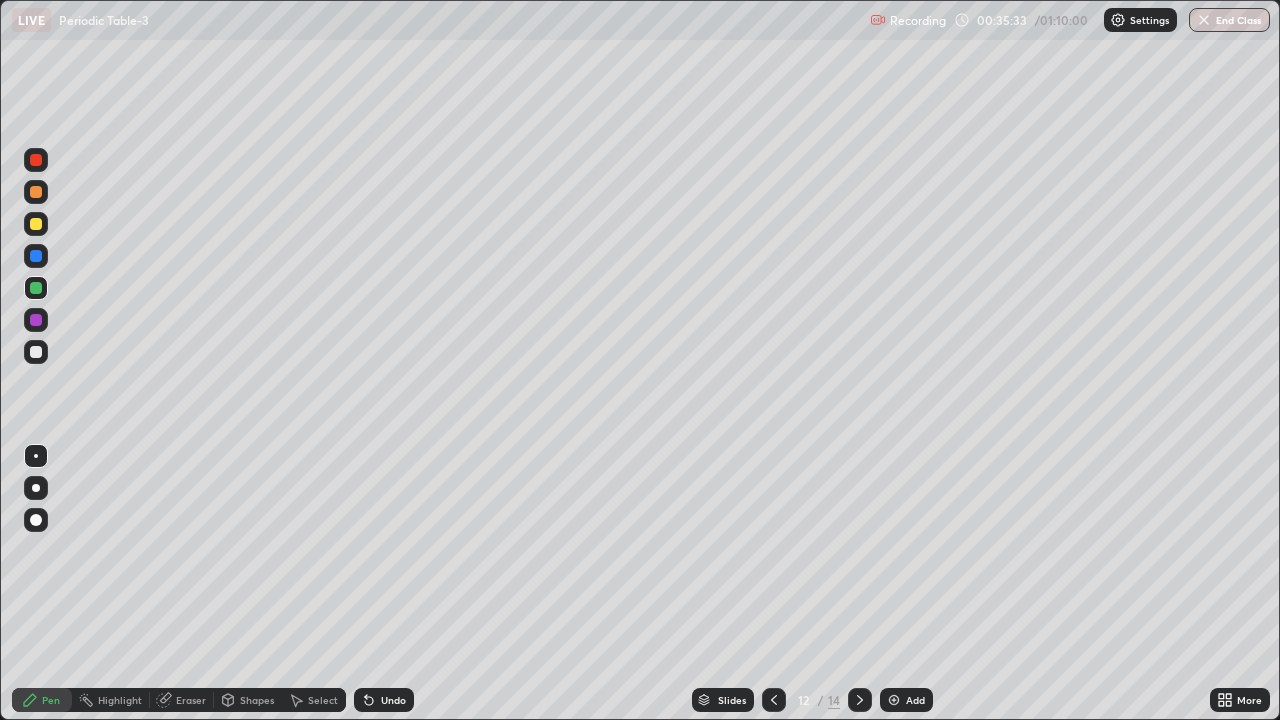 click 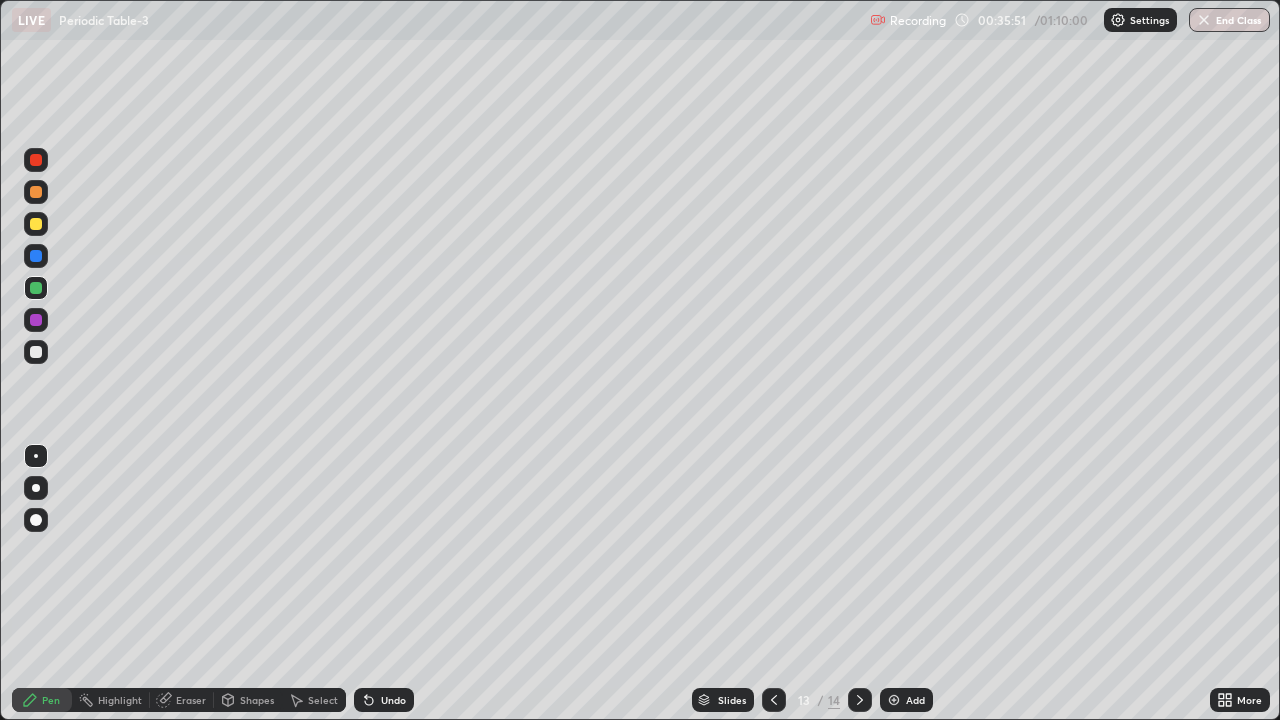 click at bounding box center (36, 224) 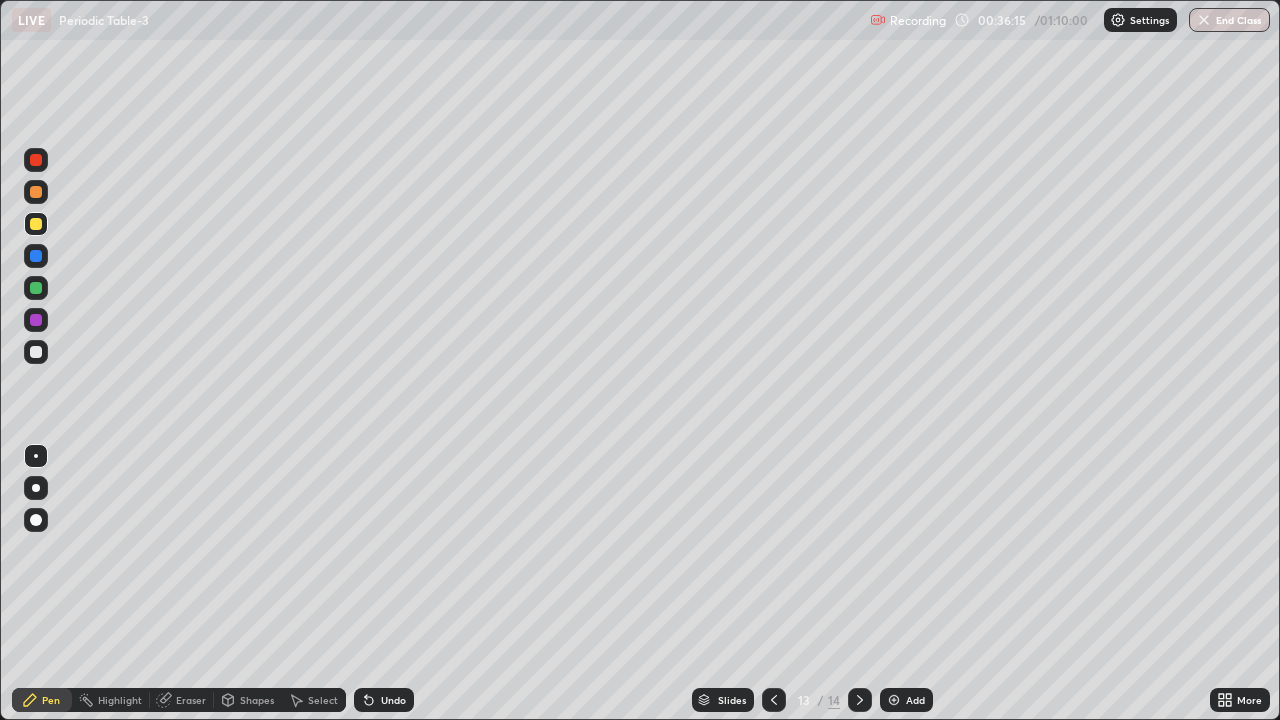 click at bounding box center [36, 320] 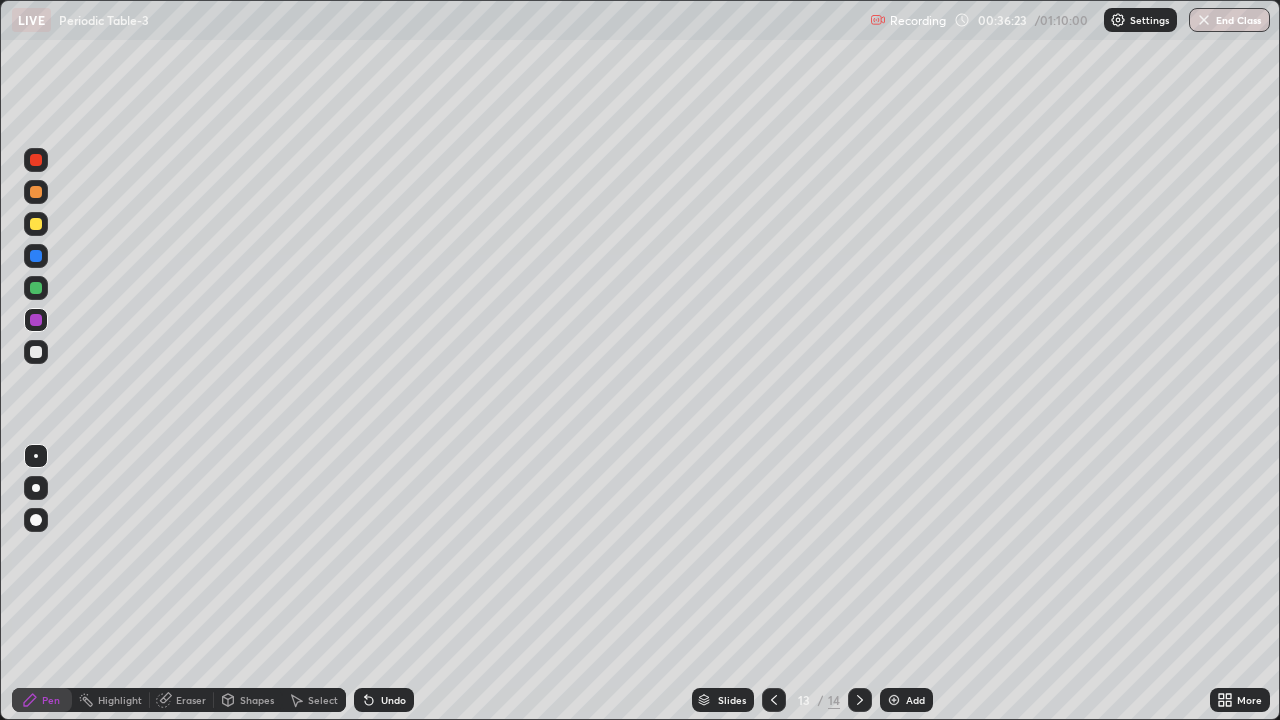 click at bounding box center (36, 352) 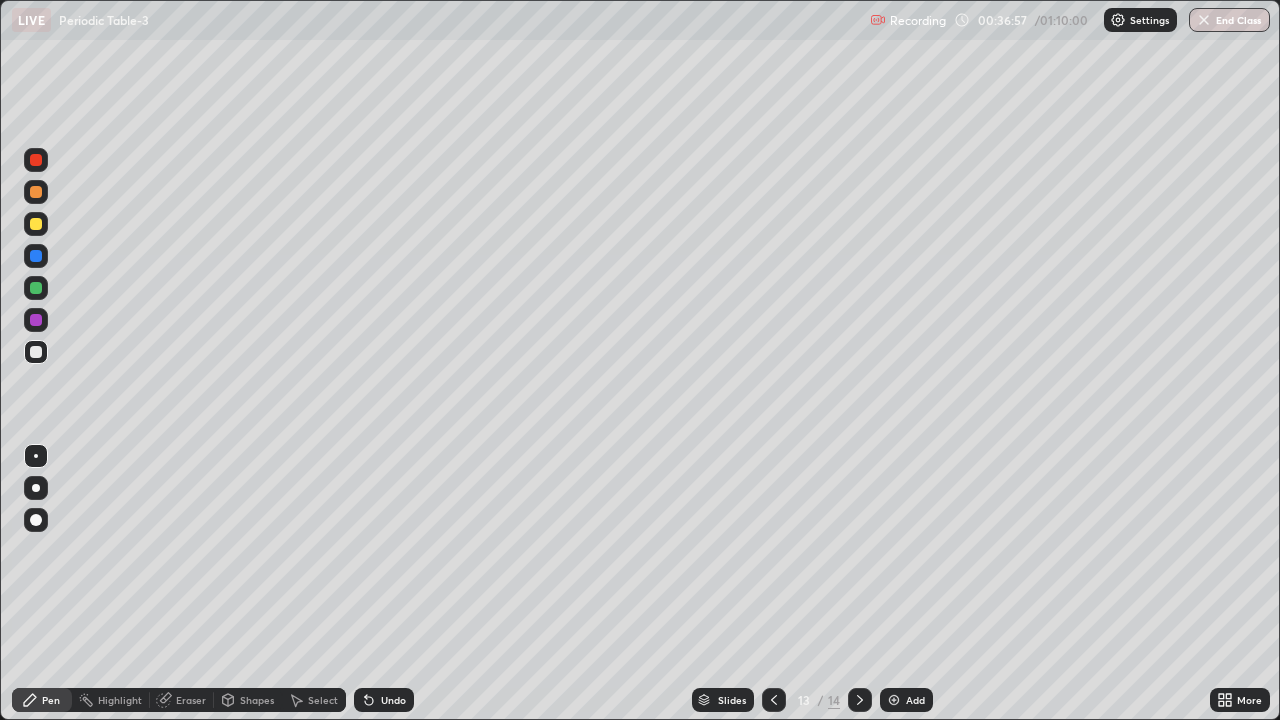 click at bounding box center [36, 288] 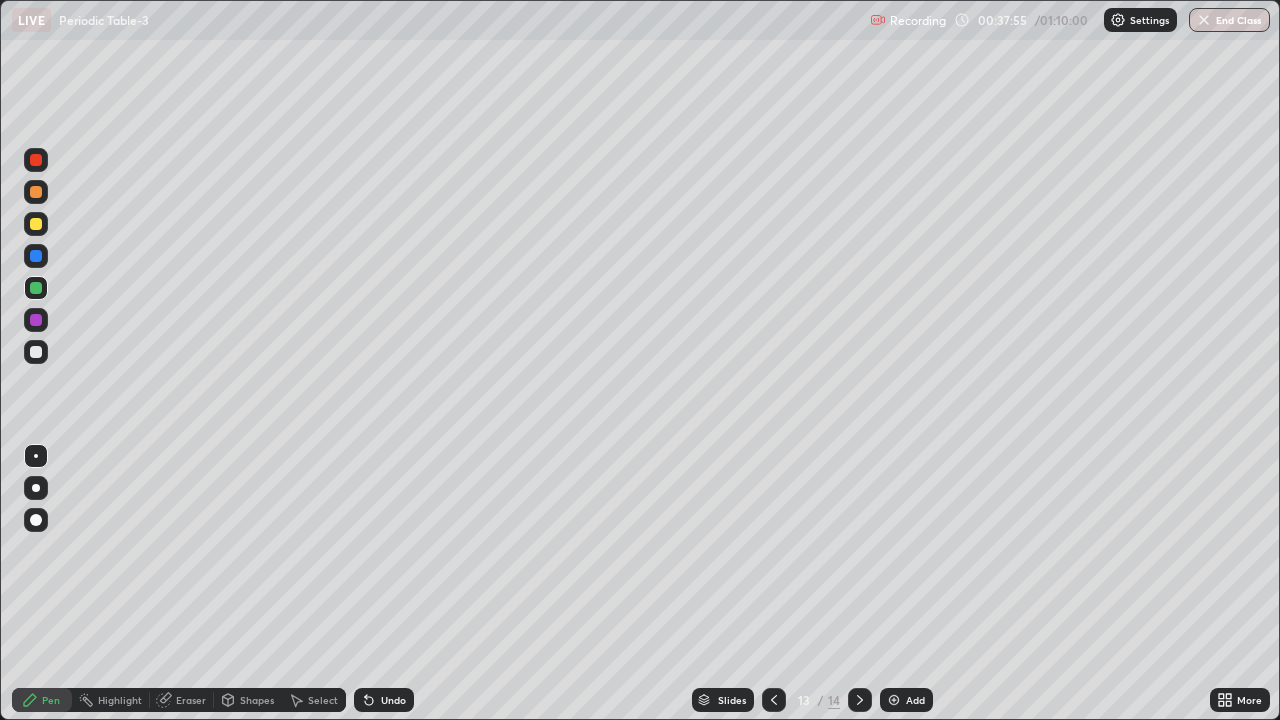 click at bounding box center [36, 488] 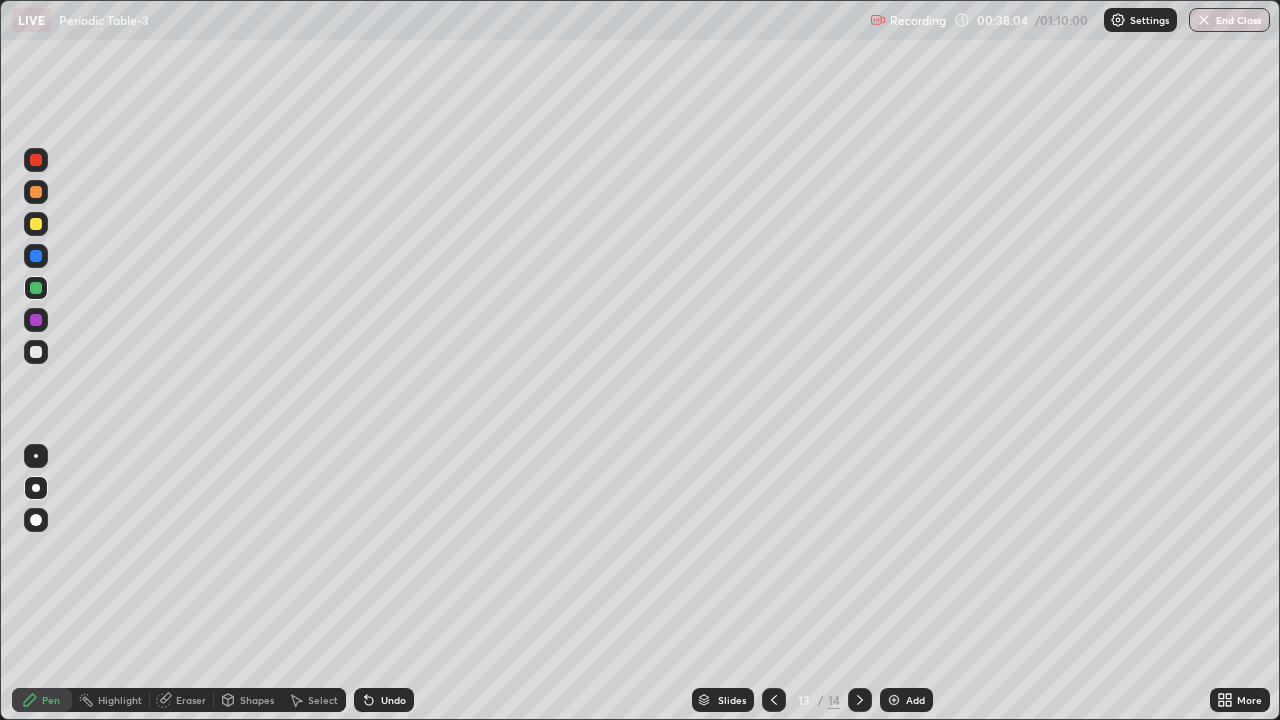 click at bounding box center [36, 352] 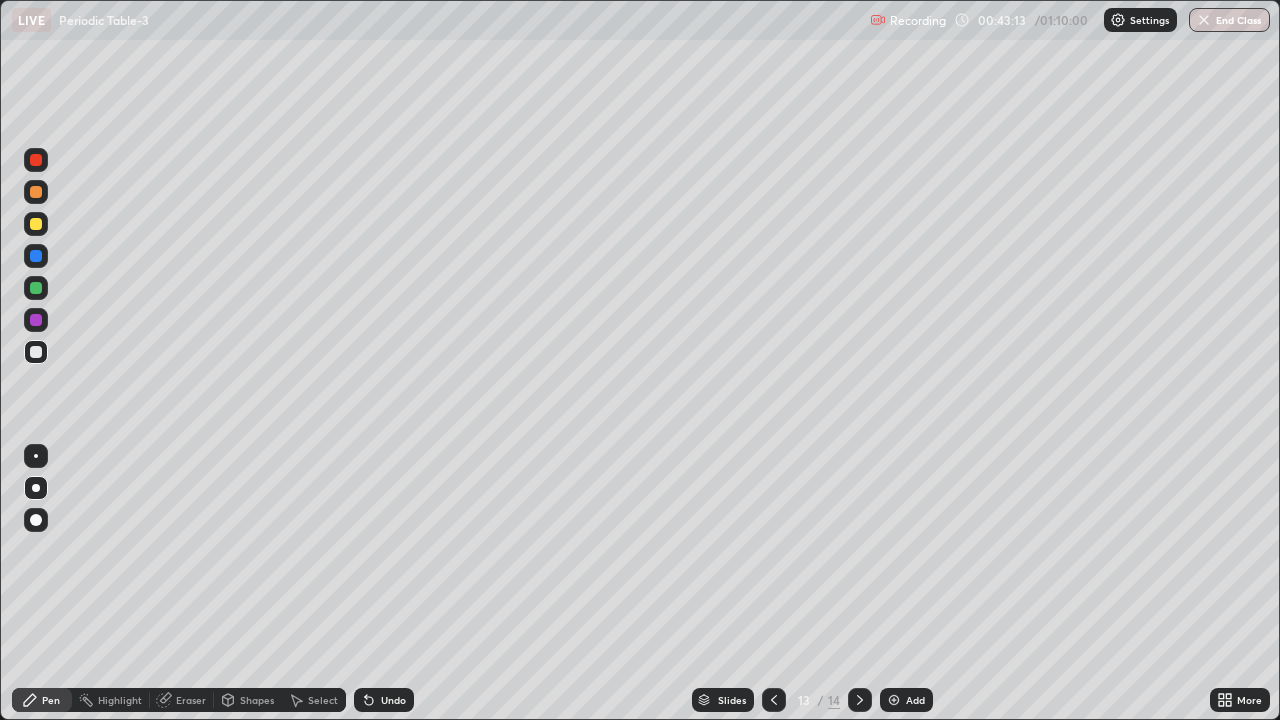 click 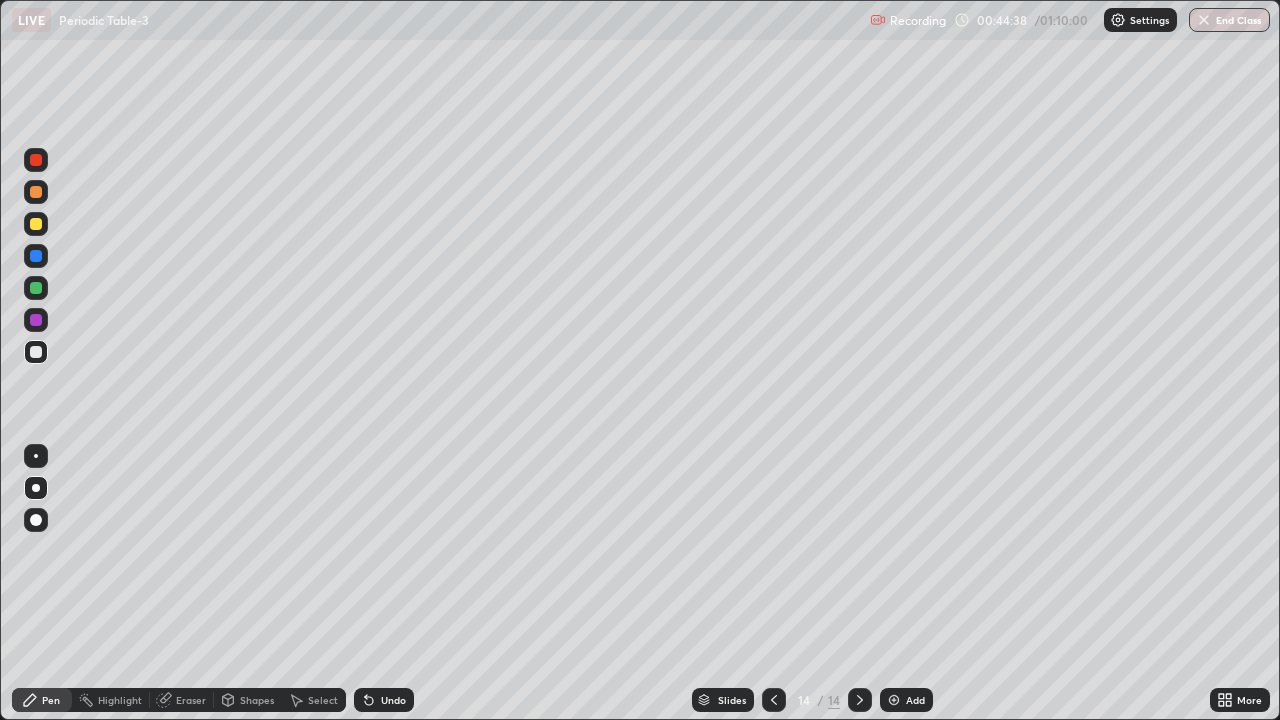 click at bounding box center (36, 256) 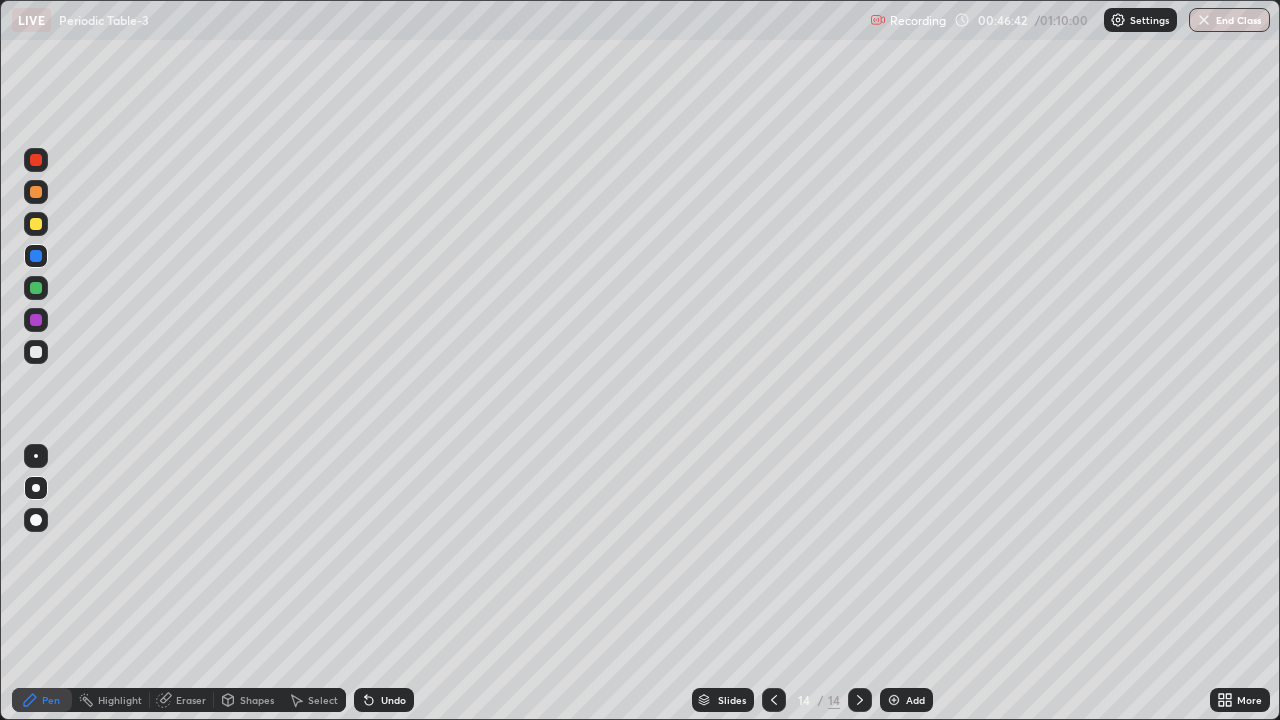 click at bounding box center (894, 700) 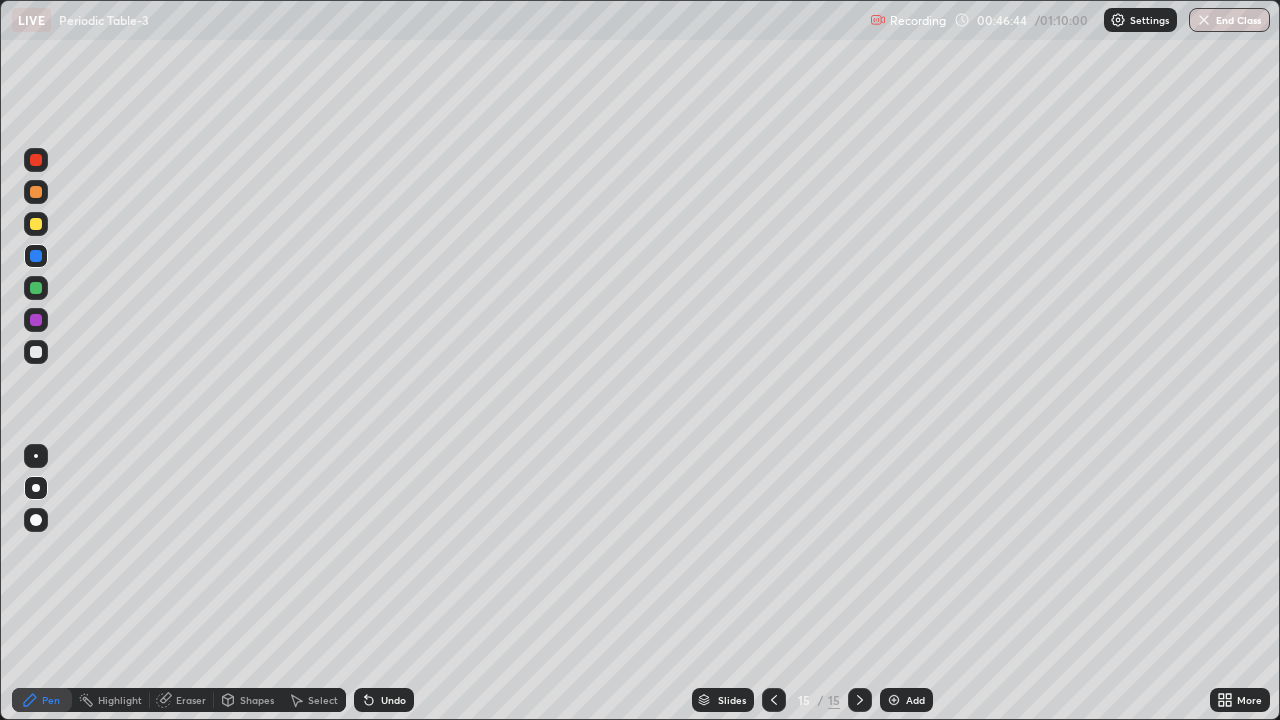 click at bounding box center (36, 456) 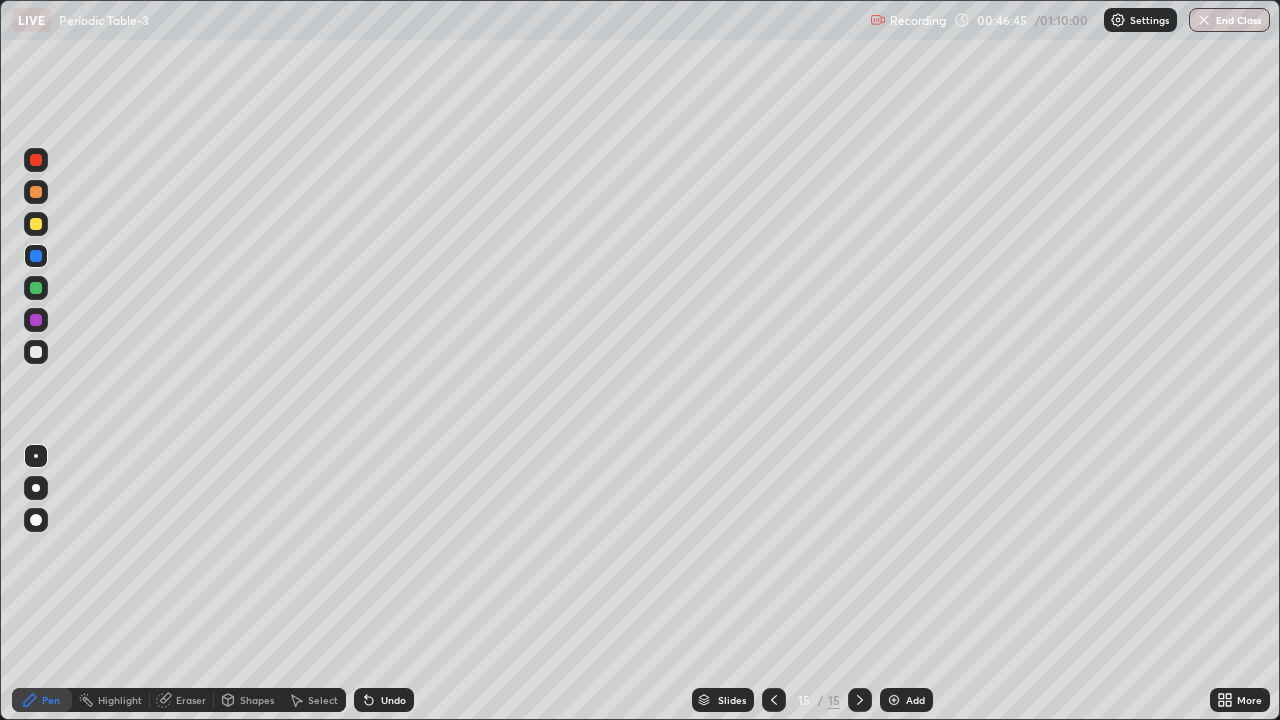 click at bounding box center [36, 288] 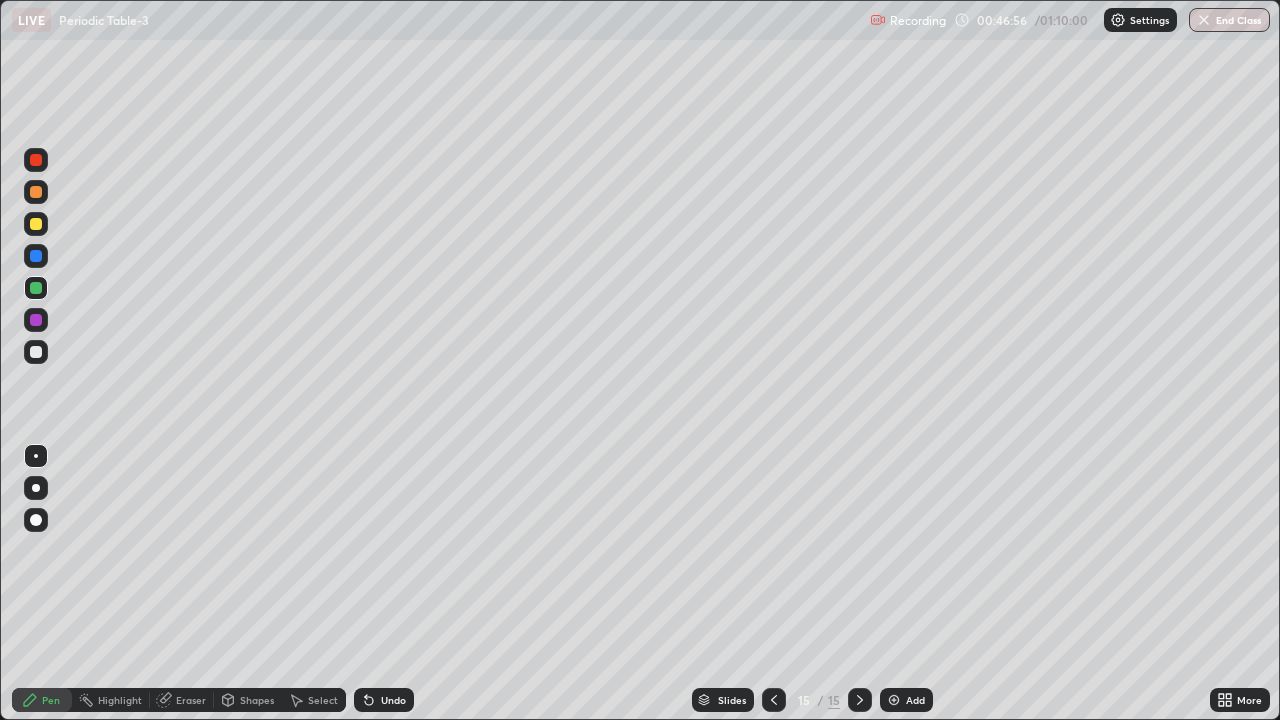 click at bounding box center [36, 224] 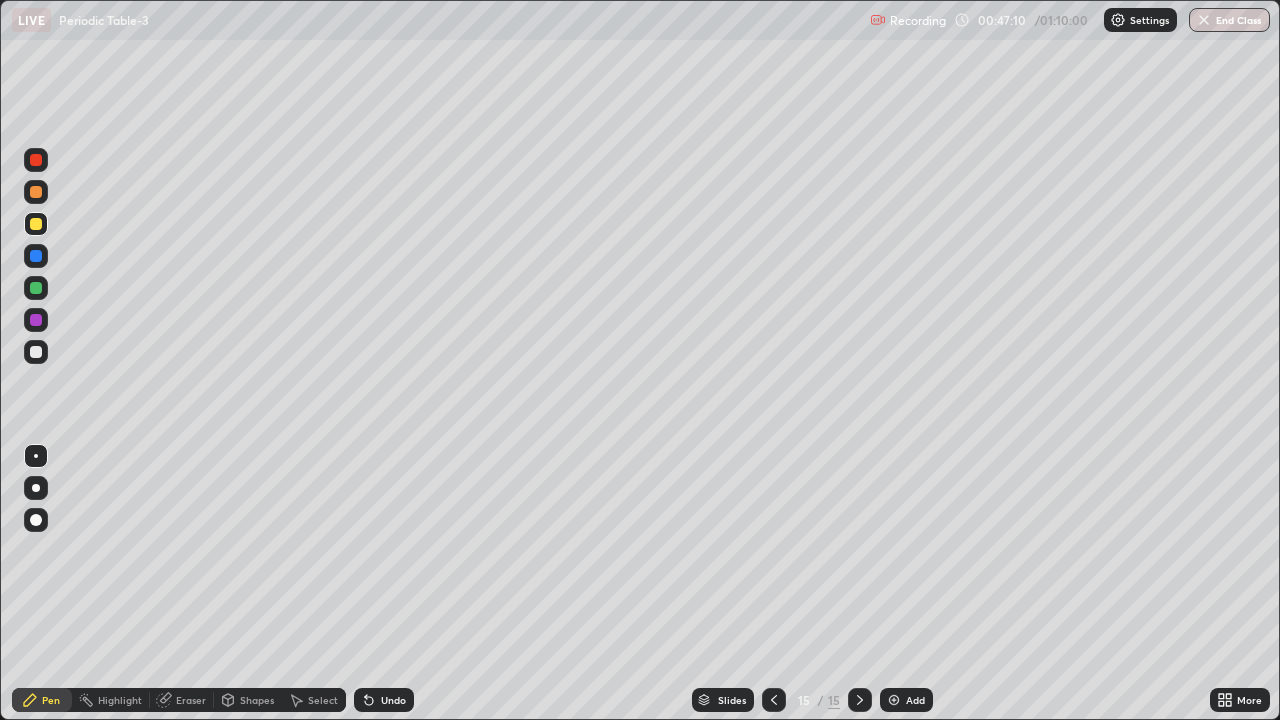 click at bounding box center (36, 160) 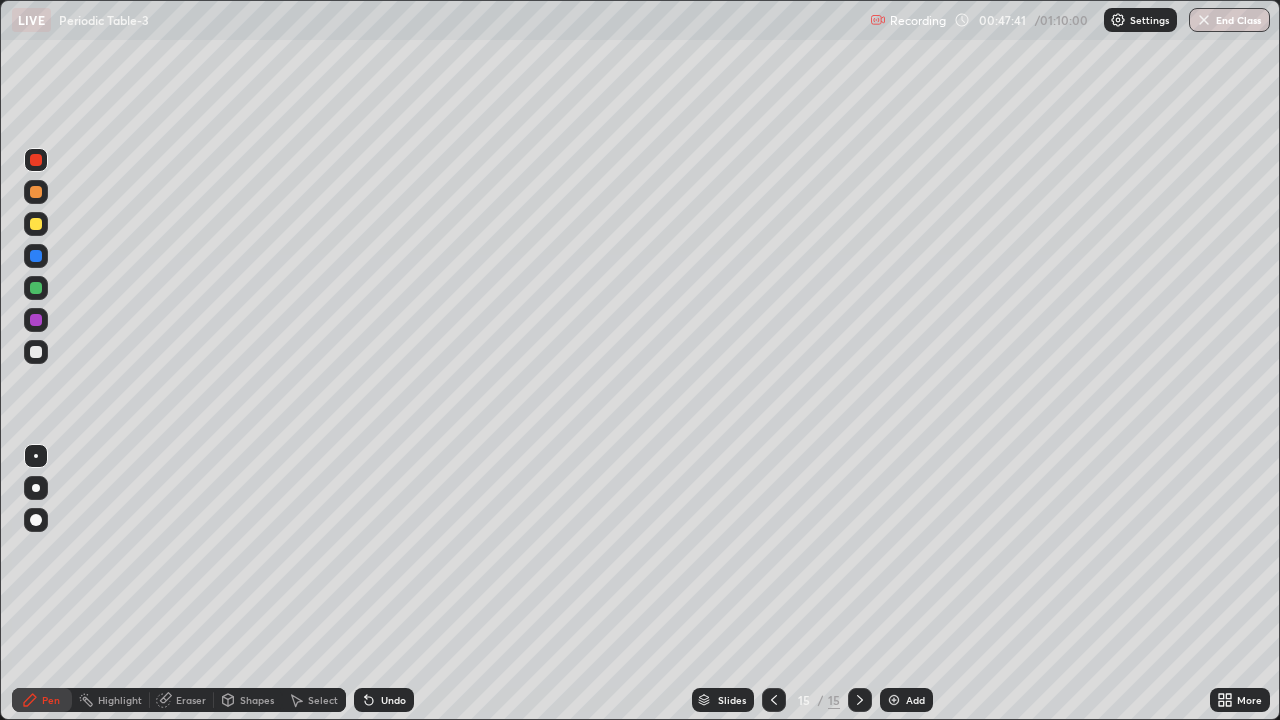 click at bounding box center [36, 224] 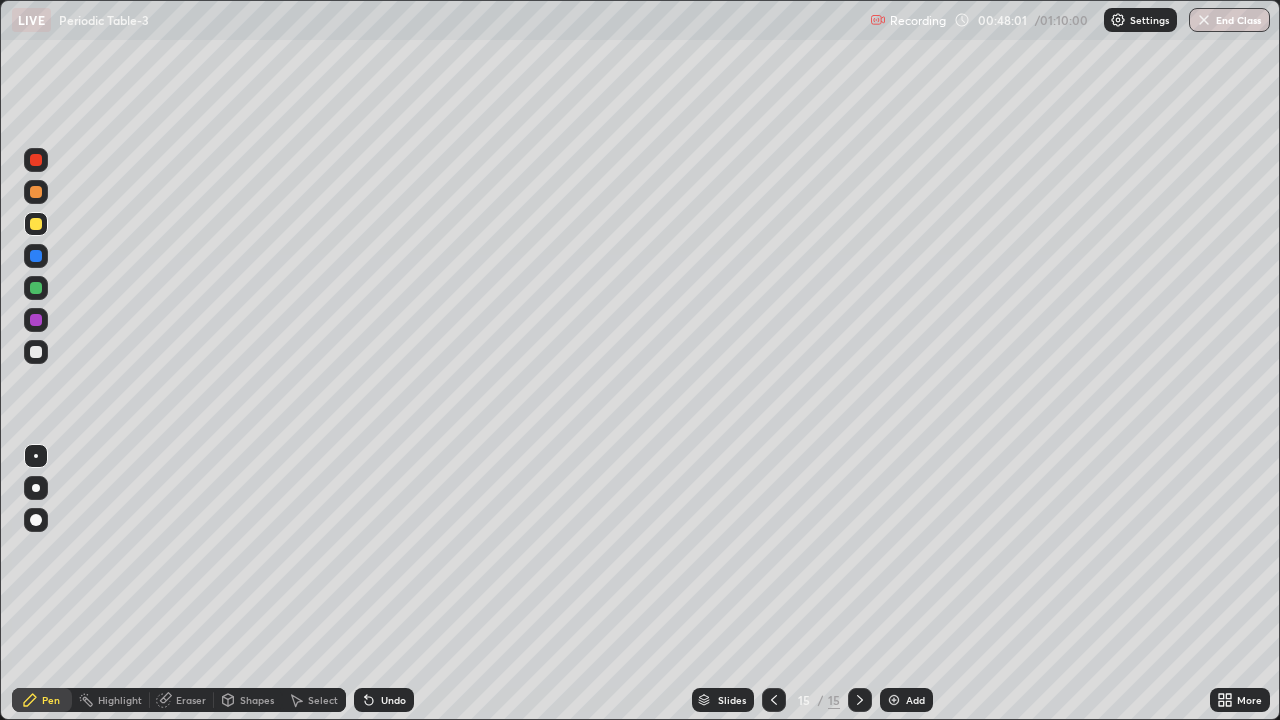 click at bounding box center (36, 320) 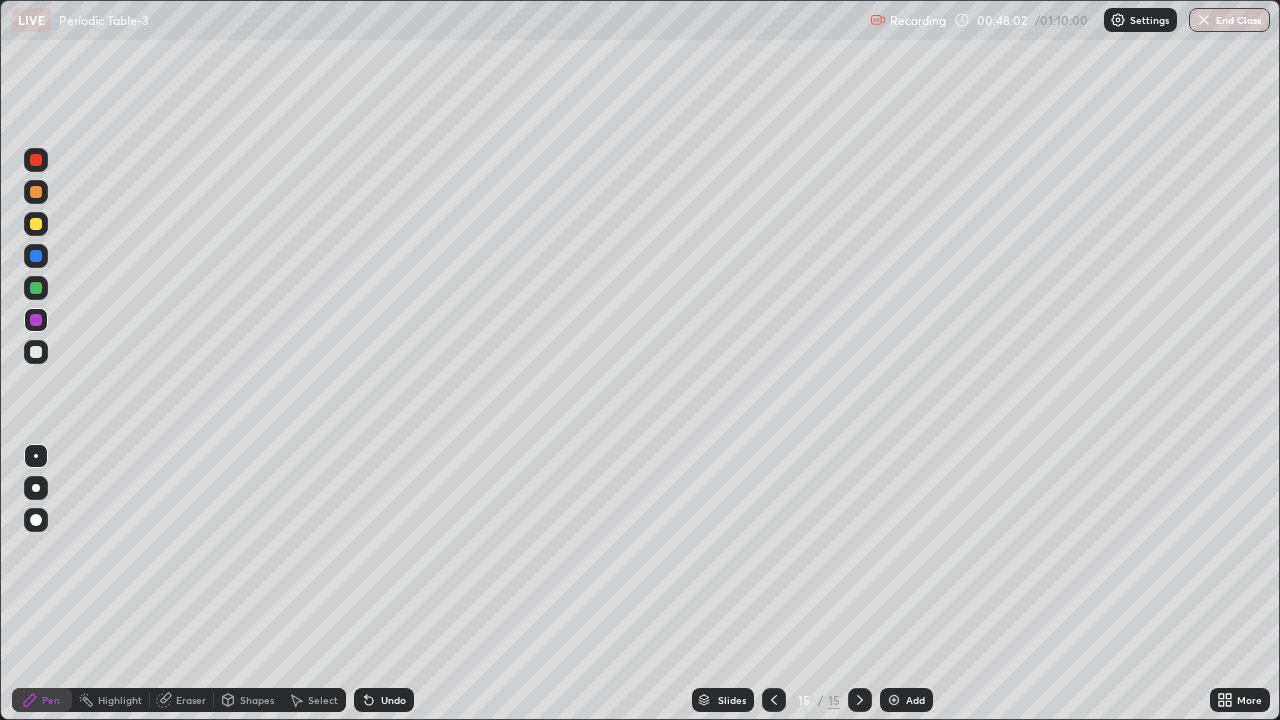 click at bounding box center (36, 352) 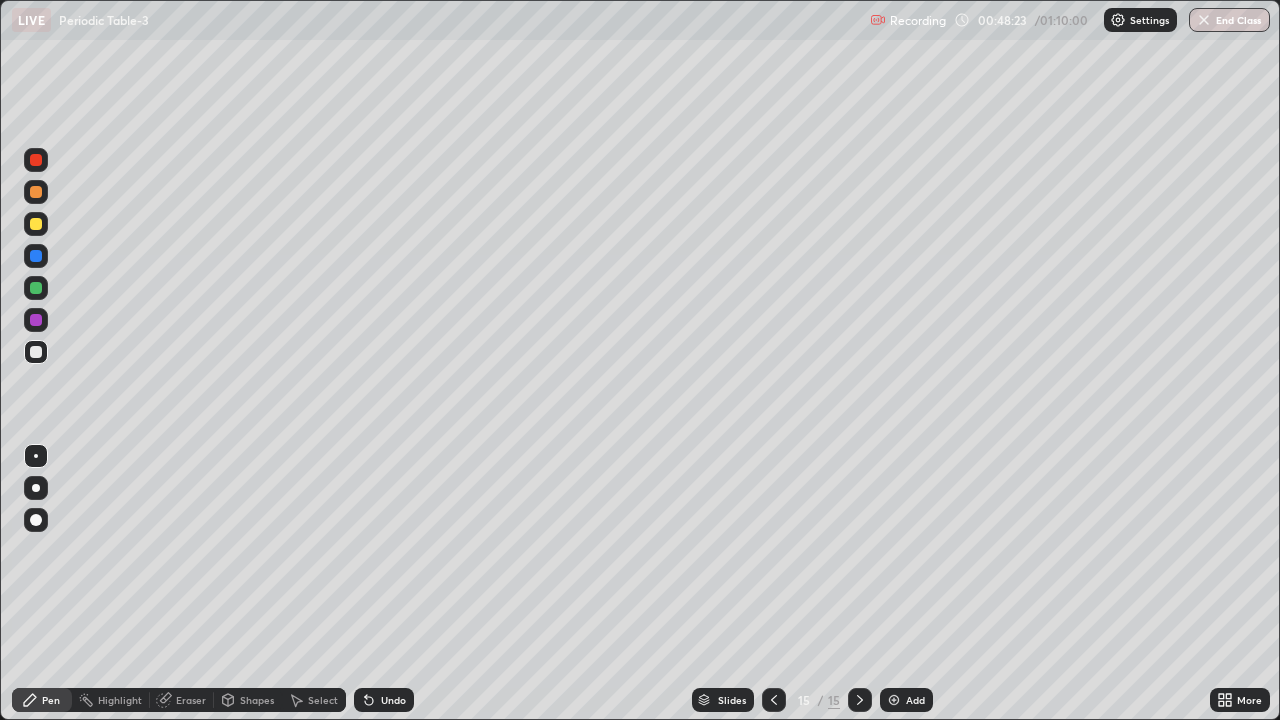 click at bounding box center [36, 320] 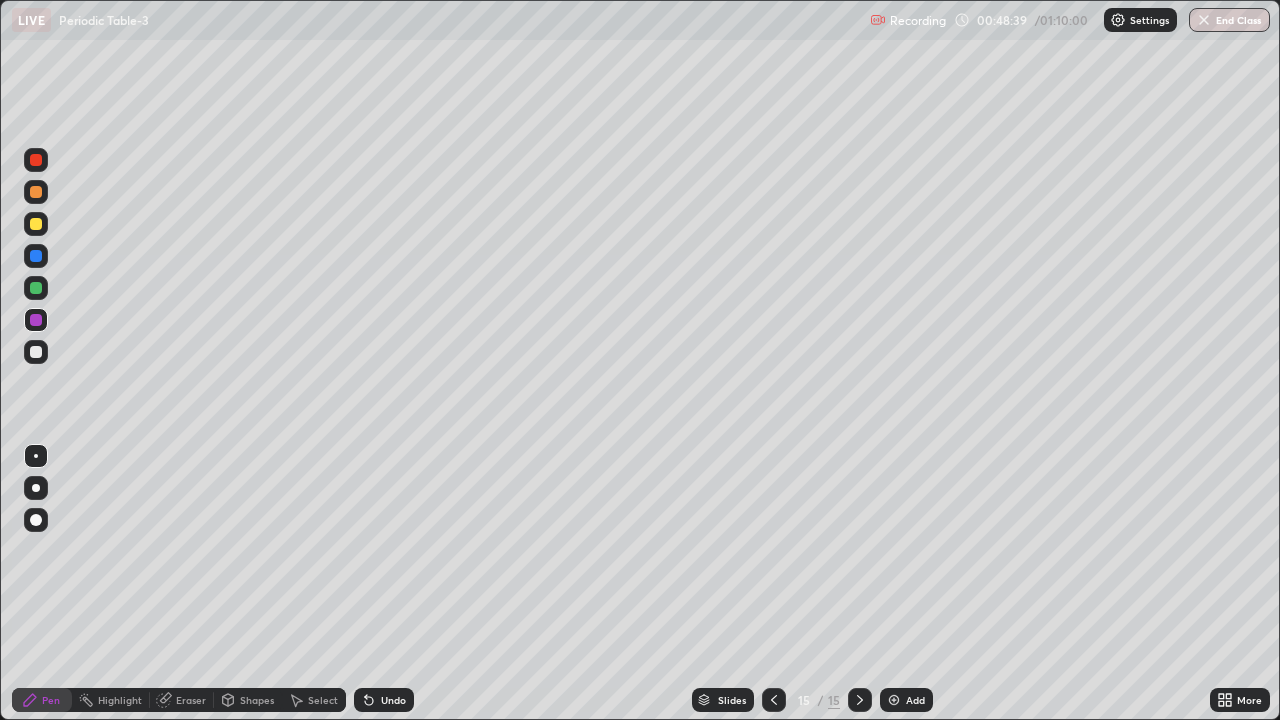 click at bounding box center (36, 352) 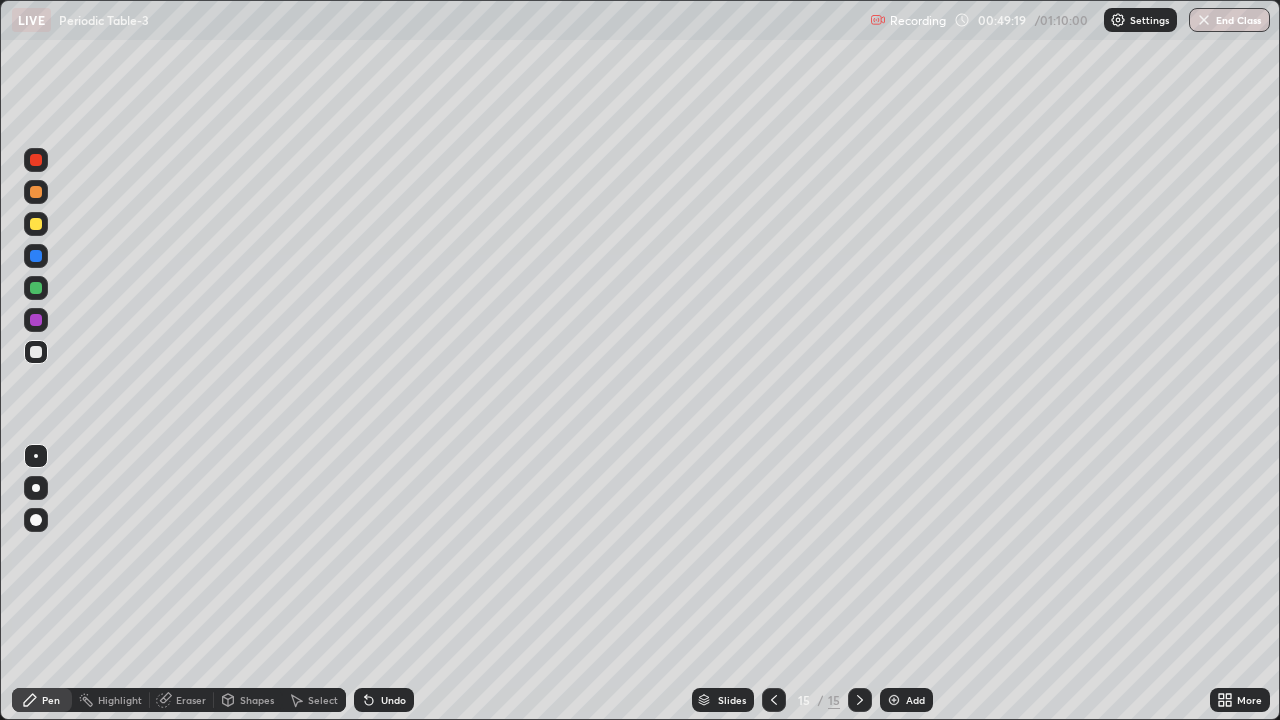 click at bounding box center (36, 320) 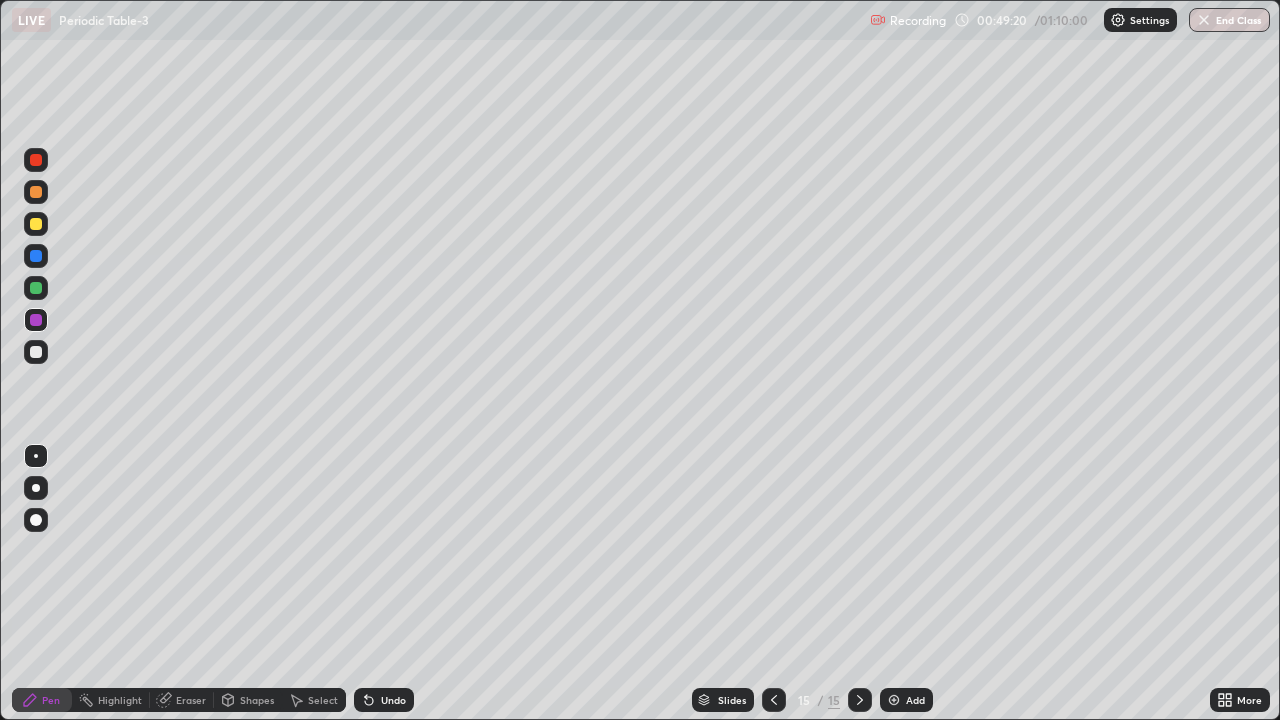 click at bounding box center (36, 288) 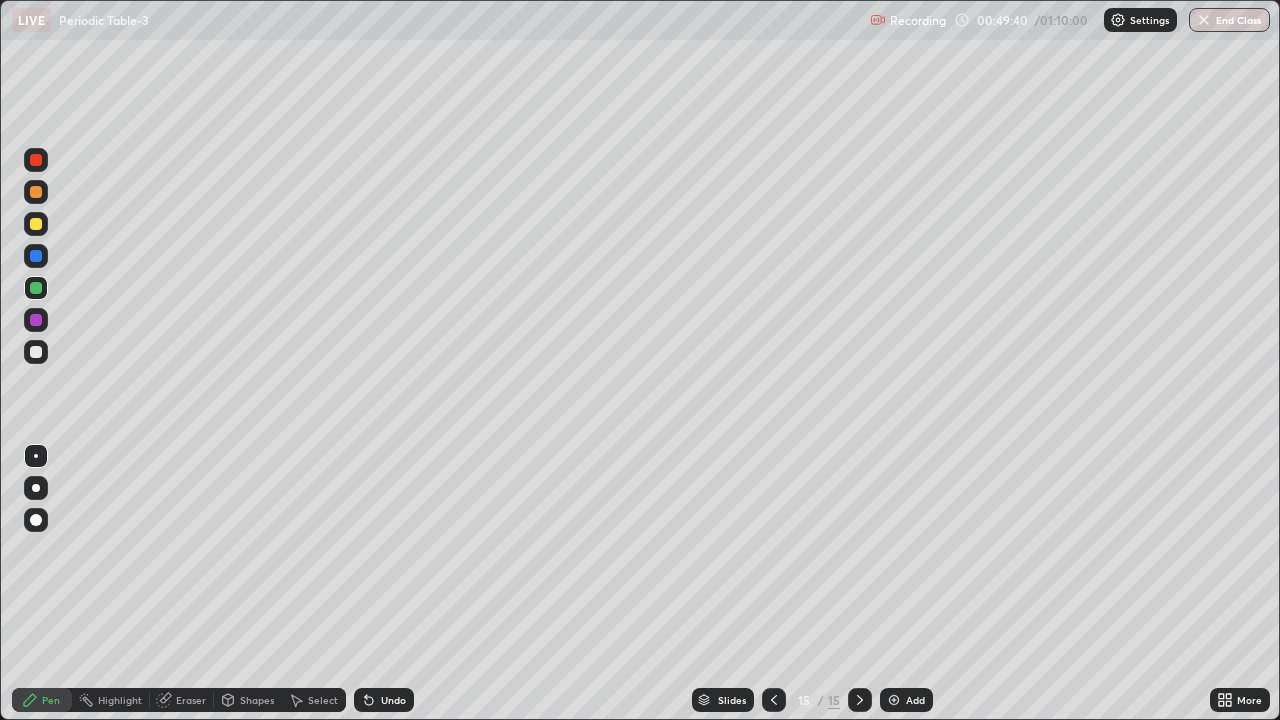 click at bounding box center (36, 224) 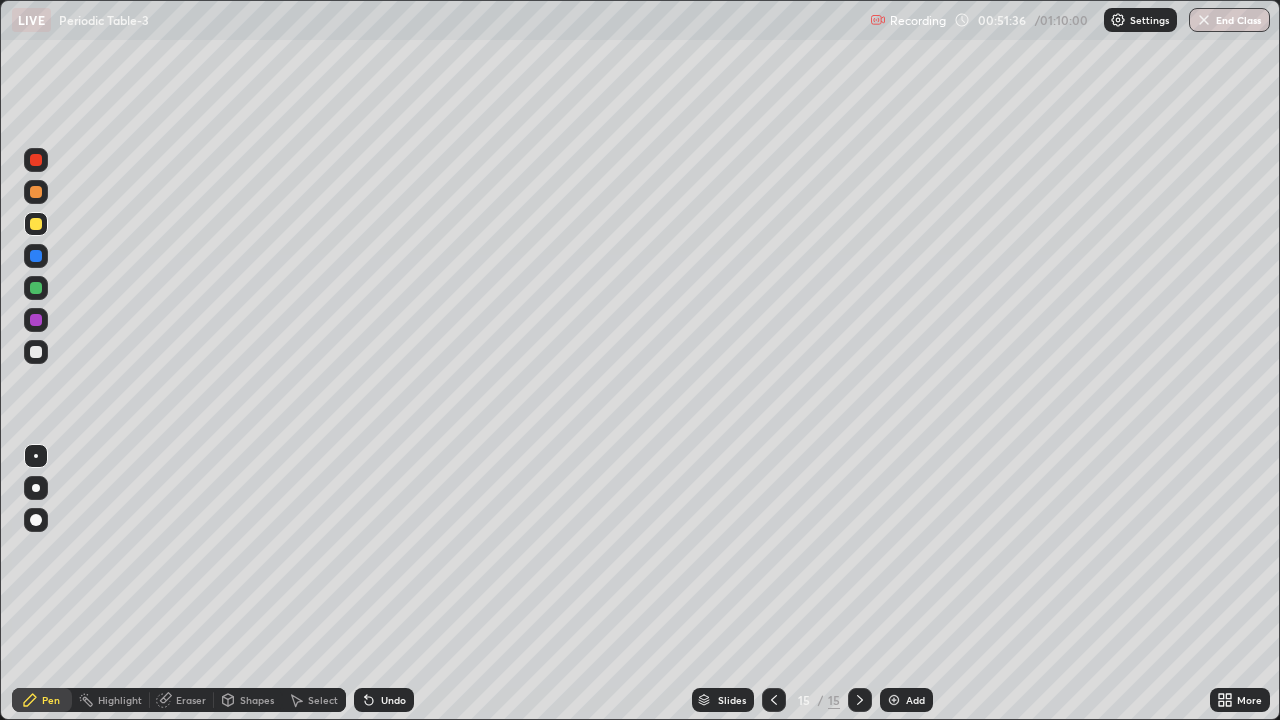 click at bounding box center (860, 700) 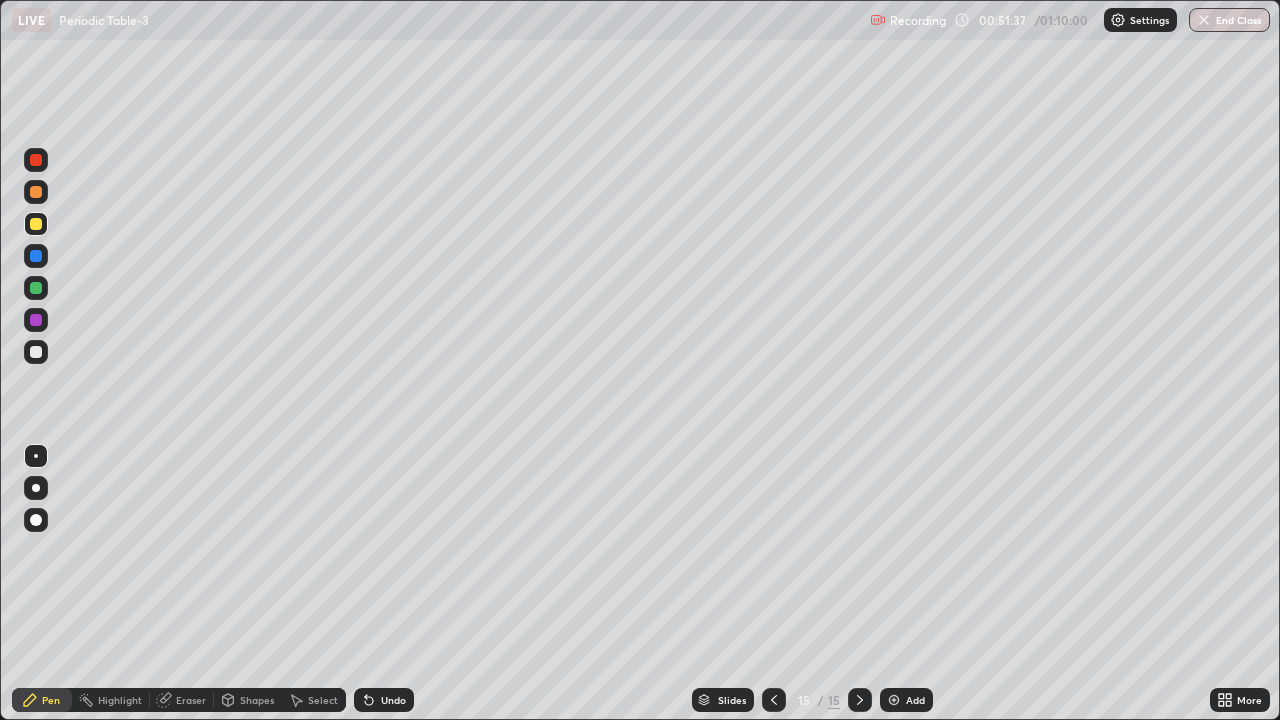 click at bounding box center [894, 700] 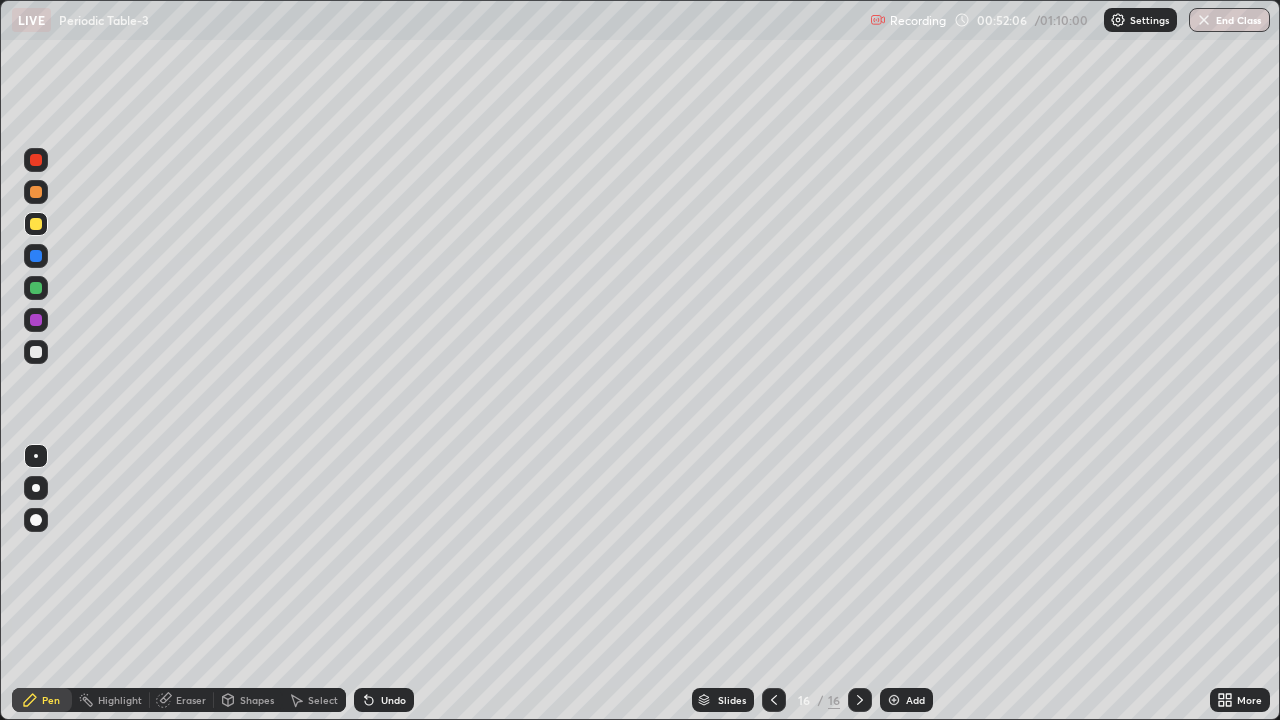 click at bounding box center [36, 192] 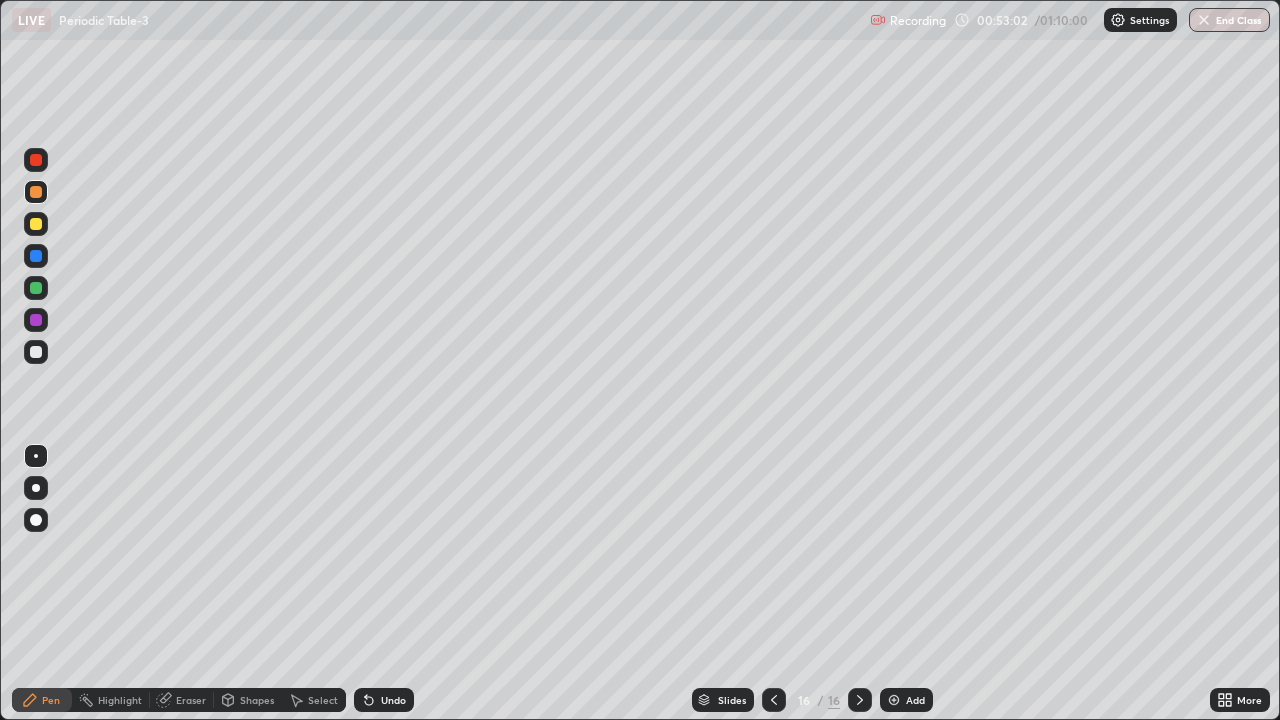 click at bounding box center [36, 320] 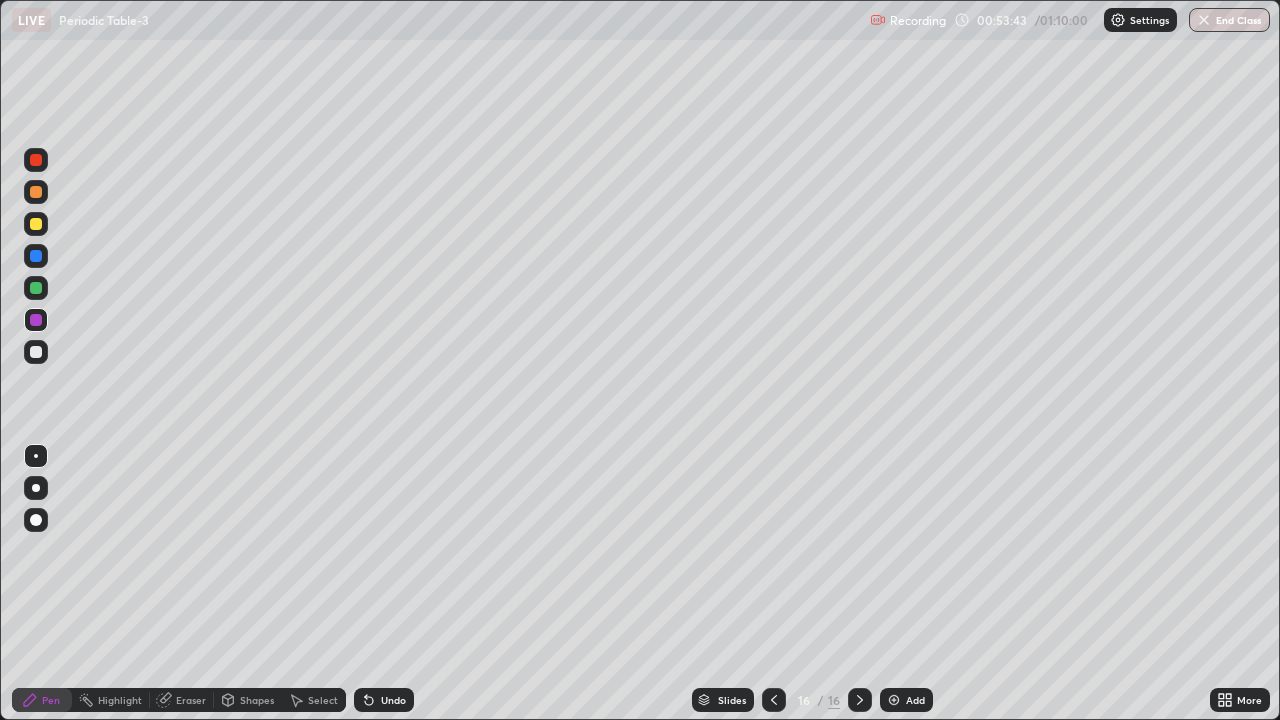 click at bounding box center [36, 352] 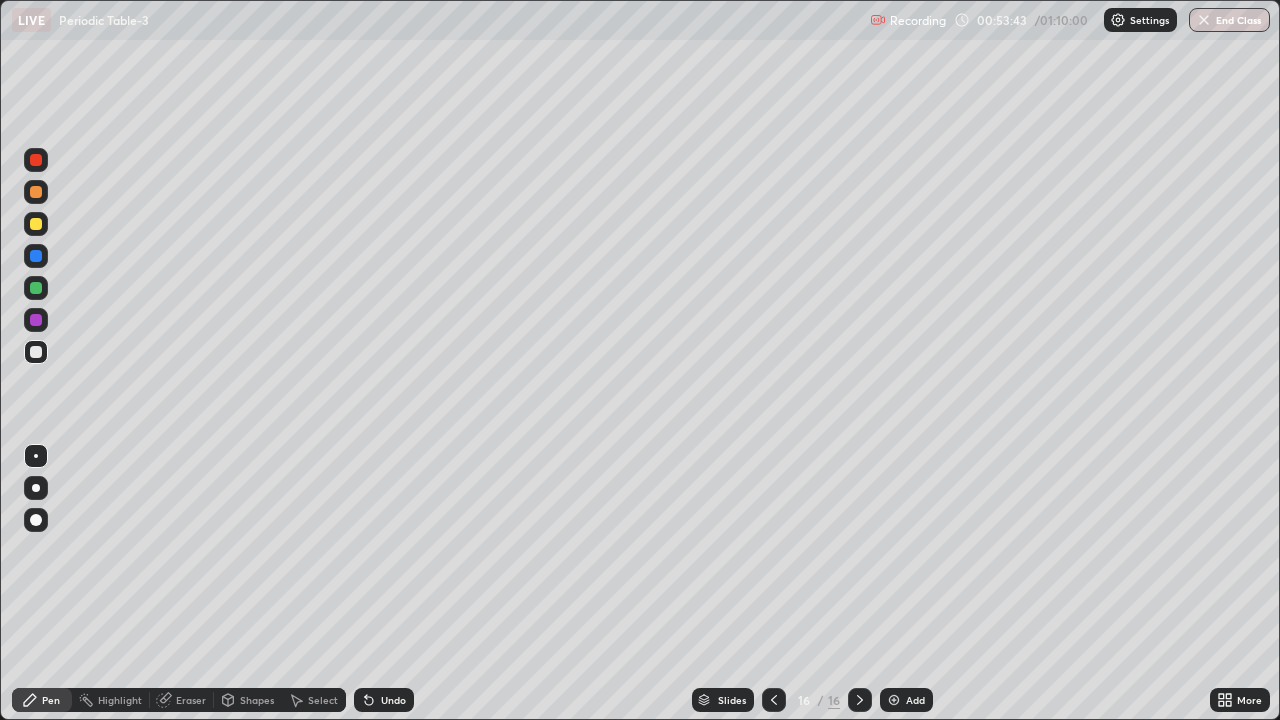 click at bounding box center [36, 352] 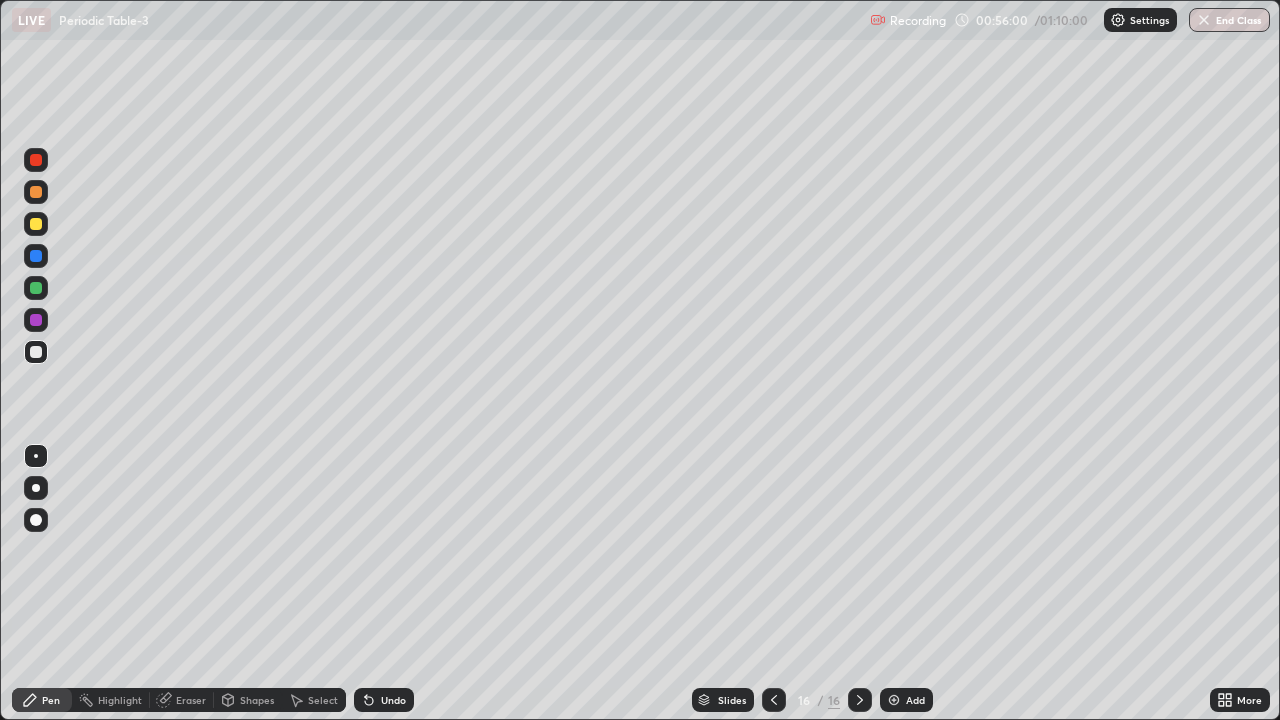 click at bounding box center (36, 256) 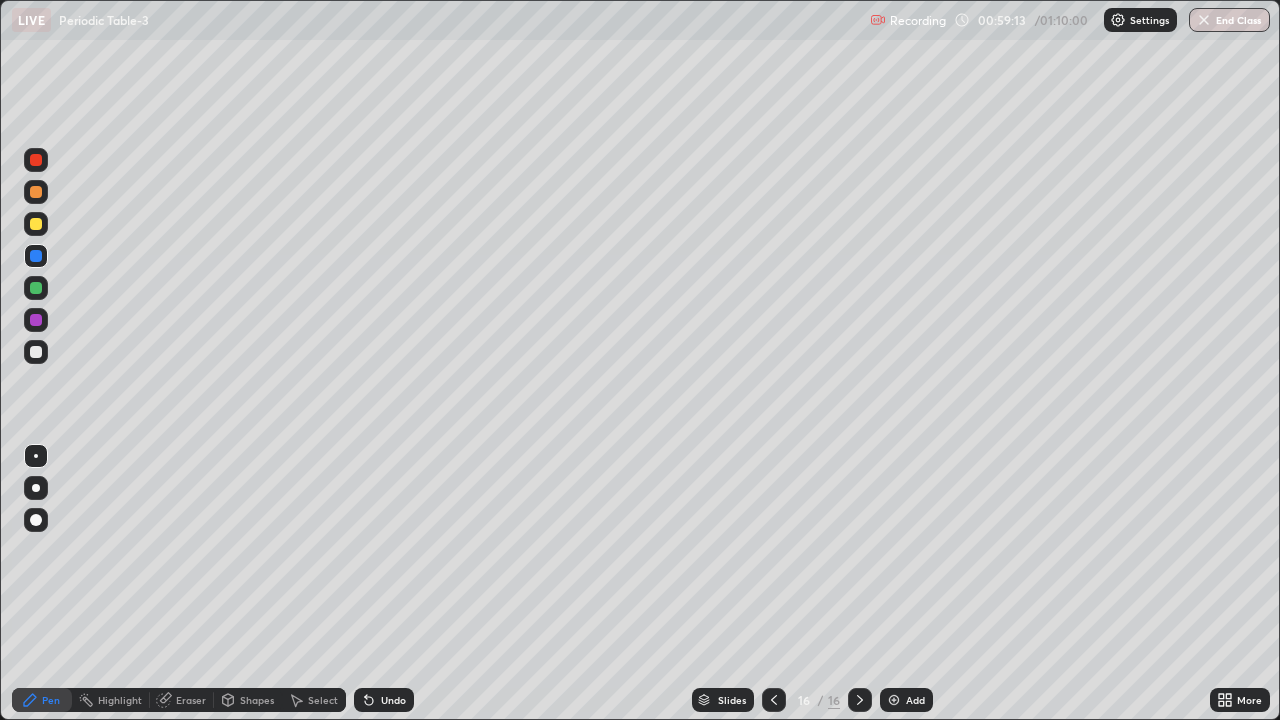 click on "End Class" at bounding box center (1229, 20) 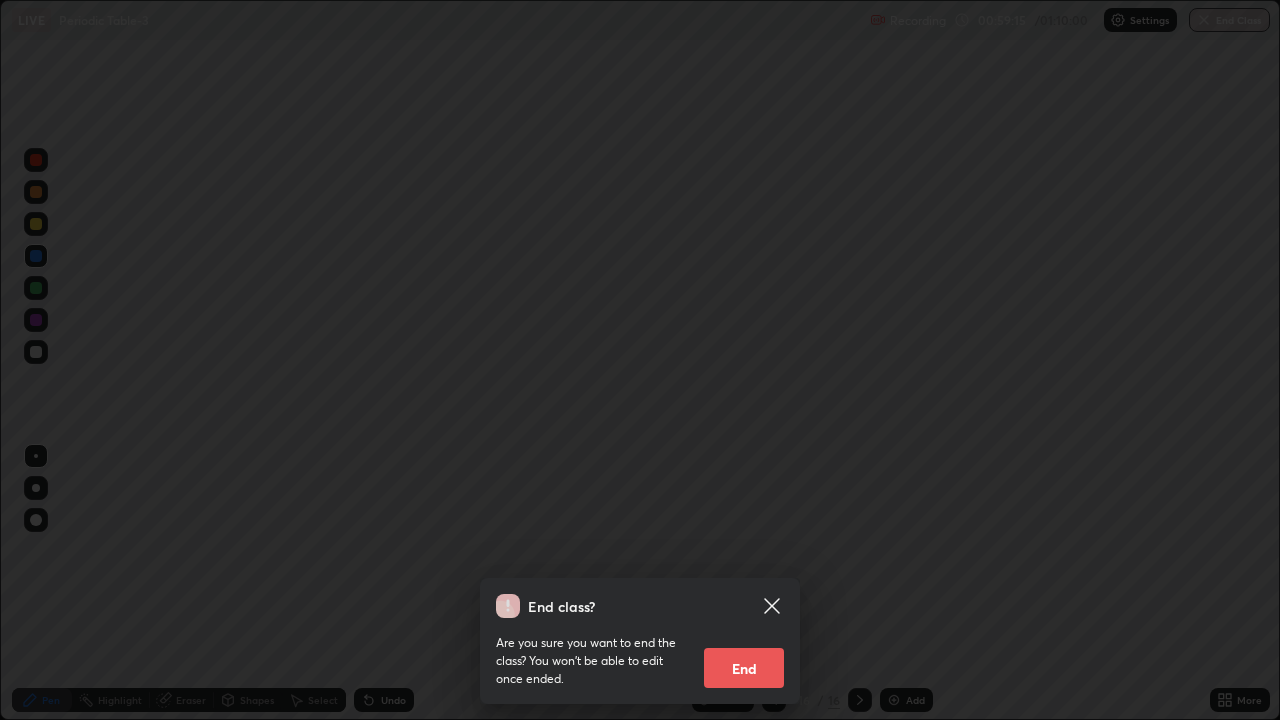 click on "End" at bounding box center (744, 668) 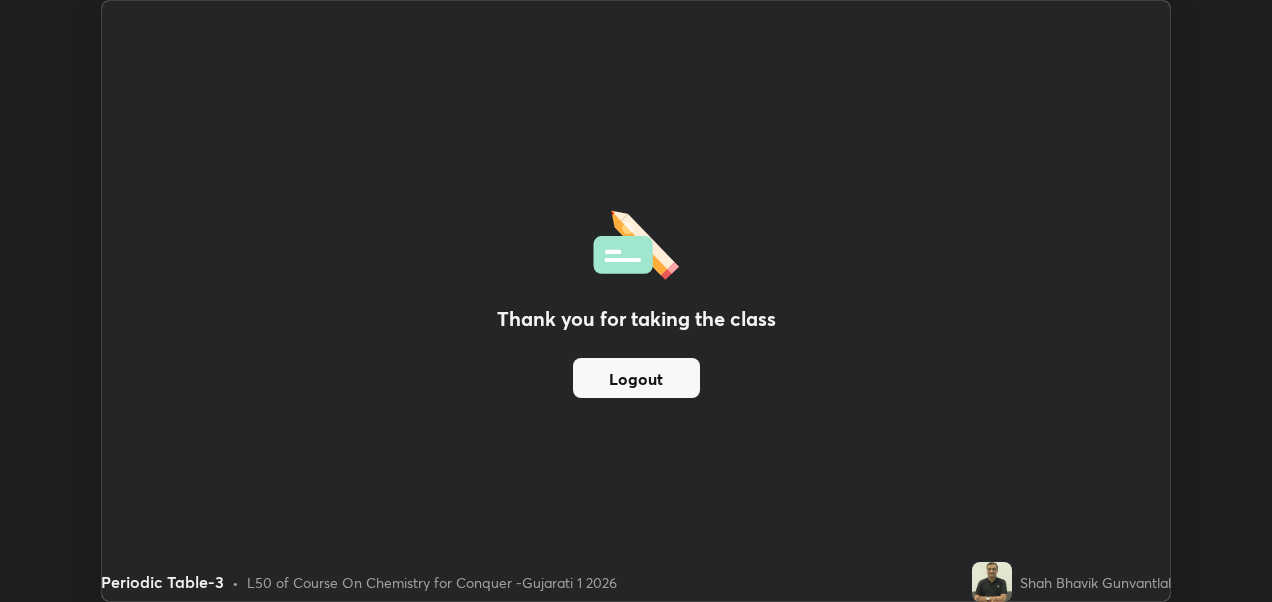 scroll, scrollTop: 602, scrollLeft: 1272, axis: both 